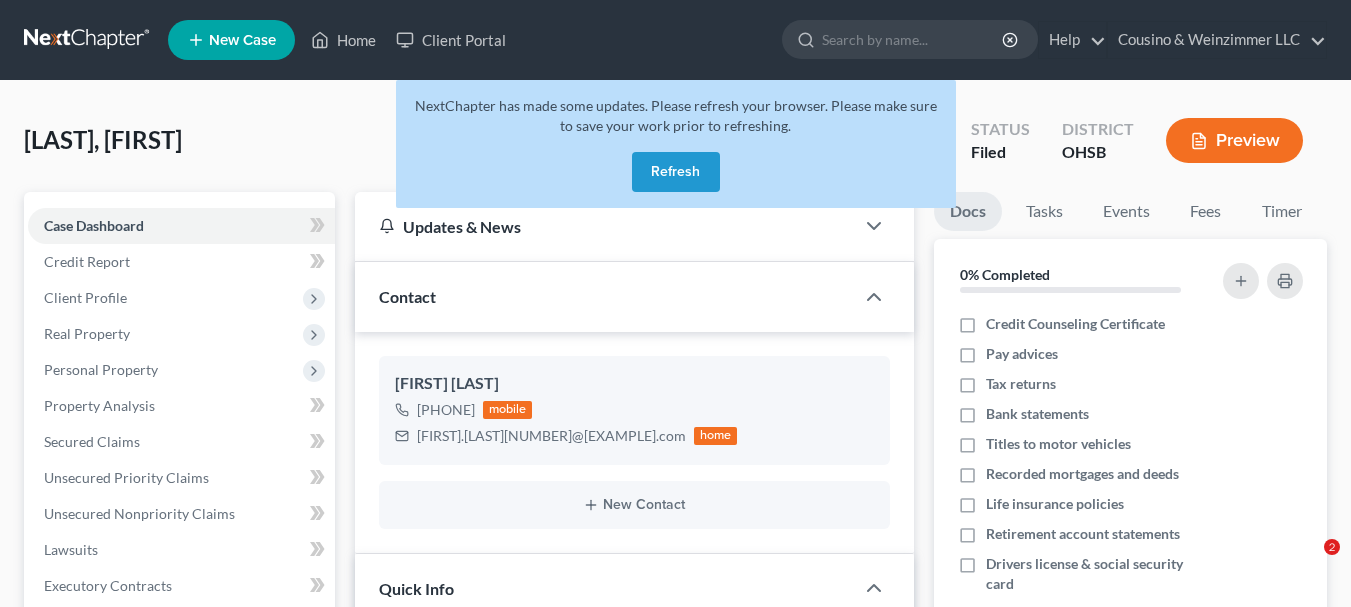 select on "3" 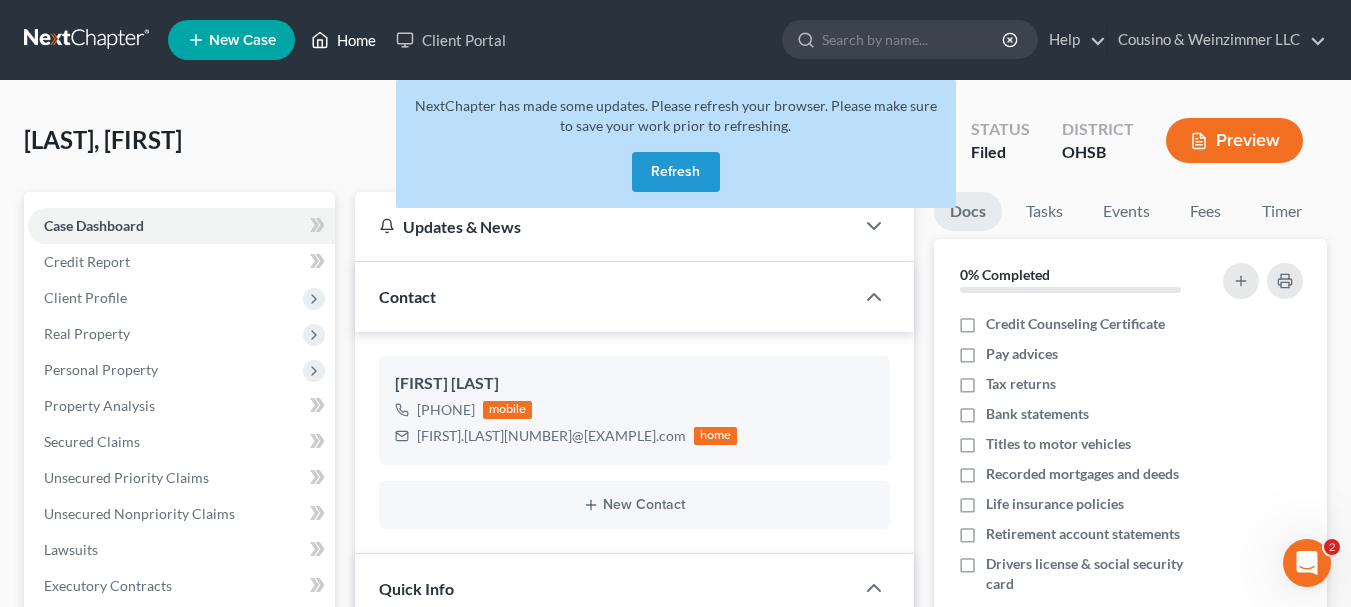 scroll, scrollTop: 0, scrollLeft: 0, axis: both 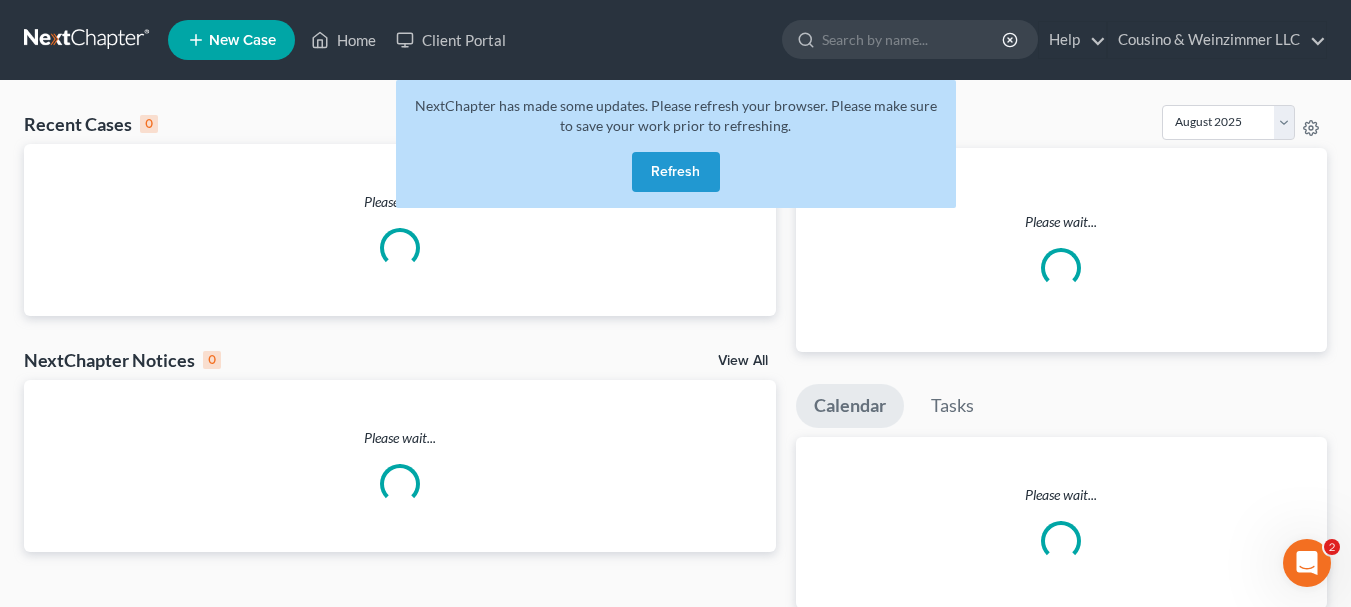 click on "Refresh" at bounding box center (676, 172) 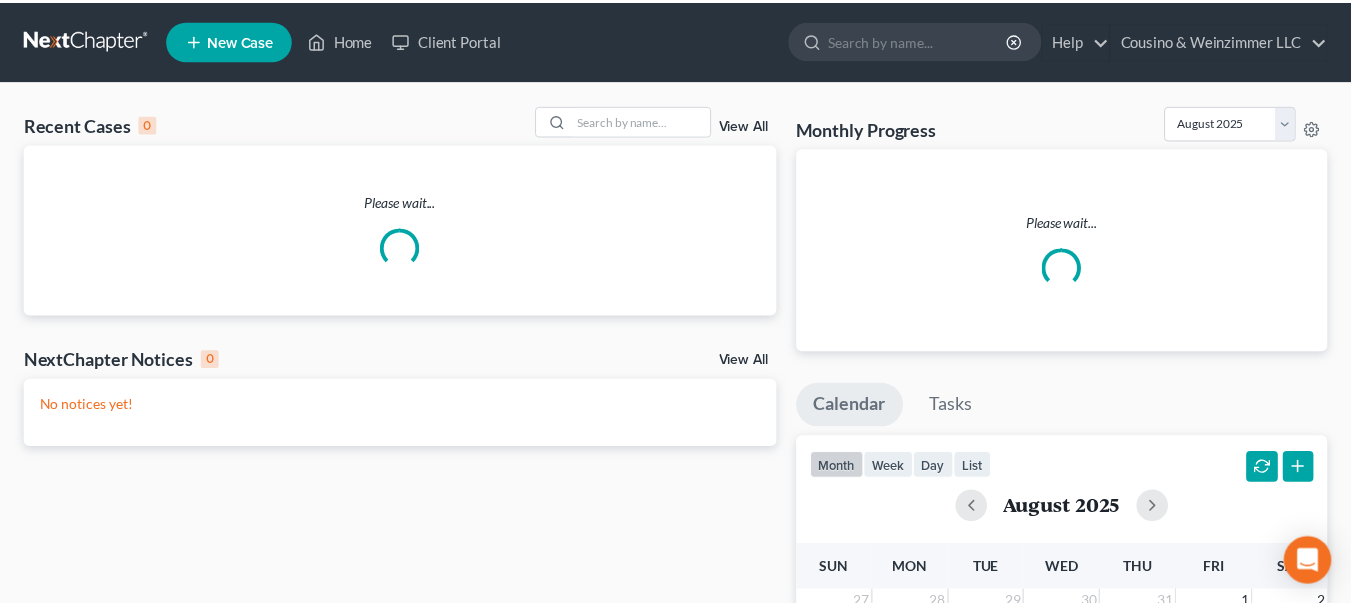 scroll, scrollTop: 0, scrollLeft: 0, axis: both 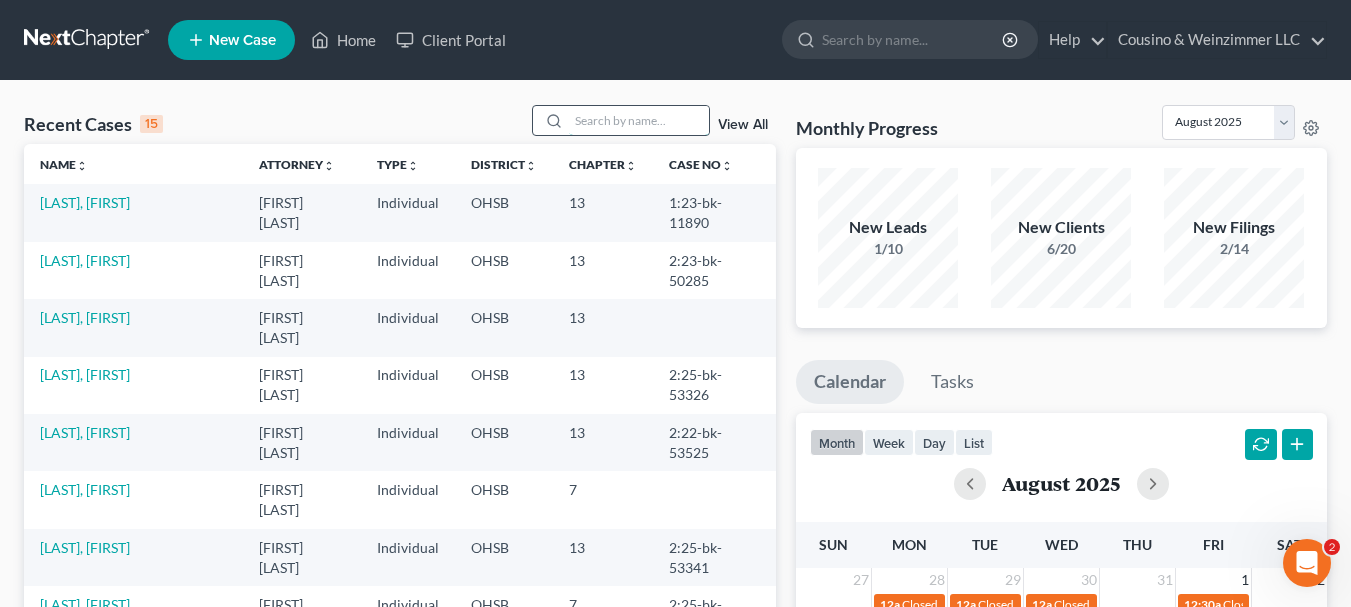 click at bounding box center [639, 120] 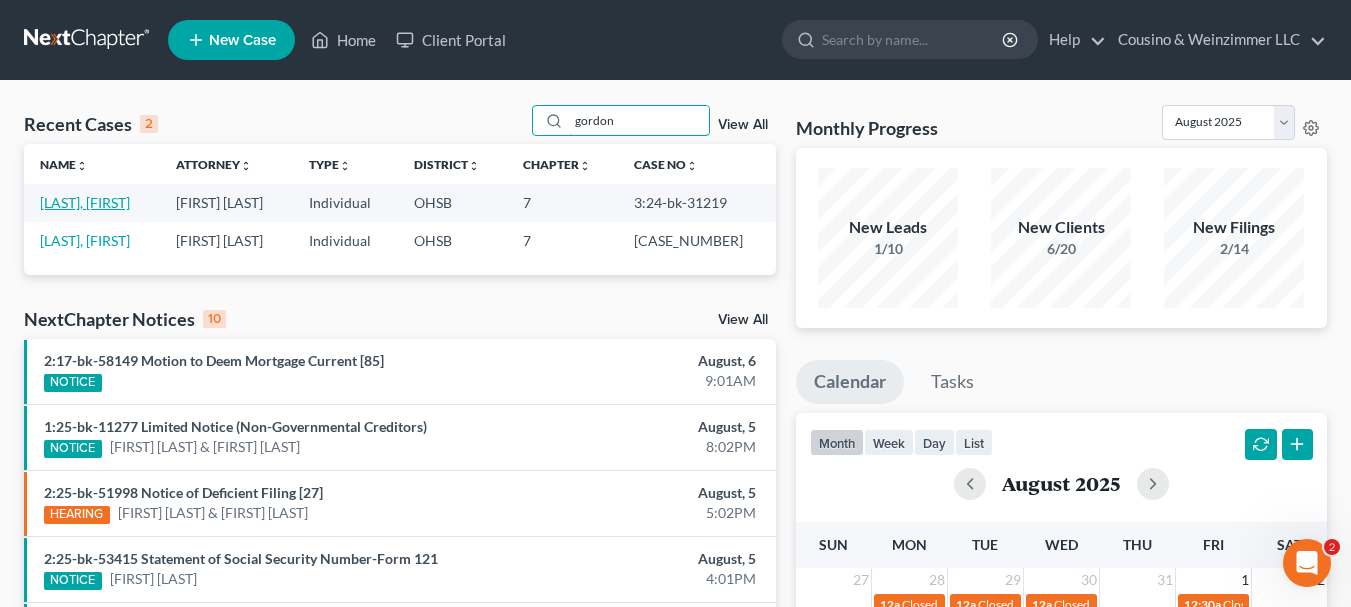 type on "gordon" 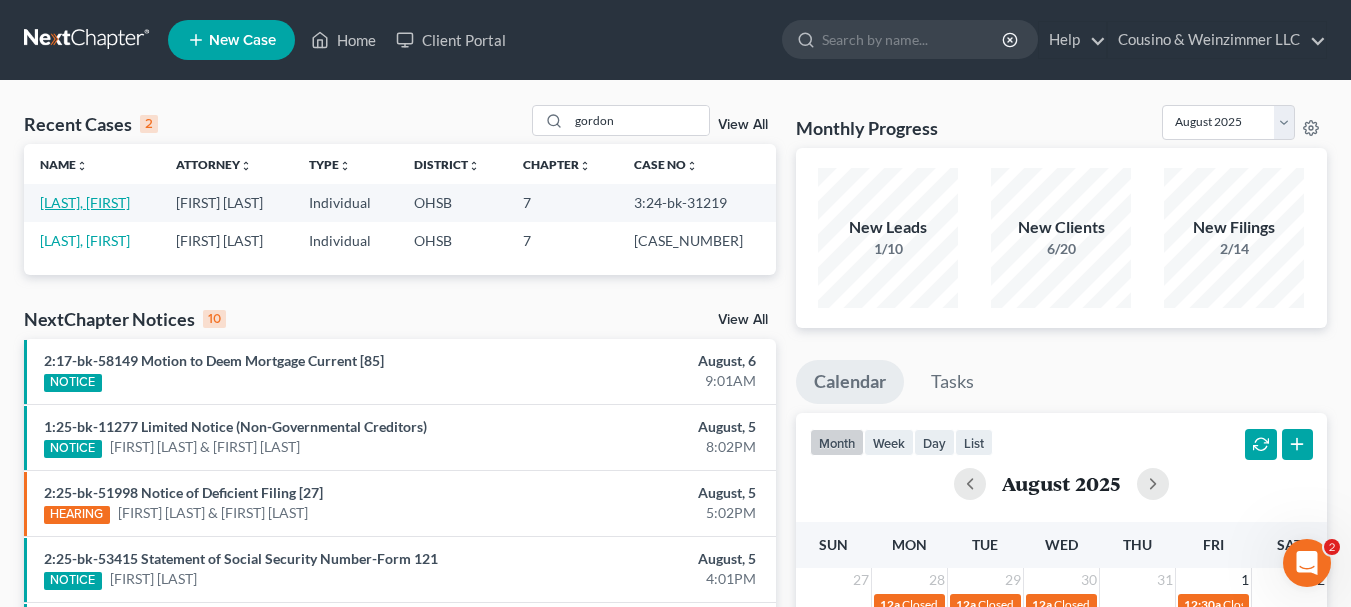 click on "Gordon, Rebecca" at bounding box center (85, 202) 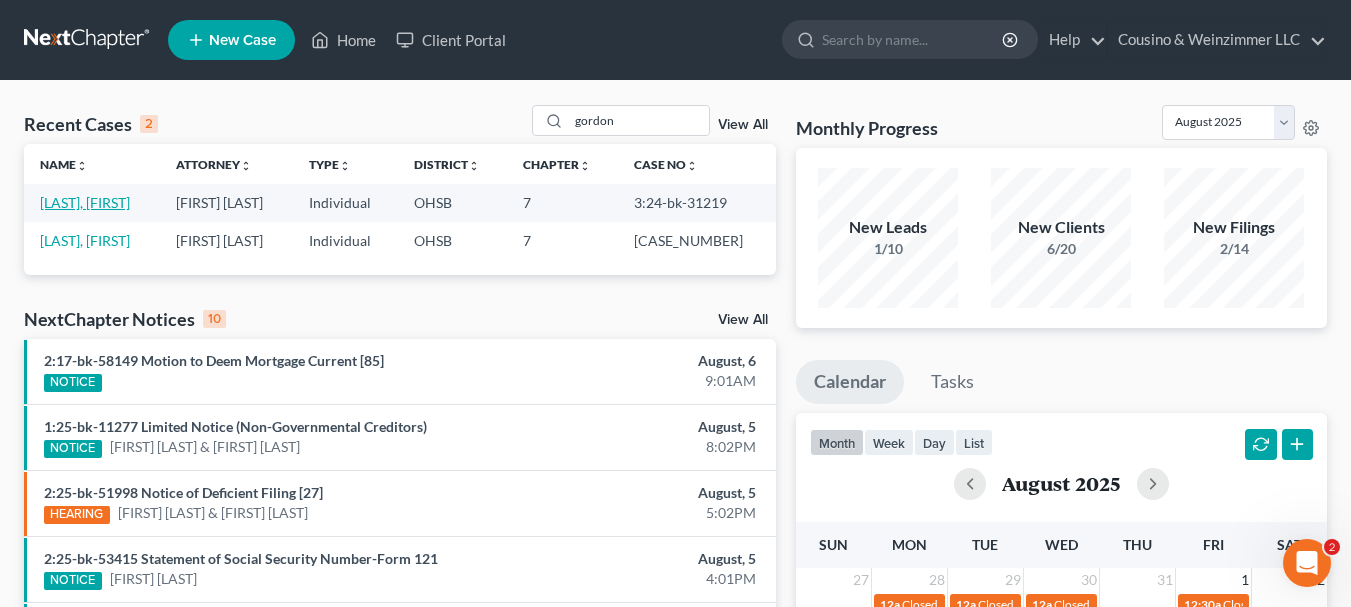 select on "3" 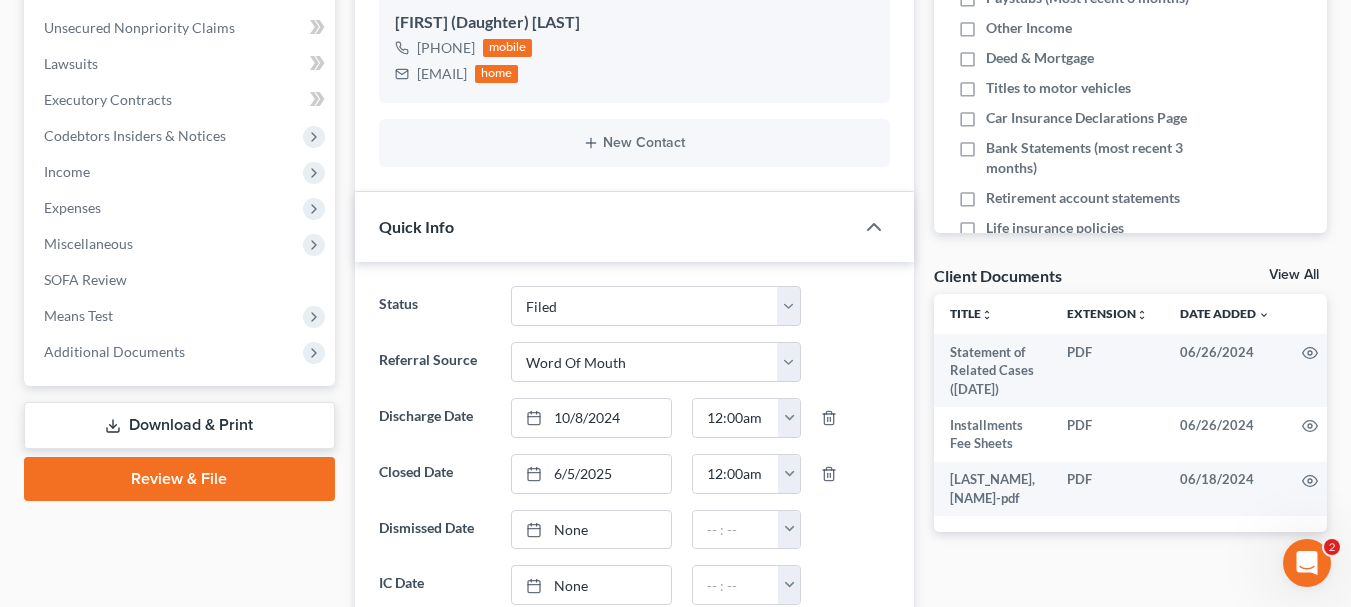 scroll, scrollTop: 500, scrollLeft: 0, axis: vertical 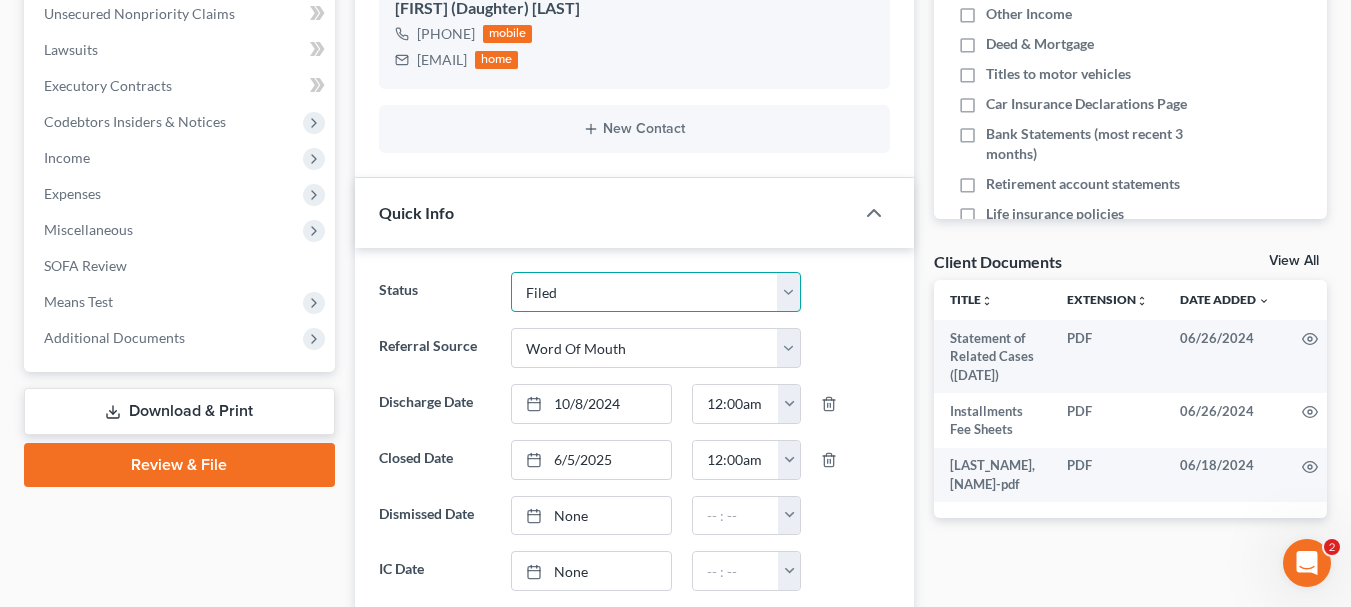 click on "Closed Discharged Dismissed Filed In Progress Lead Lost Lead Ready to File Retained To Review" at bounding box center [656, 292] 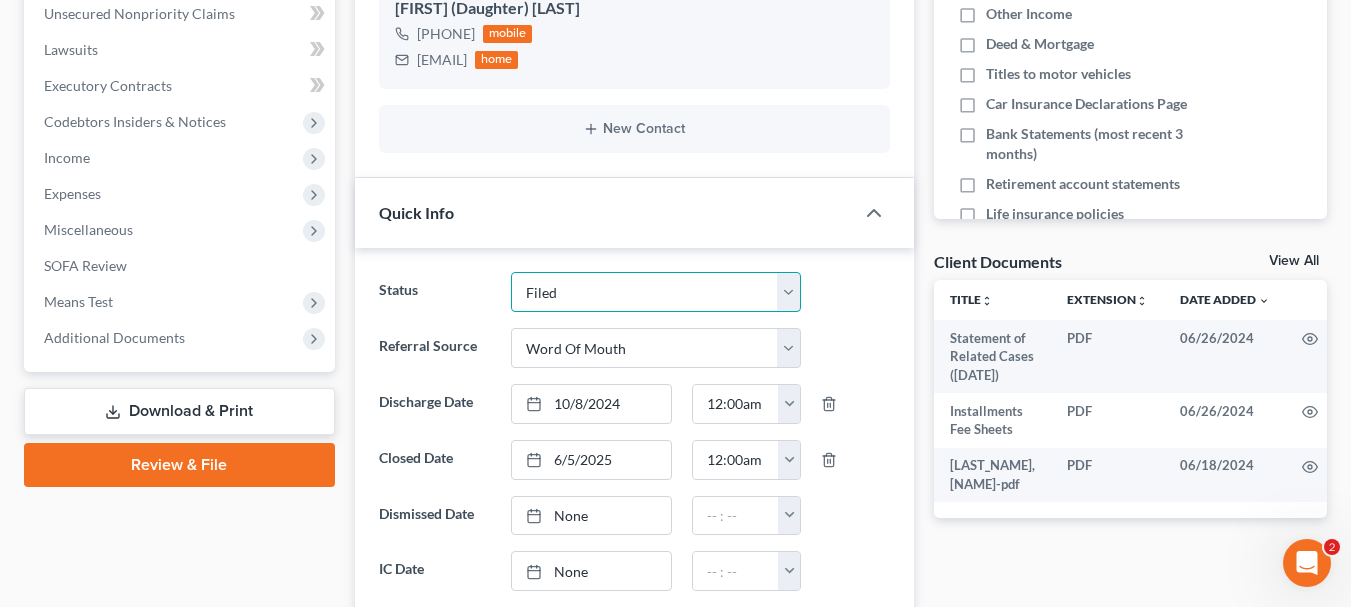 select on "0" 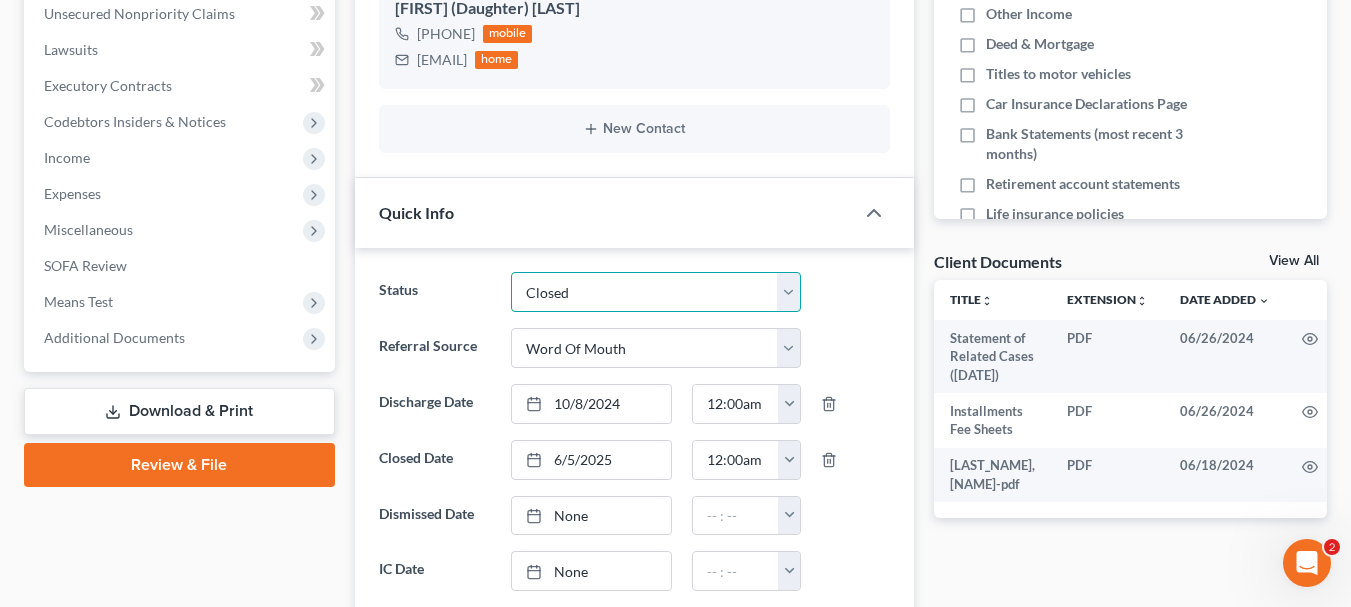 click on "Closed Discharged Dismissed Filed In Progress Lead Lost Lead Ready to File Retained To Review" at bounding box center [656, 292] 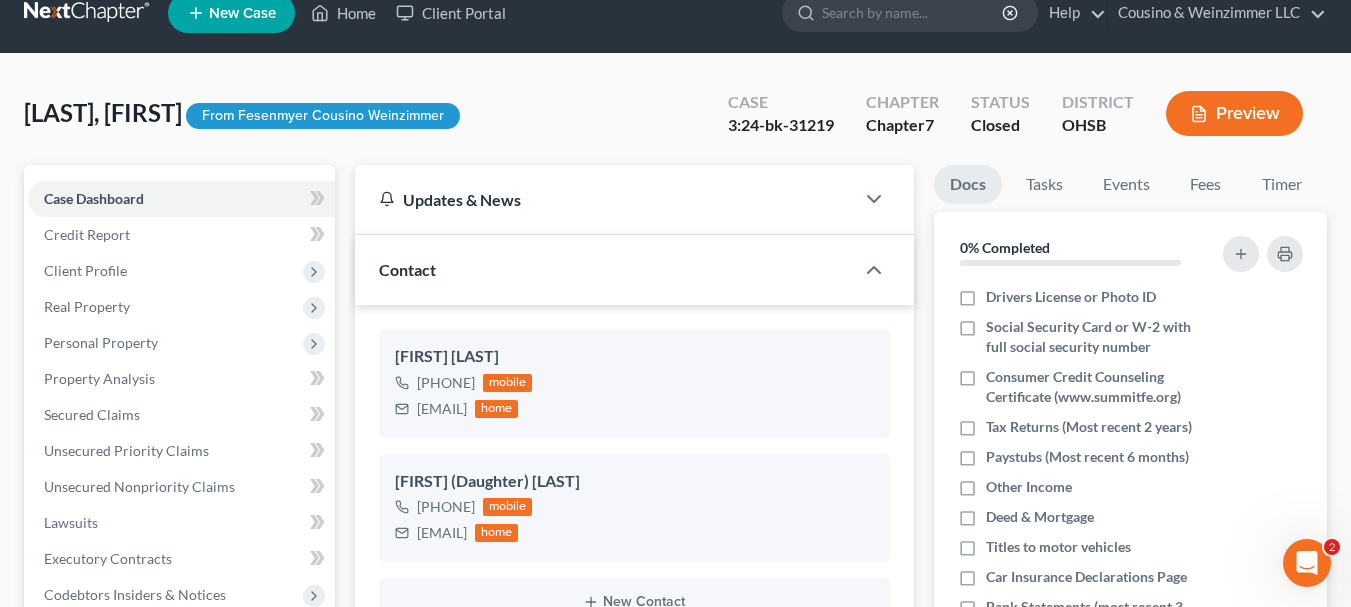 scroll, scrollTop: 0, scrollLeft: 0, axis: both 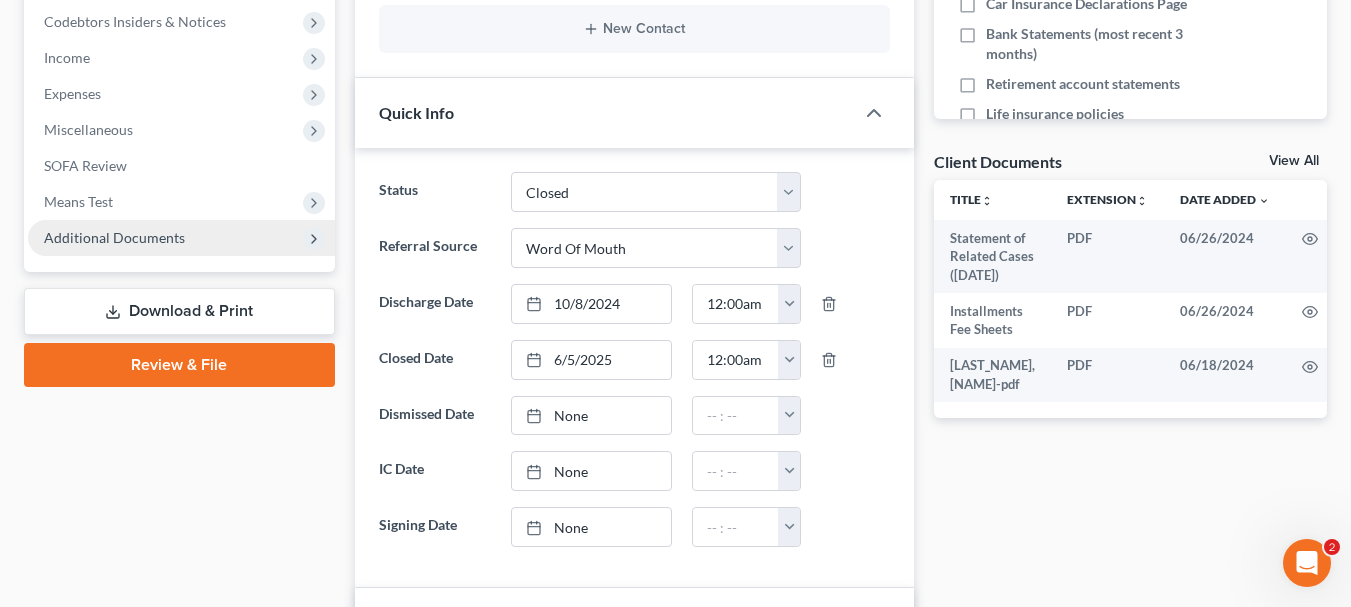 click on "Additional Documents" at bounding box center [114, 237] 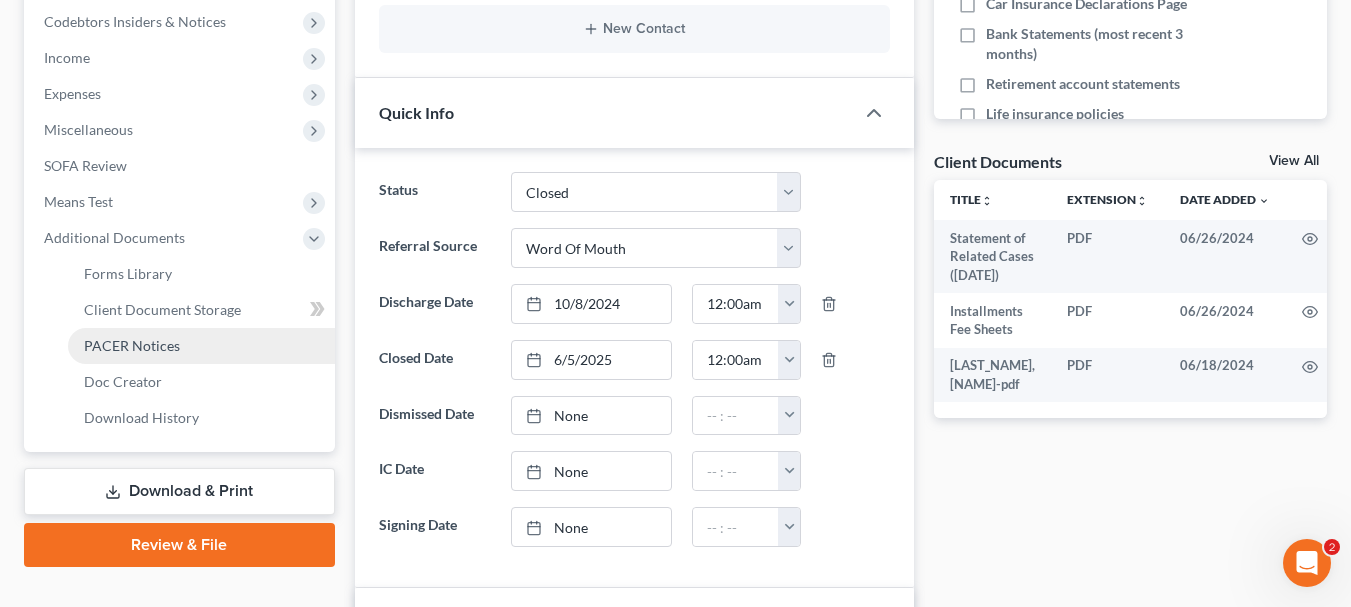 click on "PACER Notices" at bounding box center (201, 346) 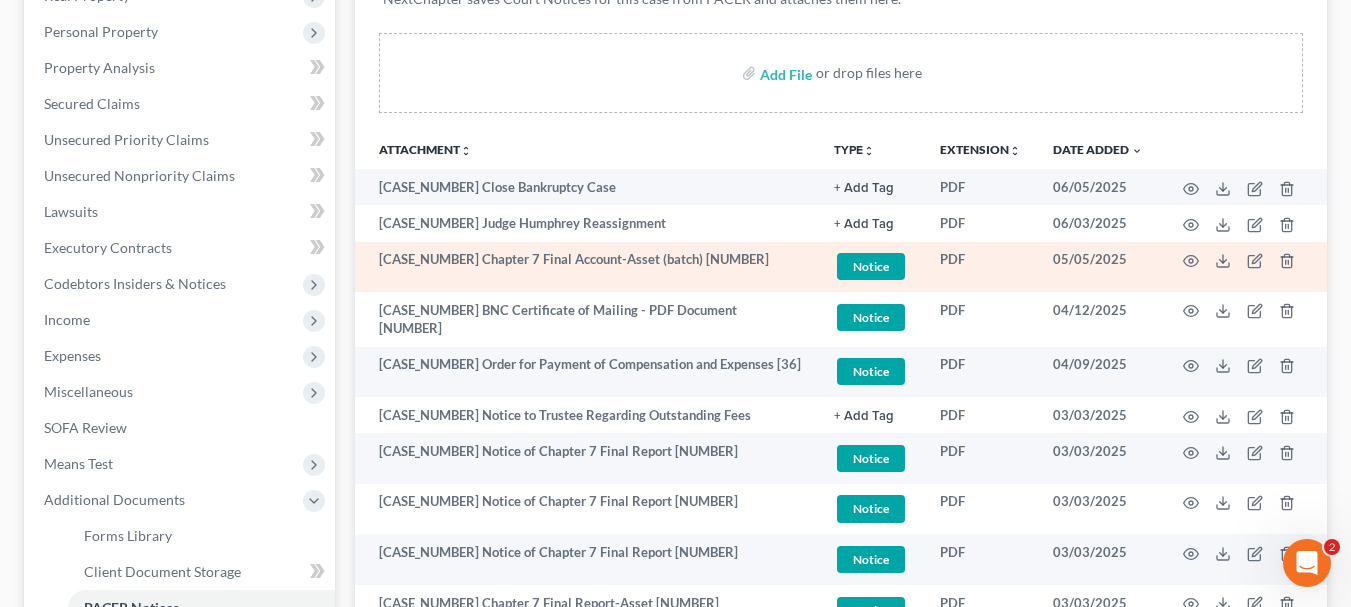 scroll, scrollTop: 400, scrollLeft: 0, axis: vertical 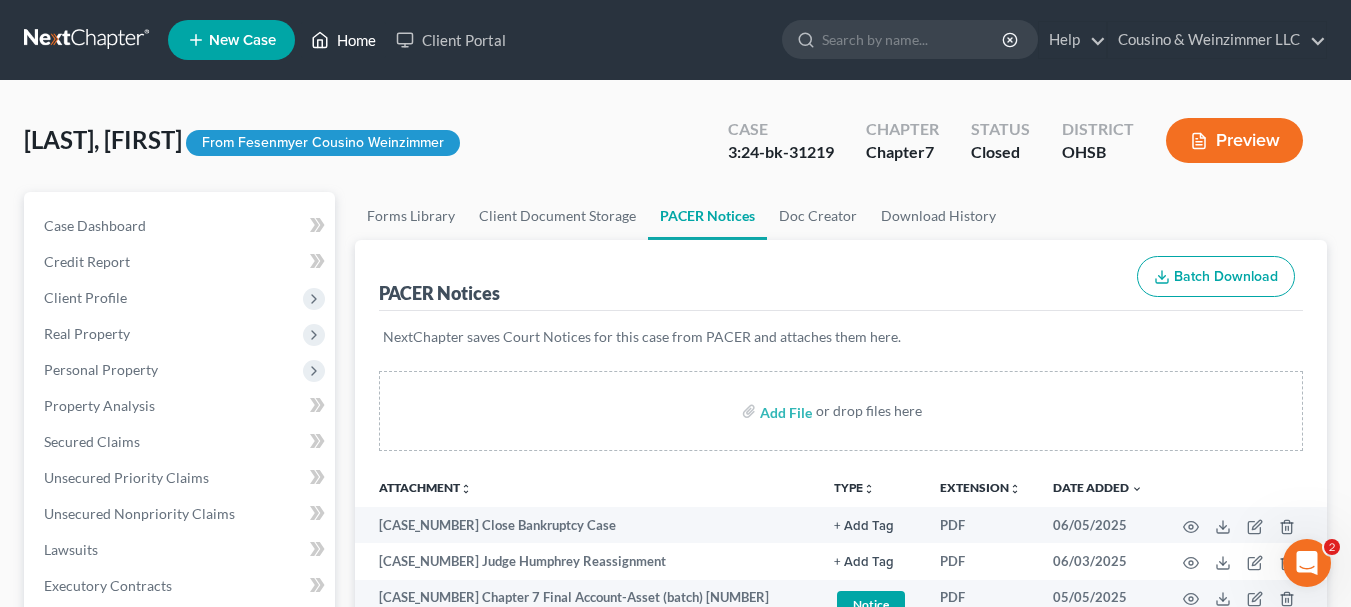 click on "Home" at bounding box center (343, 40) 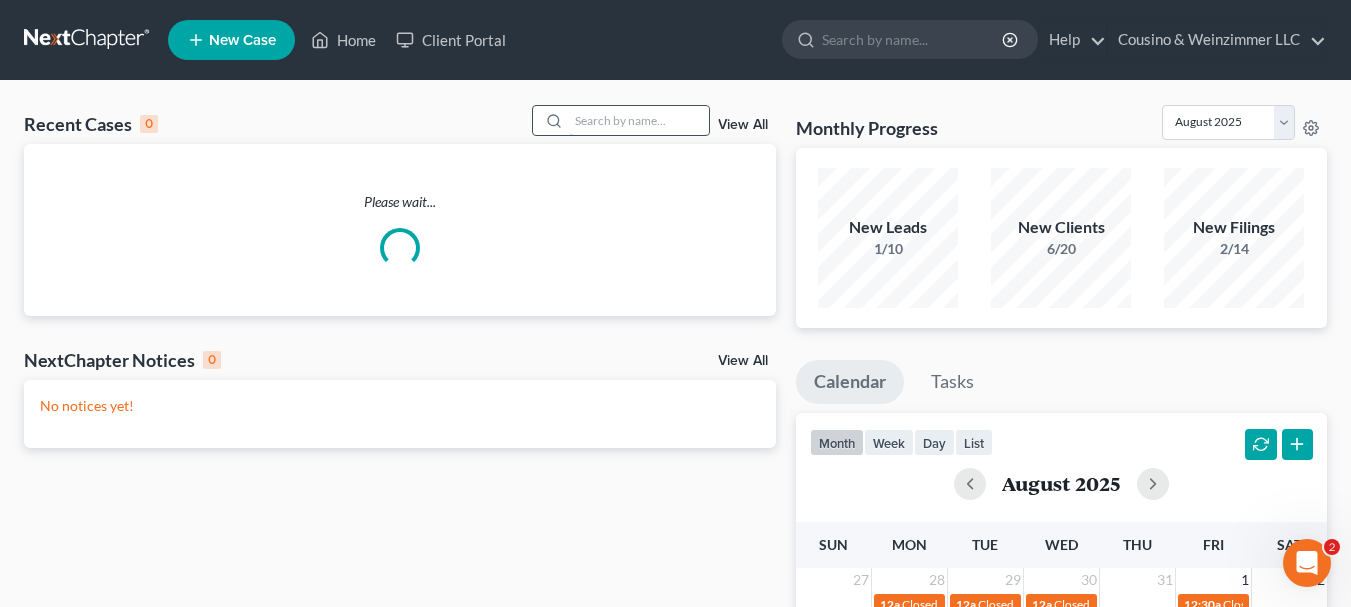 click at bounding box center [639, 120] 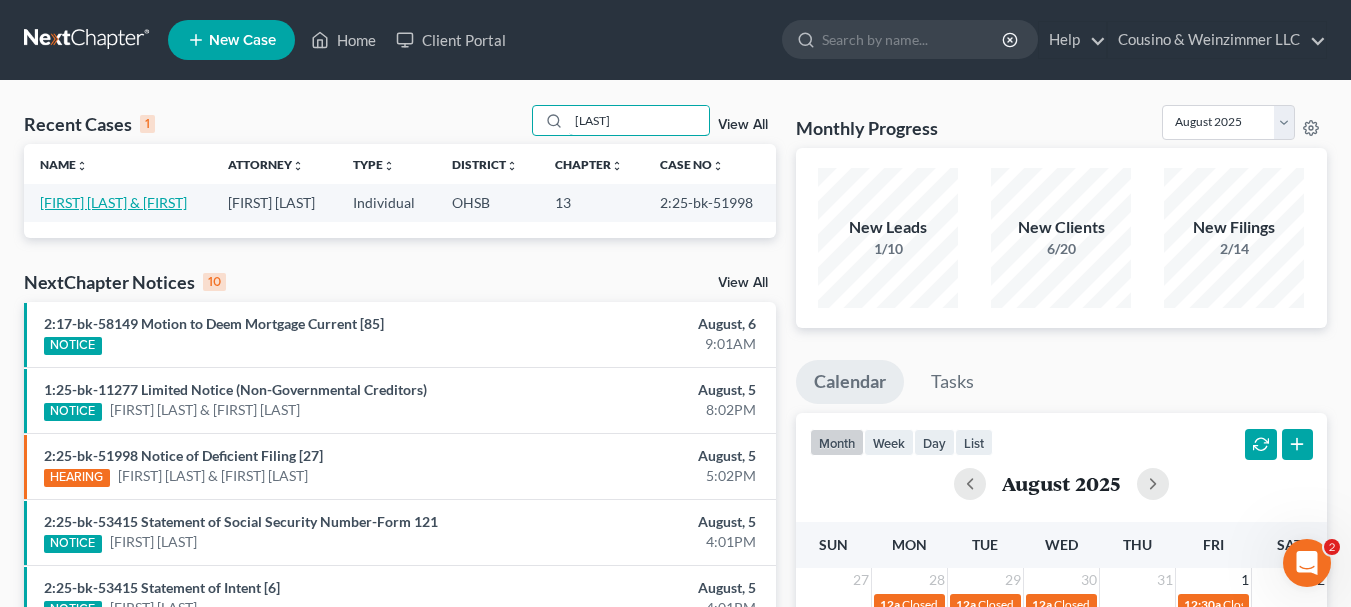 type on "lumbard" 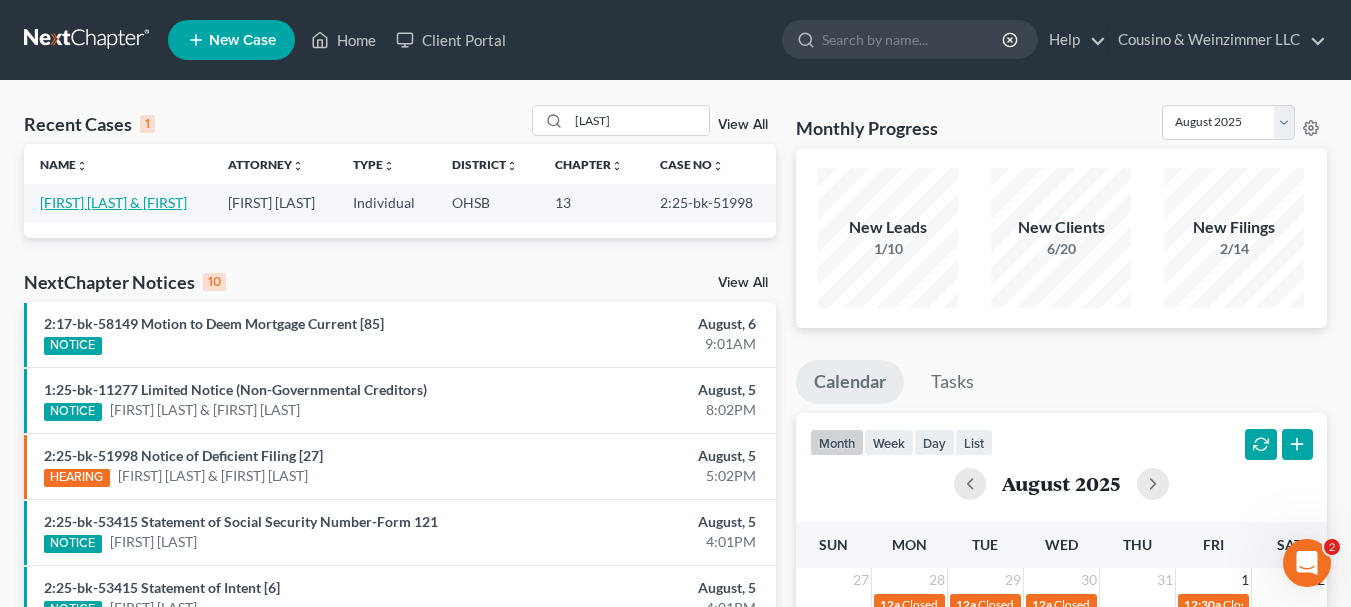 click on "[LAST], [FIRST] & [FIRST]" at bounding box center [113, 202] 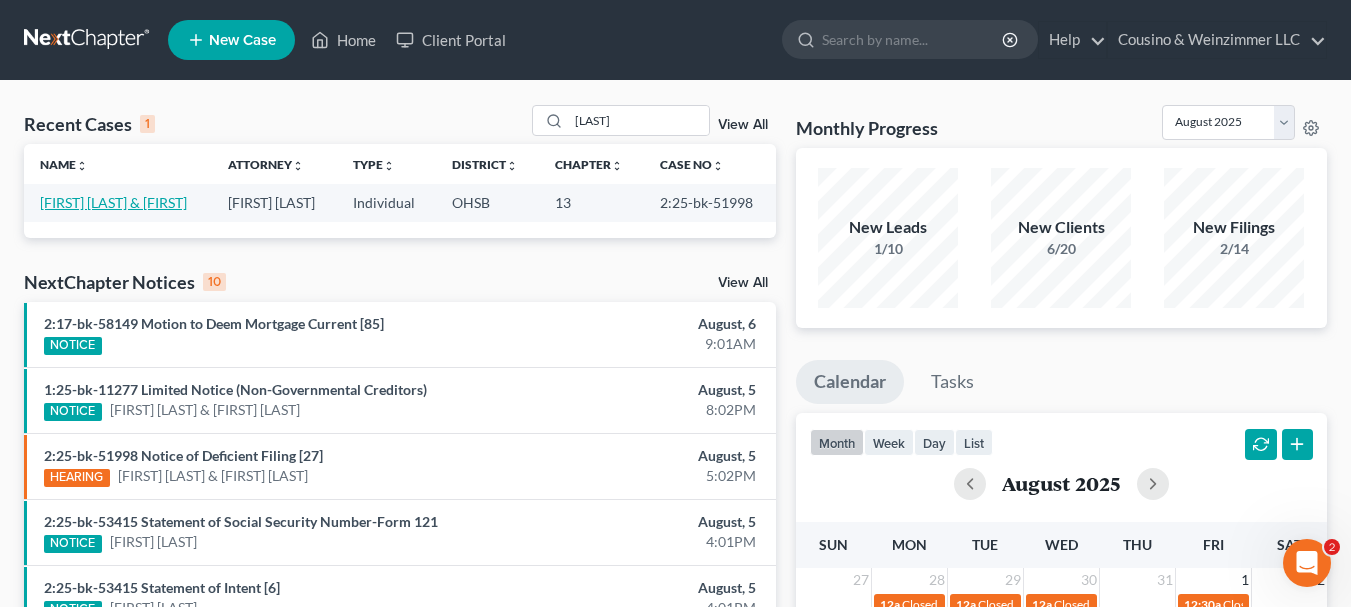 select on "3" 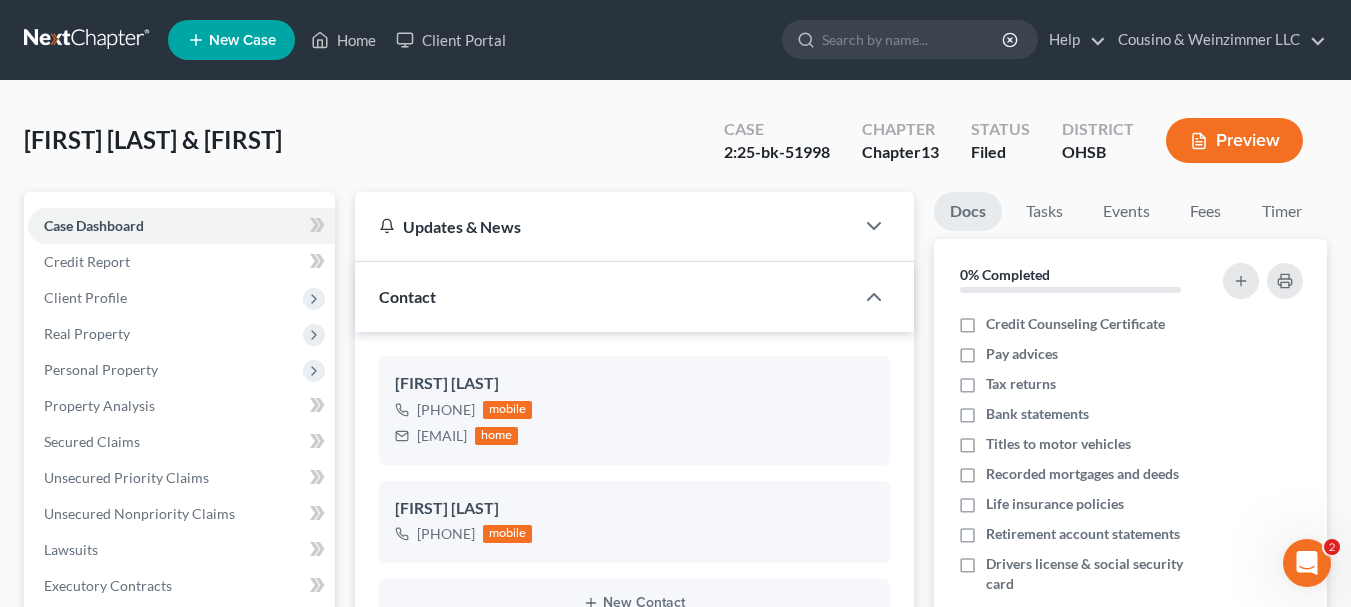 click on "Expenses" at bounding box center (181, 694) 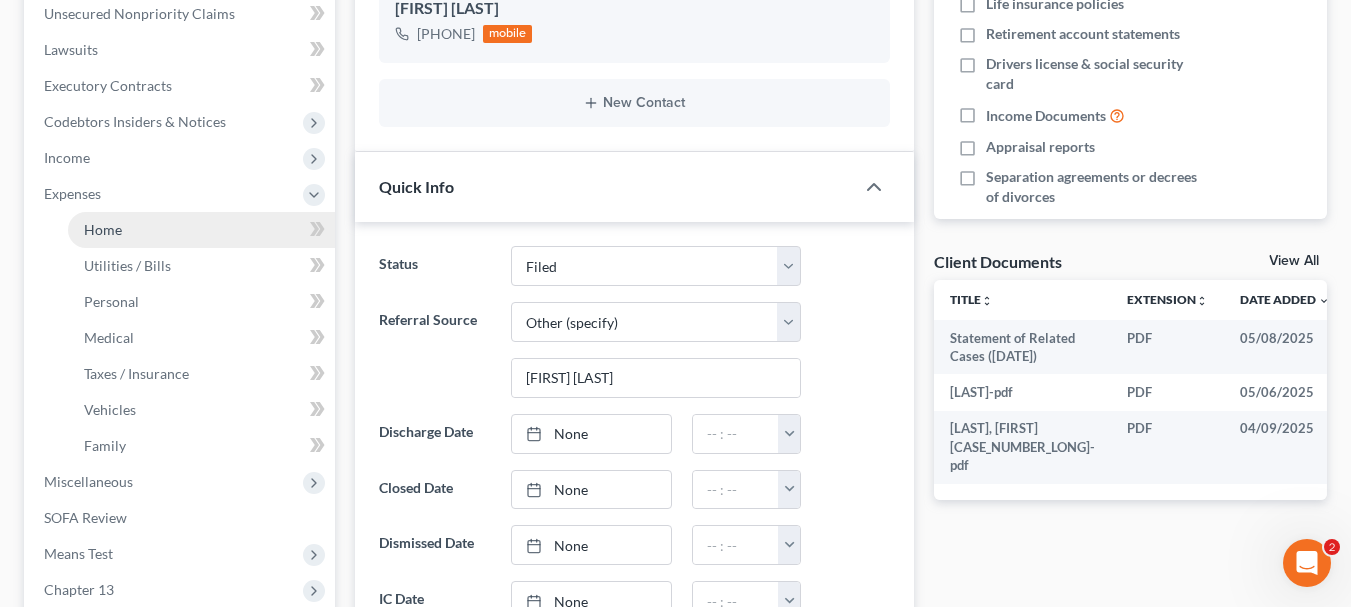 click on "Home" at bounding box center [103, 229] 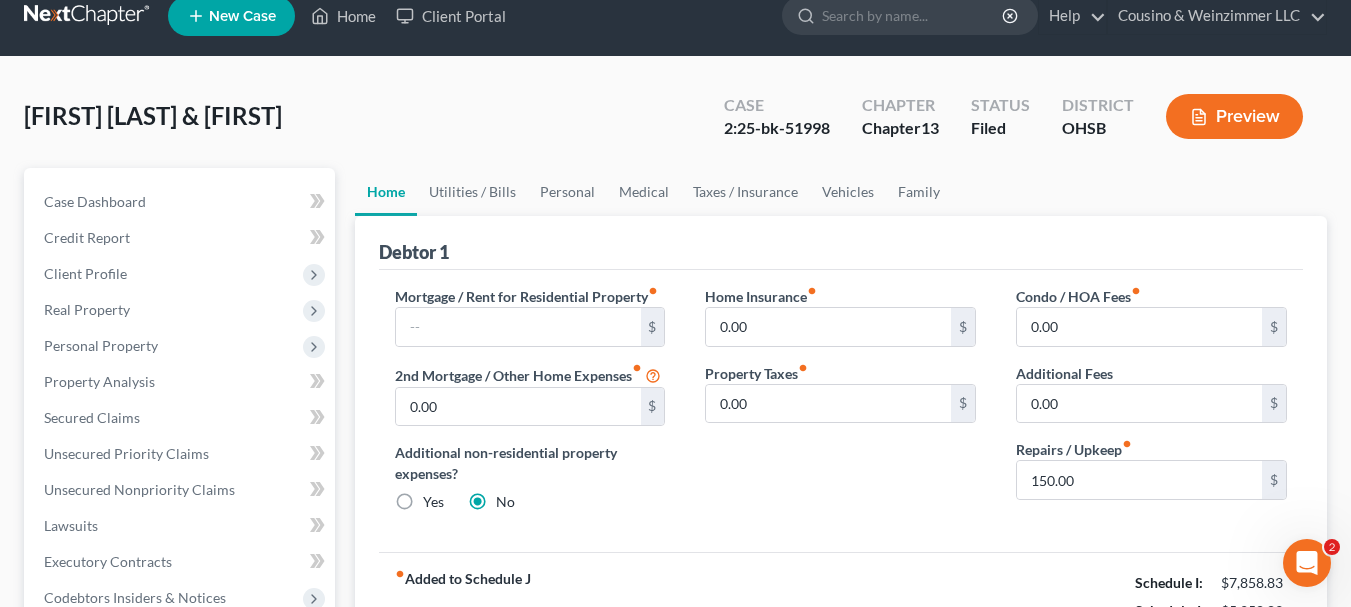 scroll, scrollTop: 0, scrollLeft: 0, axis: both 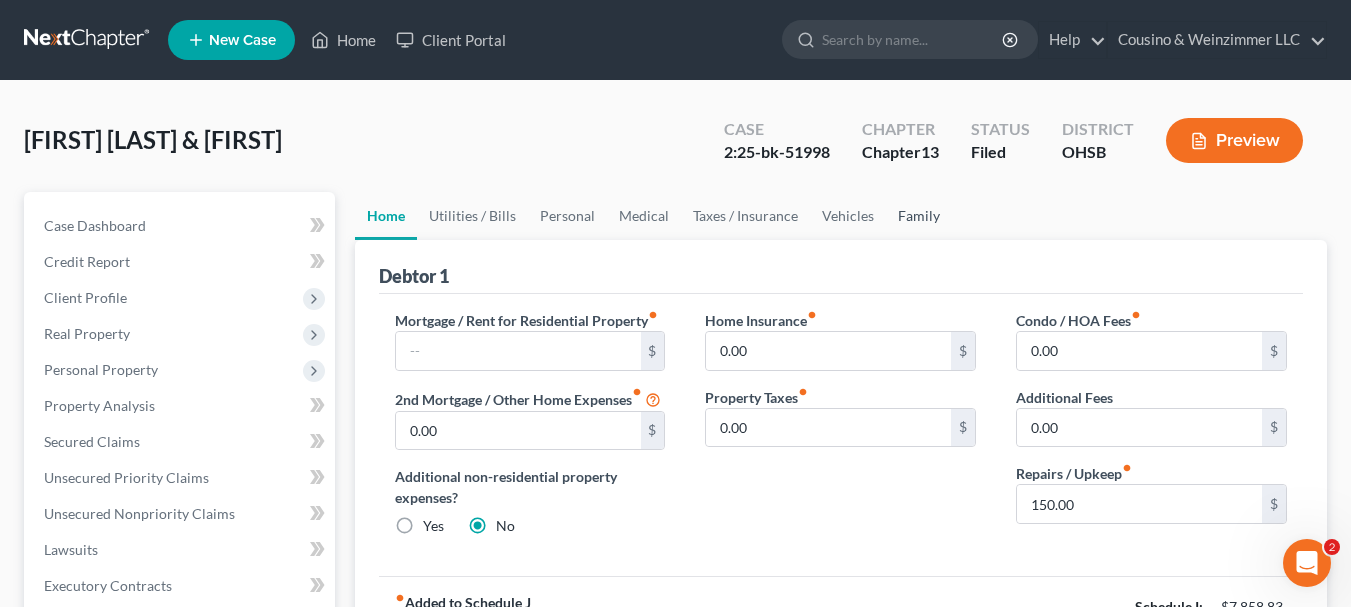 click on "Family" at bounding box center (919, 216) 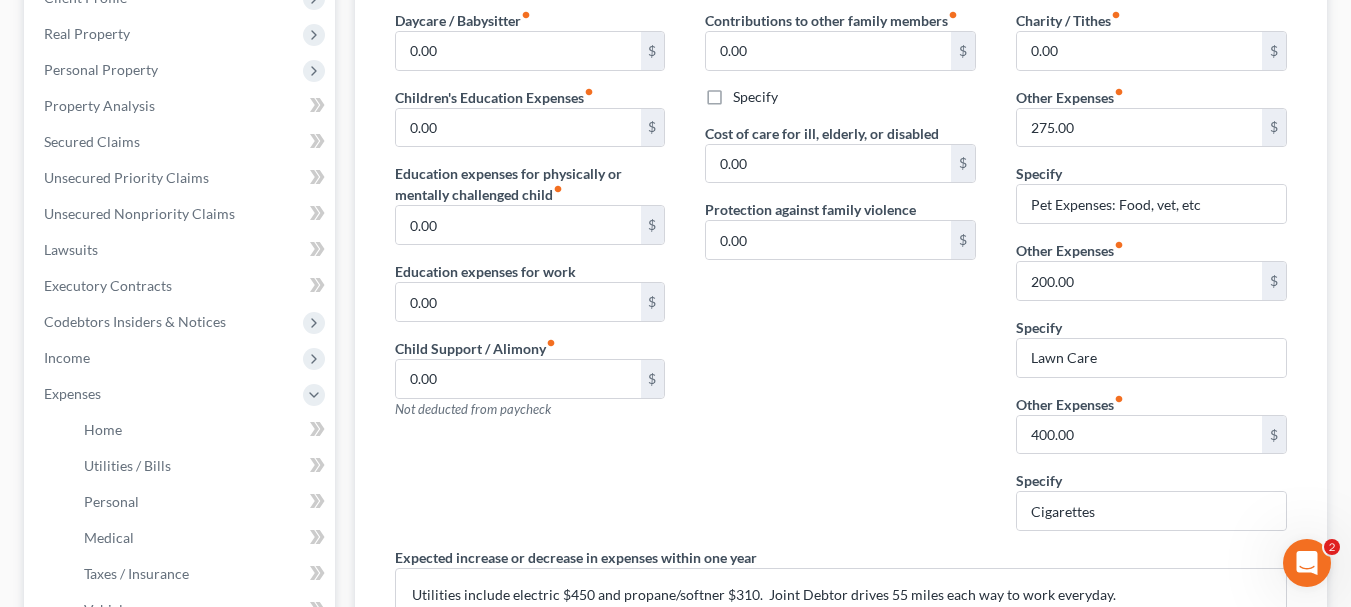 scroll, scrollTop: 100, scrollLeft: 0, axis: vertical 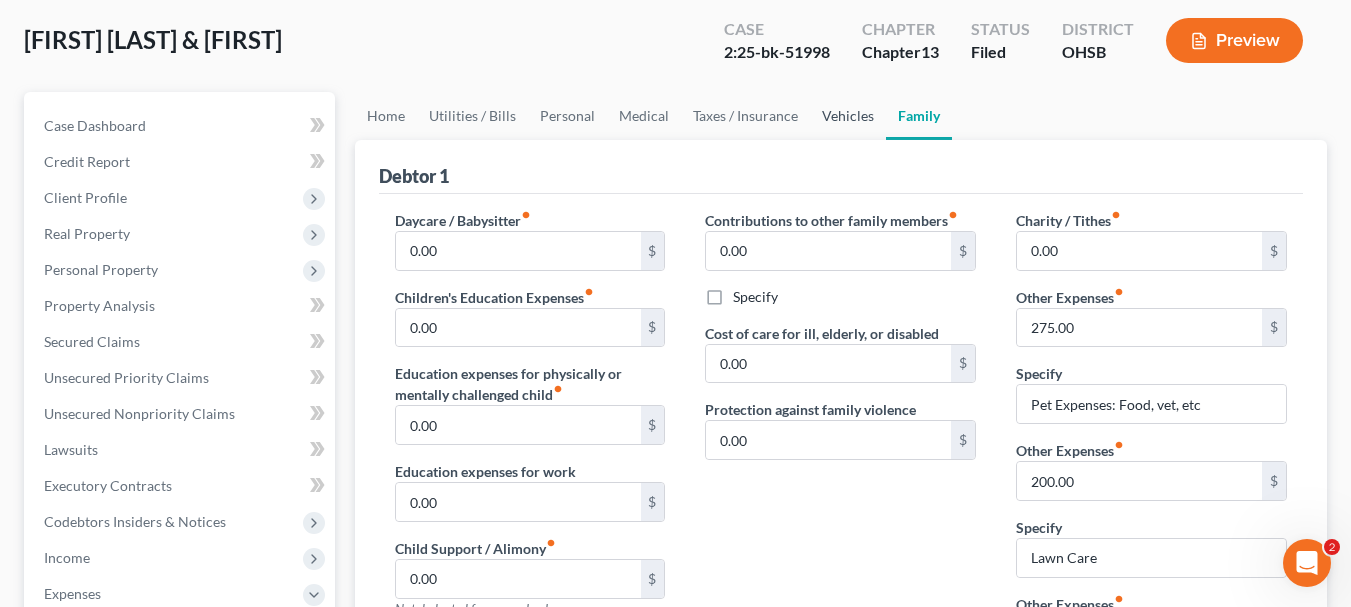 click on "Vehicles" at bounding box center [848, 116] 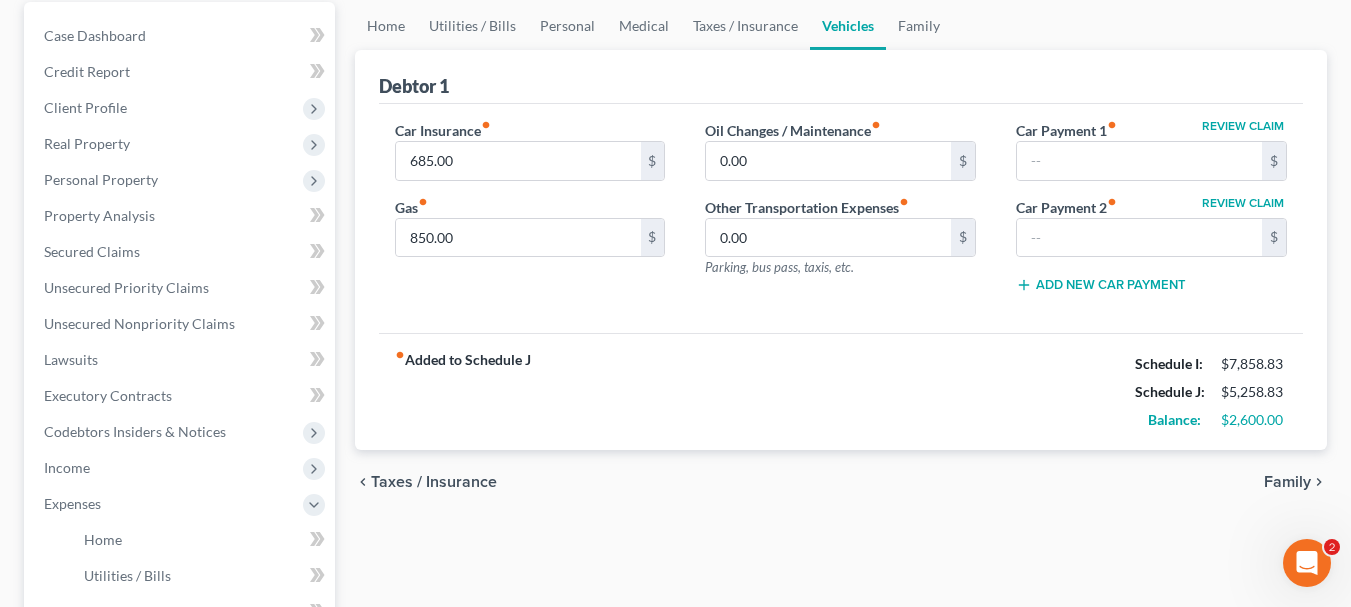 scroll, scrollTop: 200, scrollLeft: 0, axis: vertical 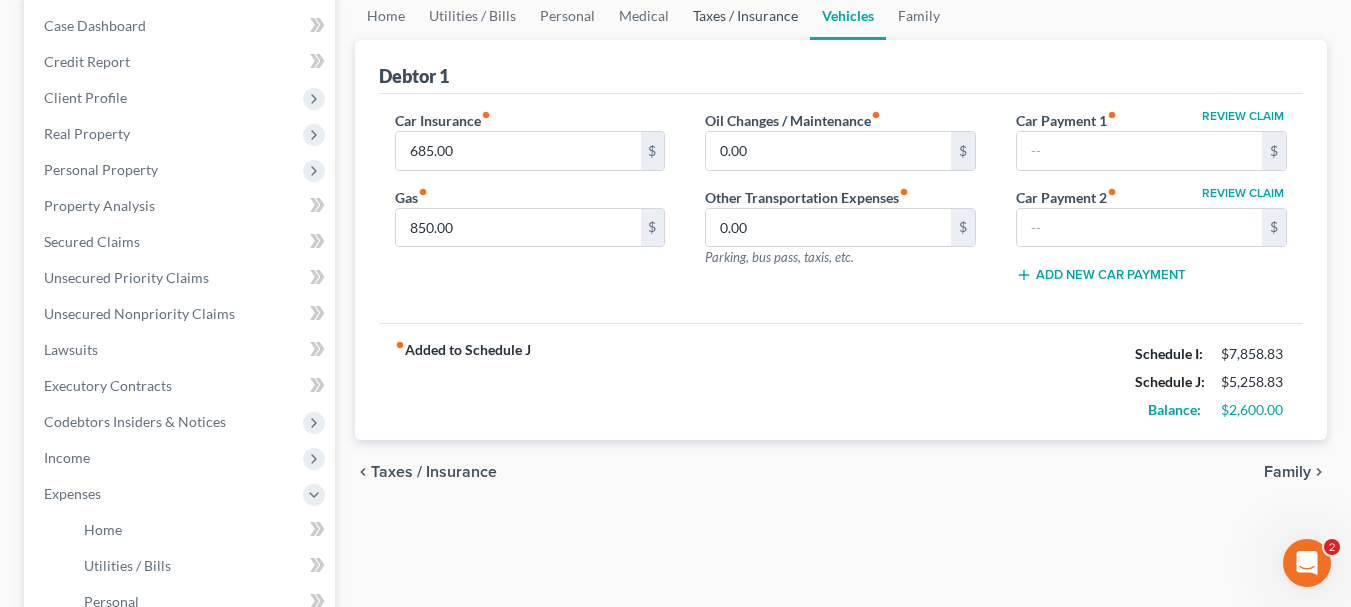 click on "Taxes / Insurance" at bounding box center [745, 16] 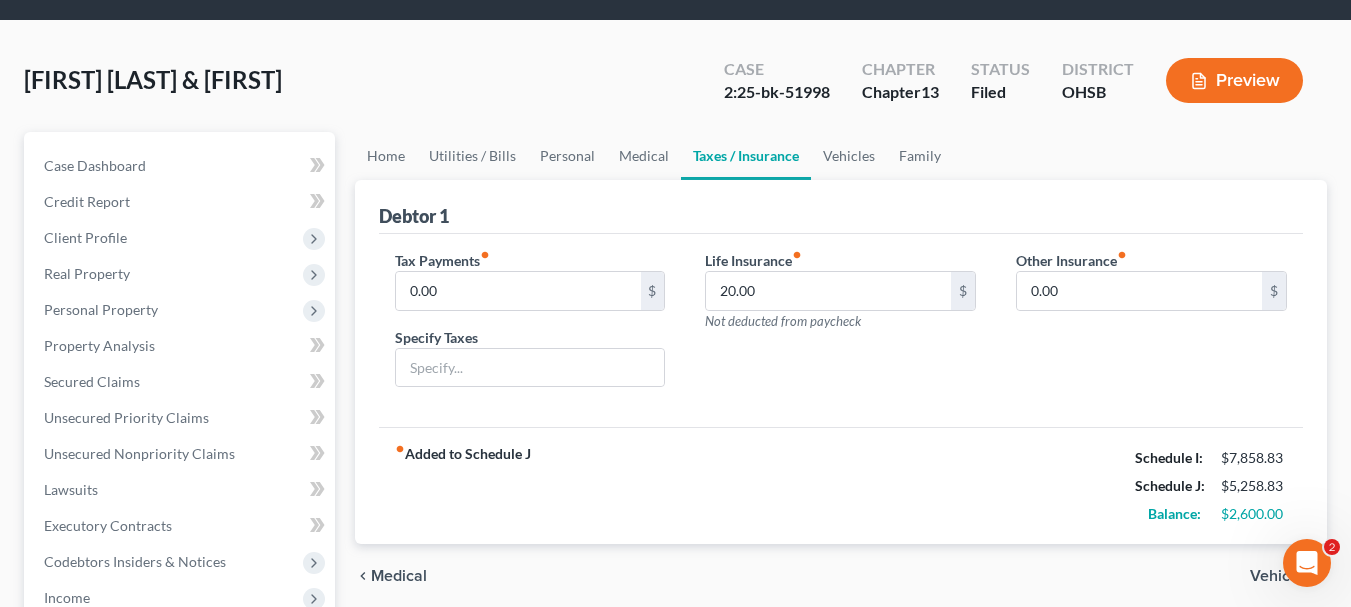 scroll, scrollTop: 0, scrollLeft: 0, axis: both 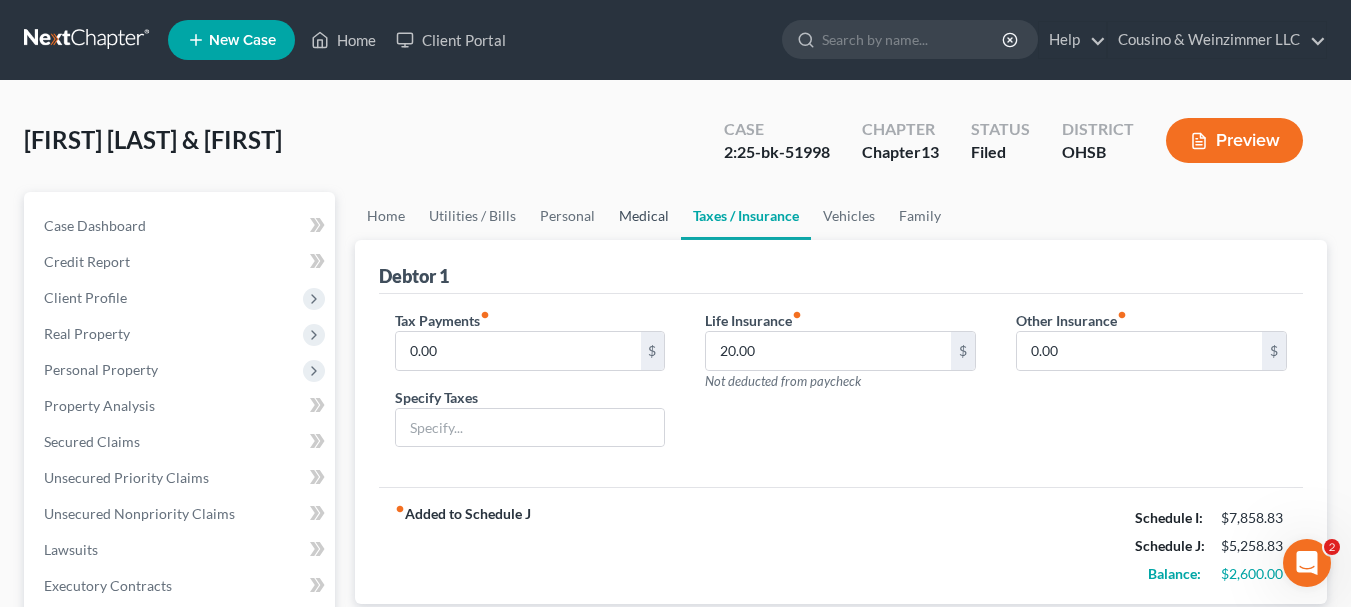 click on "Medical" at bounding box center (644, 216) 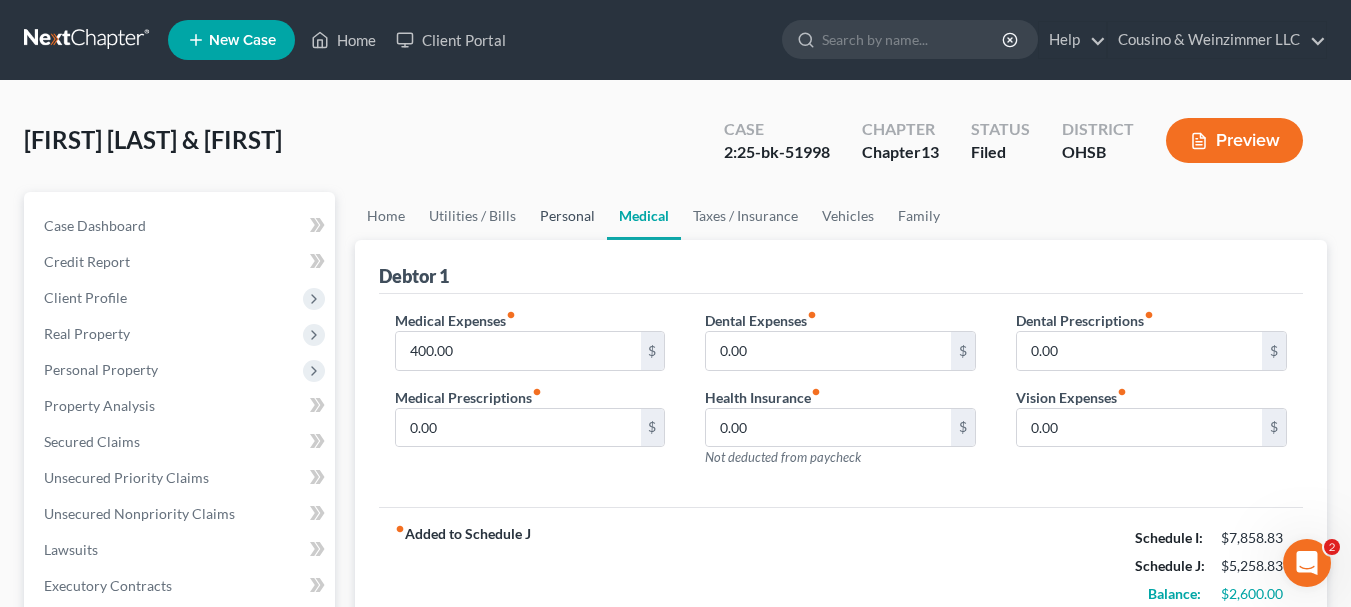 click on "Personal" at bounding box center [567, 216] 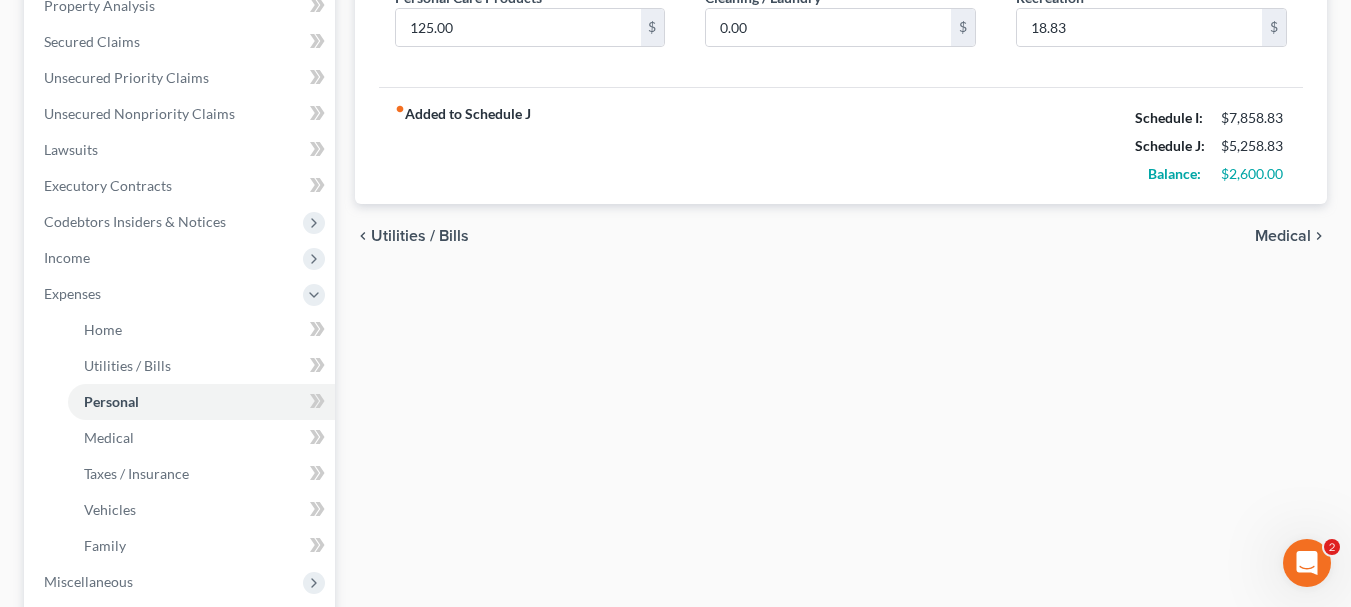scroll, scrollTop: 600, scrollLeft: 0, axis: vertical 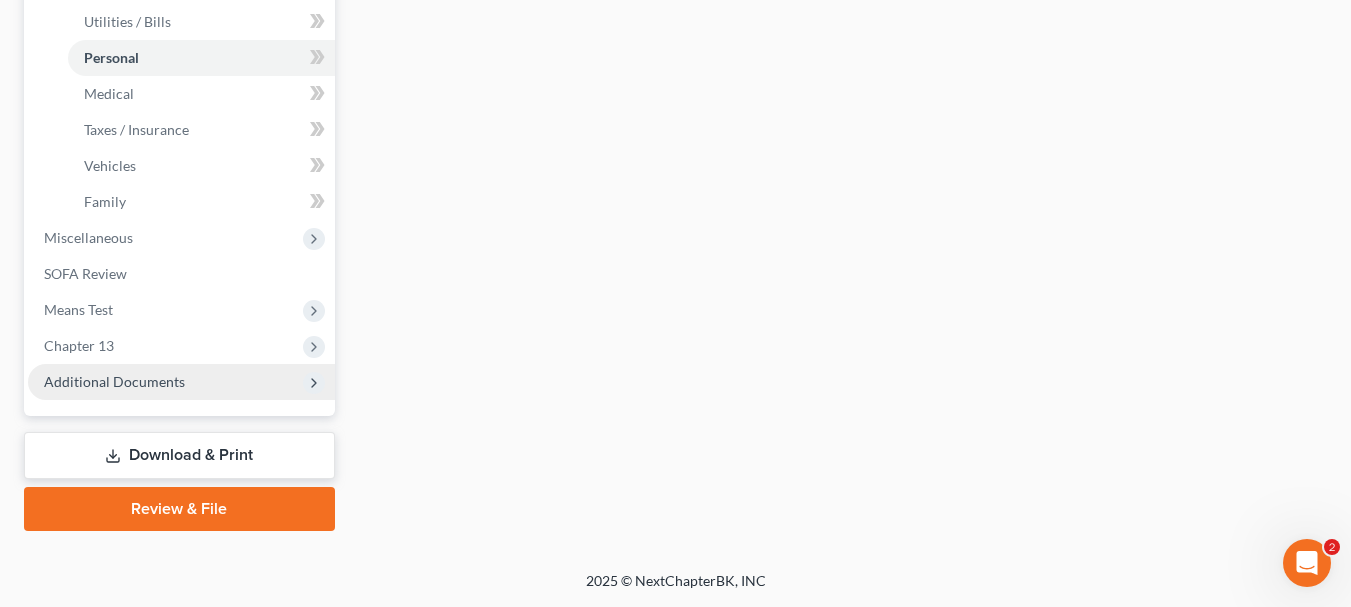 click on "Additional Documents" at bounding box center (114, 381) 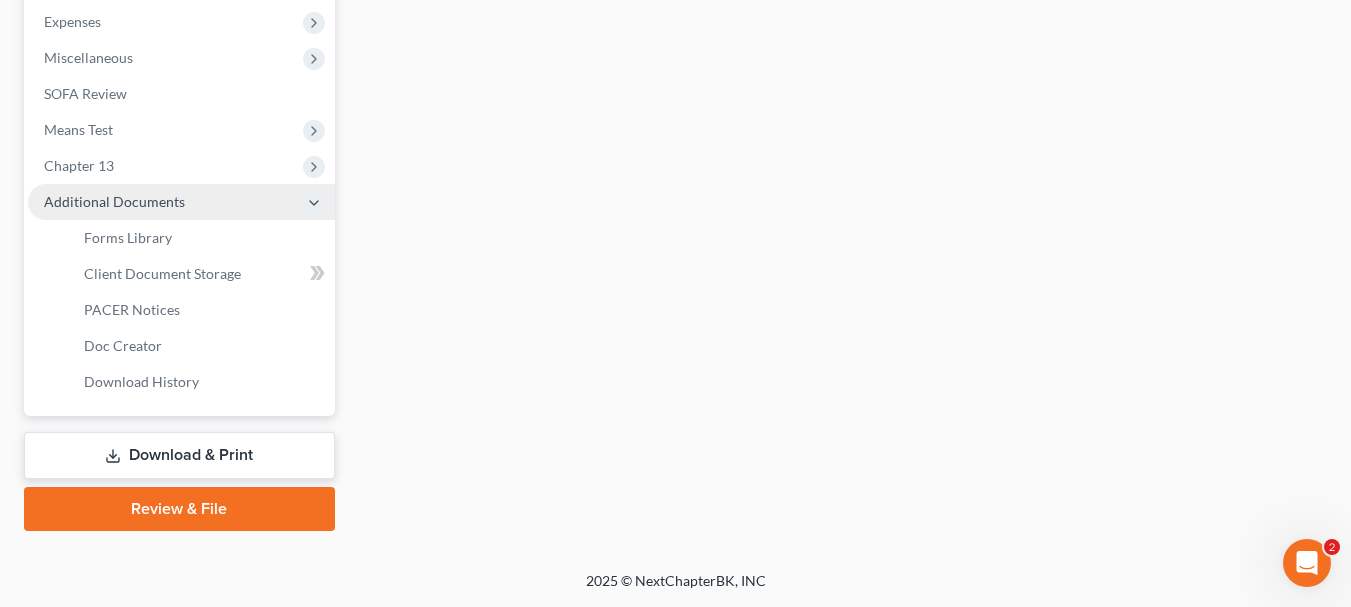 scroll, scrollTop: 672, scrollLeft: 0, axis: vertical 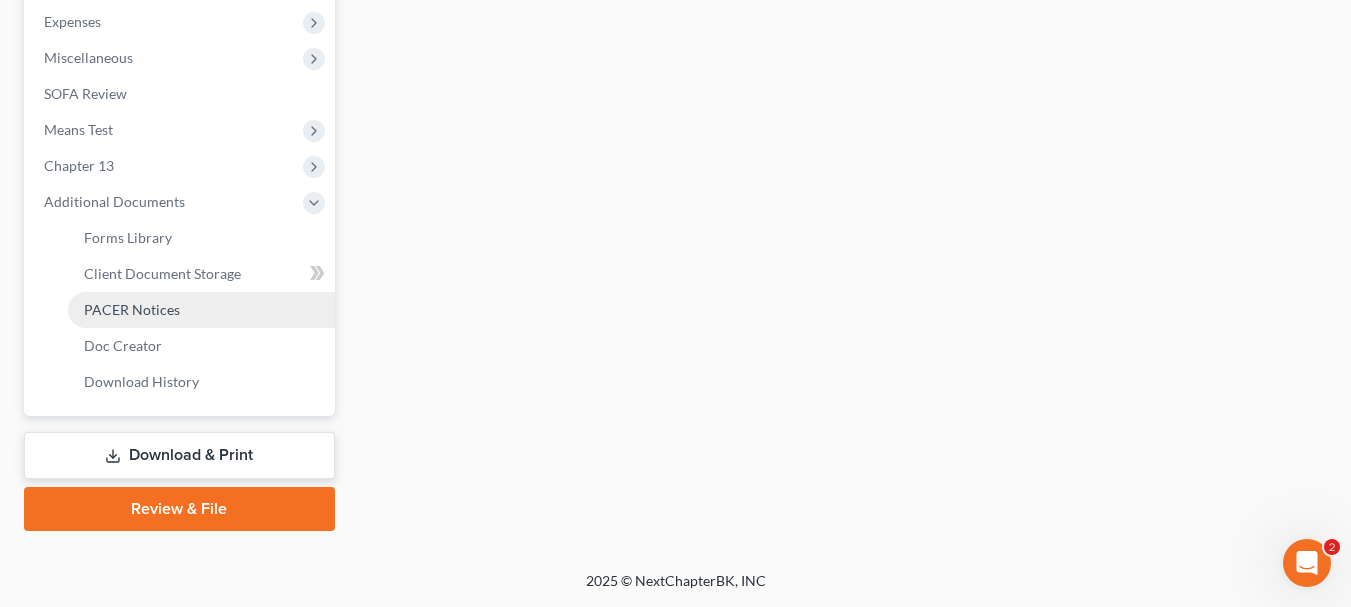 click on "PACER Notices" at bounding box center (132, 309) 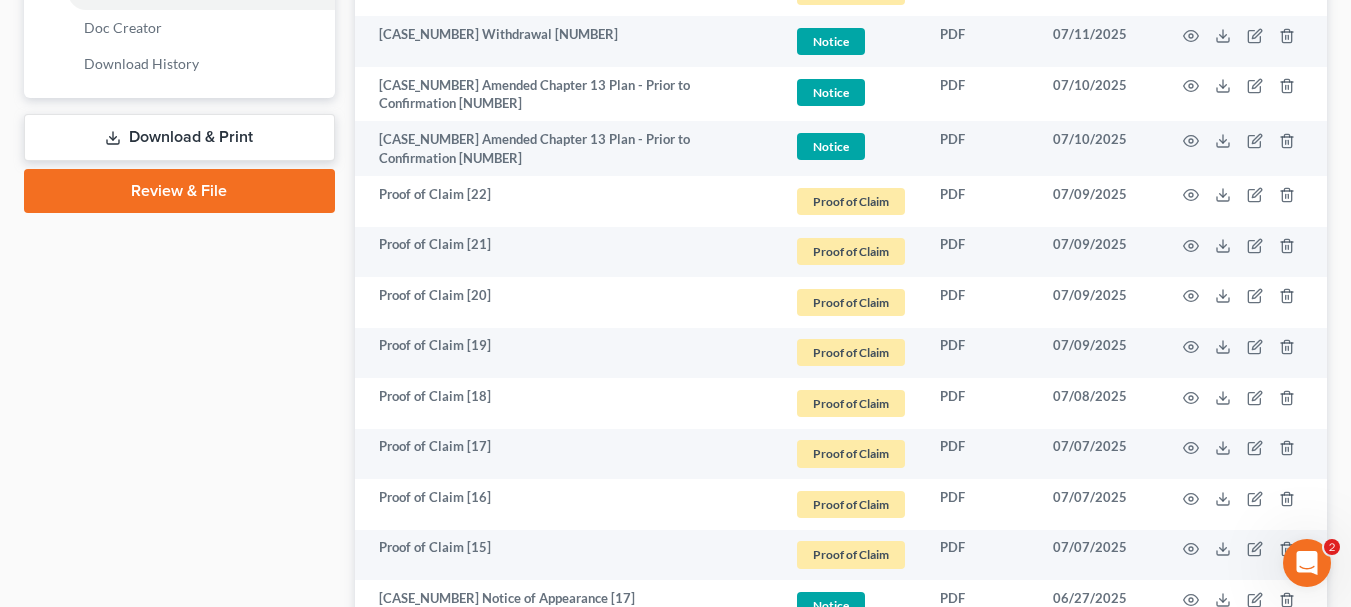 scroll, scrollTop: 1000, scrollLeft: 0, axis: vertical 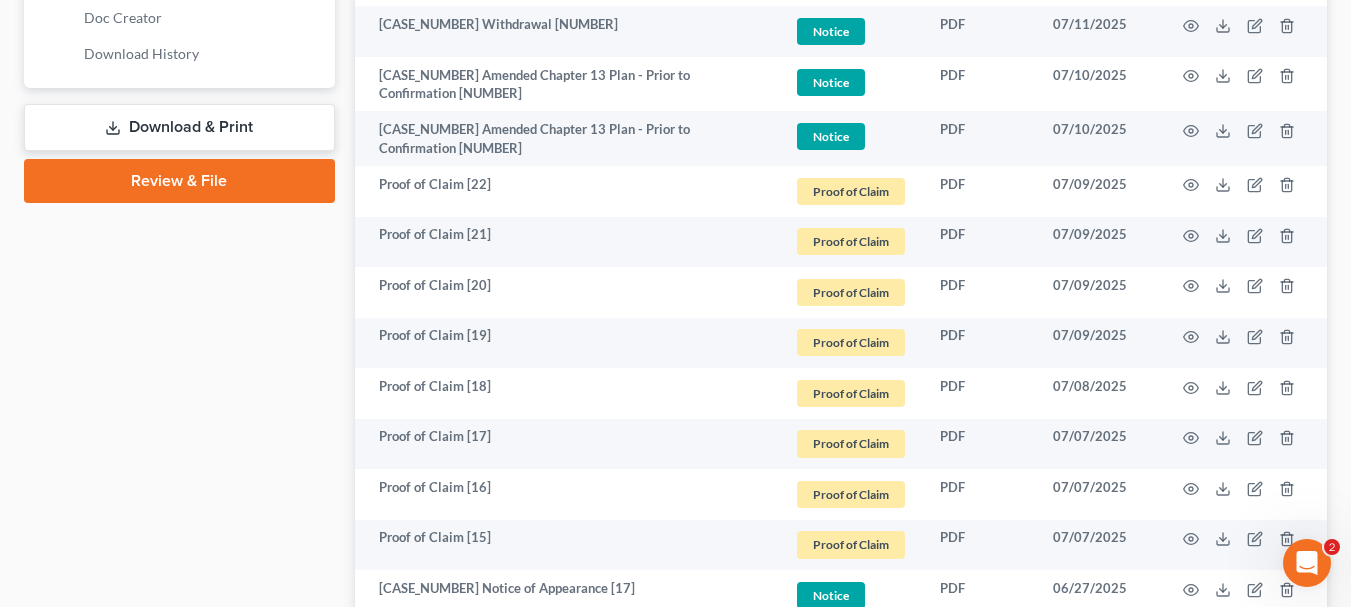 click on "Download & Print" at bounding box center [179, 127] 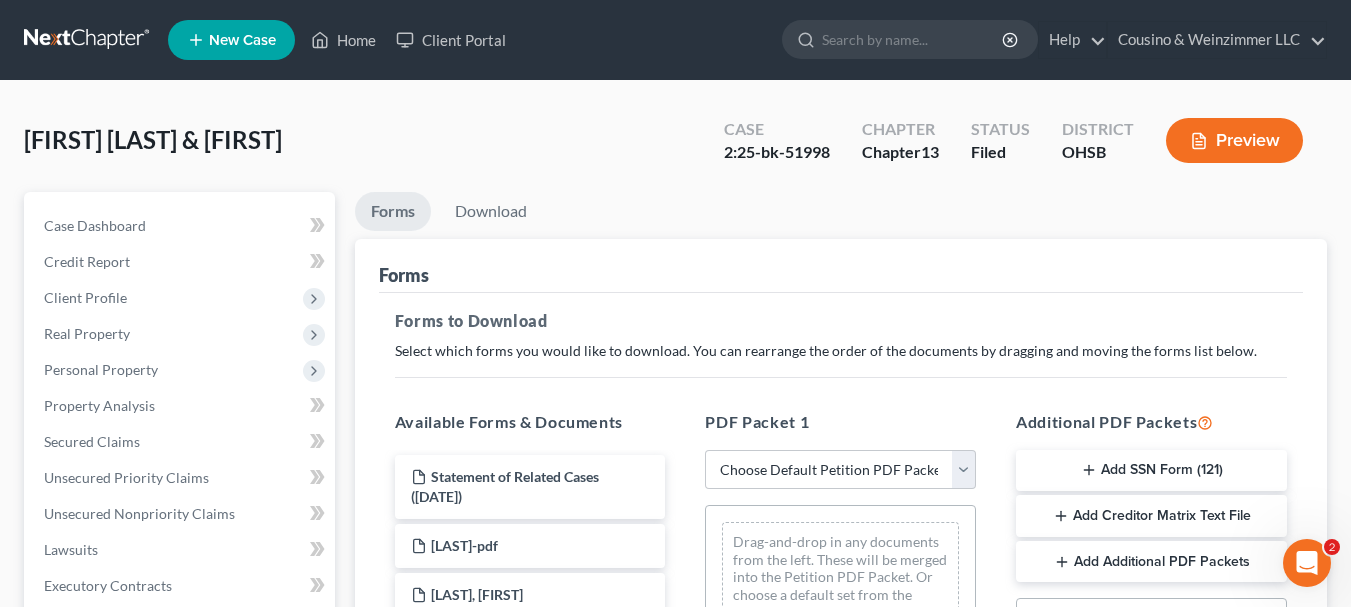 scroll, scrollTop: 200, scrollLeft: 0, axis: vertical 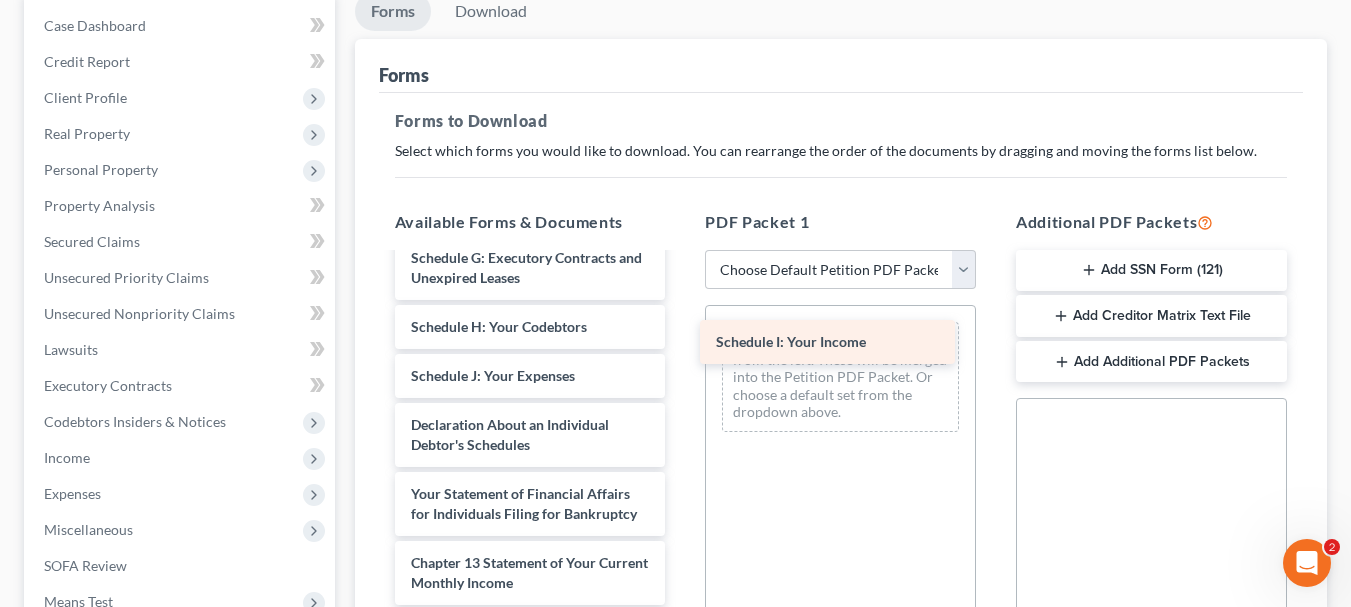 drag, startPoint x: 538, startPoint y: 372, endPoint x: 848, endPoint y: 336, distance: 312.0833 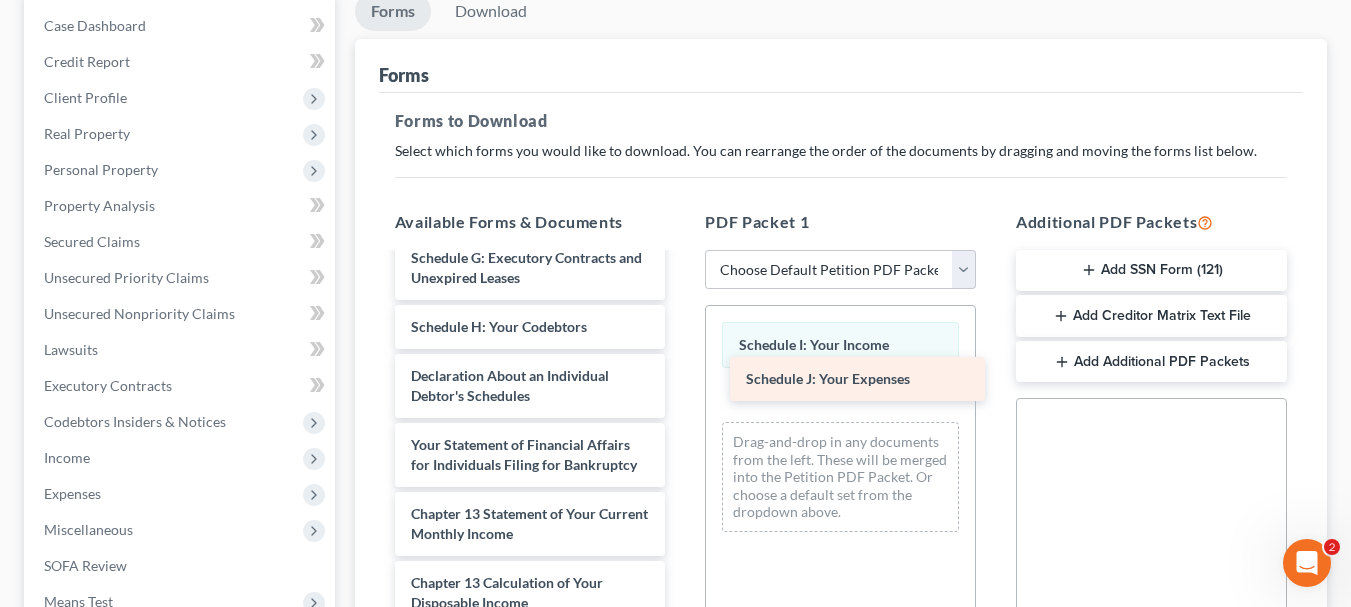 drag, startPoint x: 575, startPoint y: 384, endPoint x: 910, endPoint y: 387, distance: 335.01343 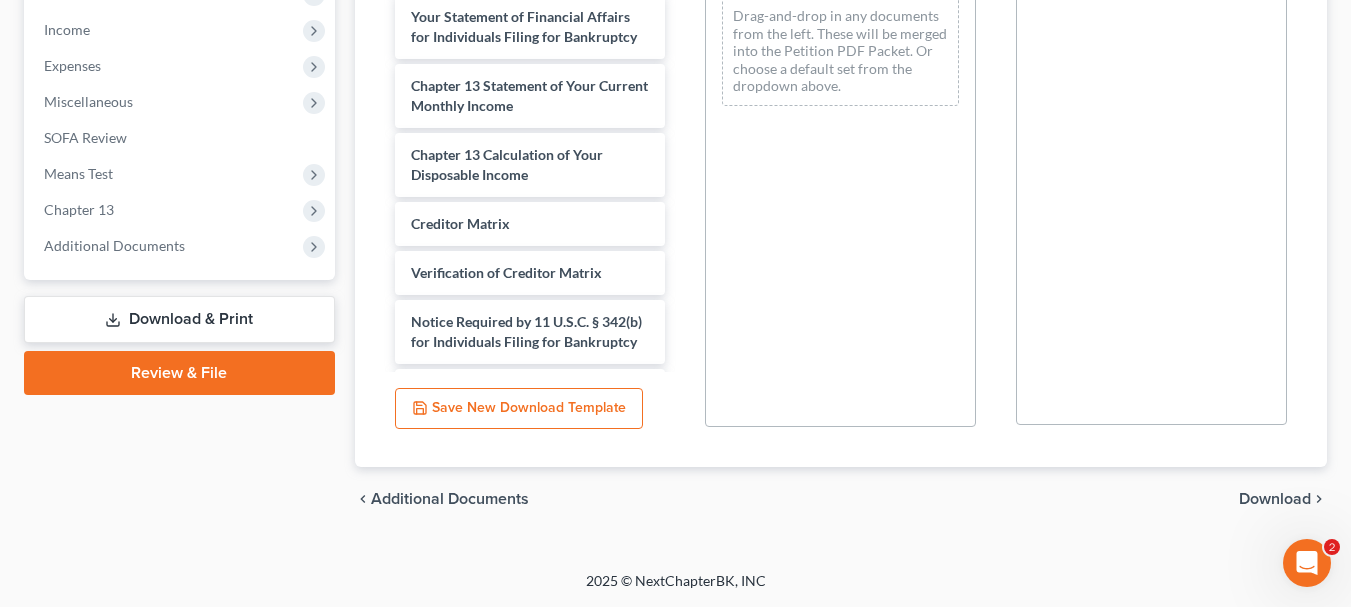 click on "Download" at bounding box center (1275, 499) 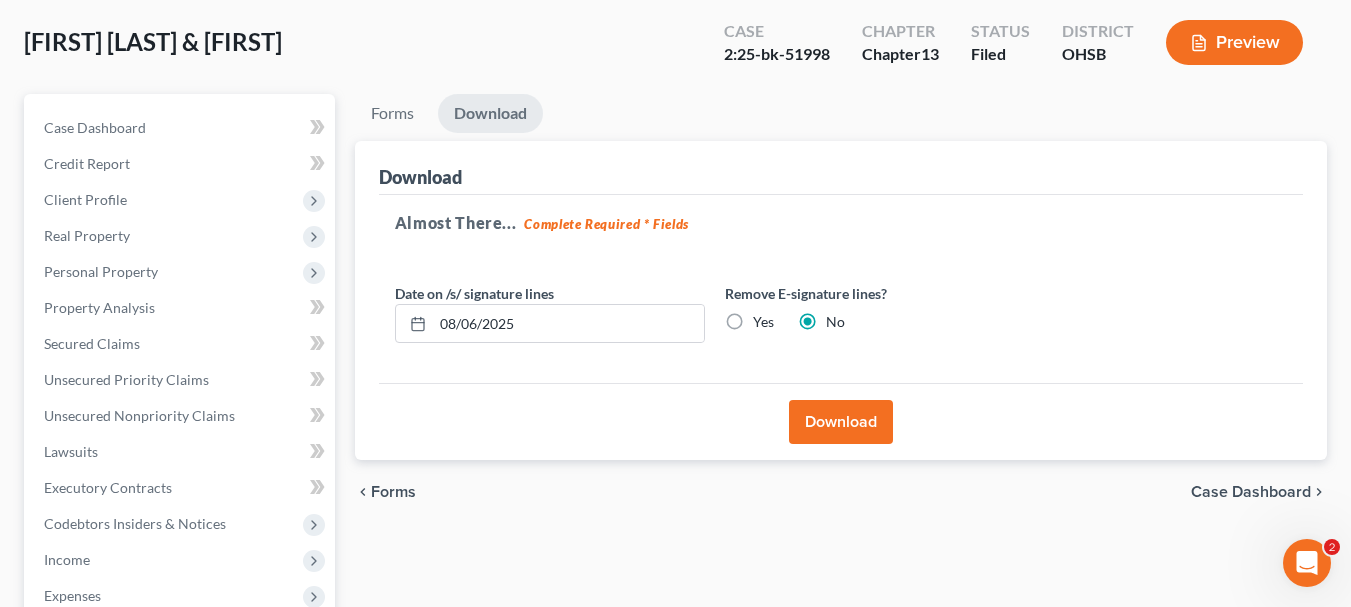 scroll, scrollTop: 92, scrollLeft: 0, axis: vertical 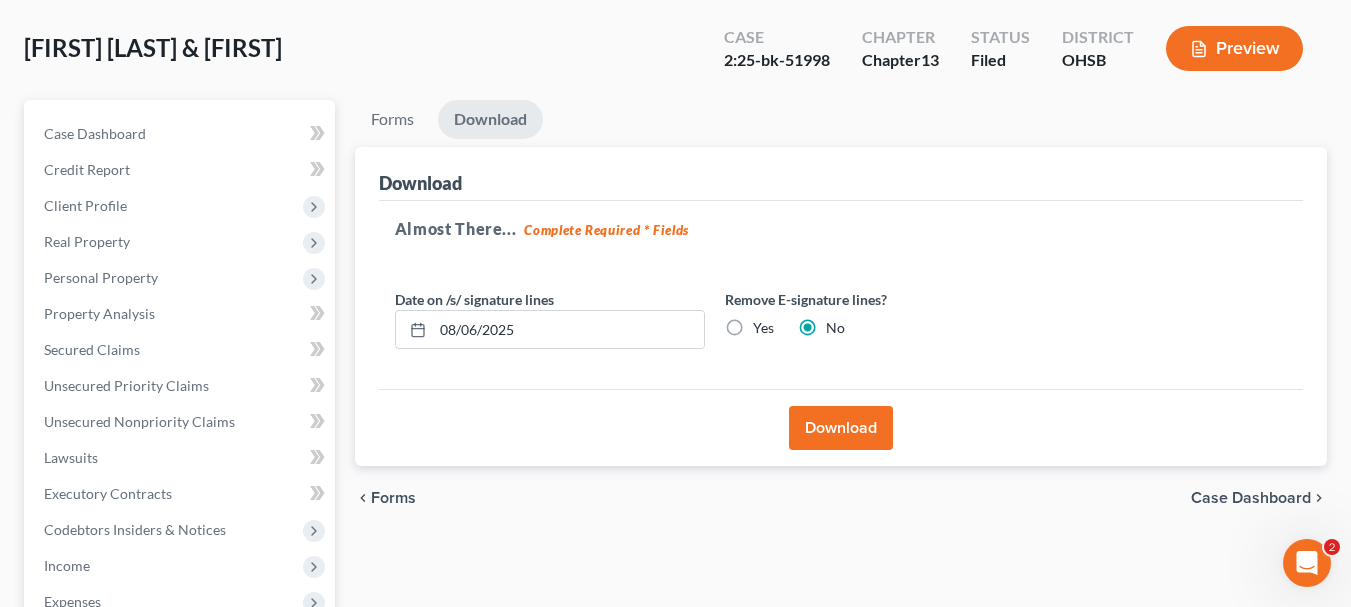 click on "Download" at bounding box center (841, 428) 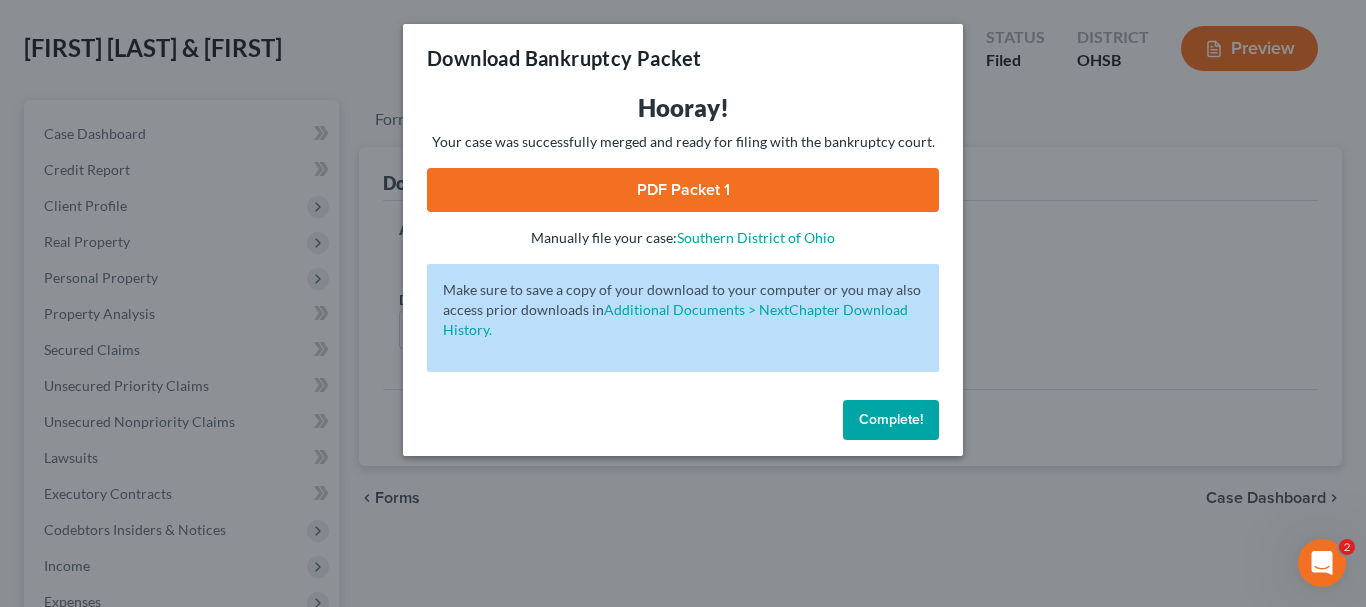 click on "PDF Packet 1" at bounding box center (683, 190) 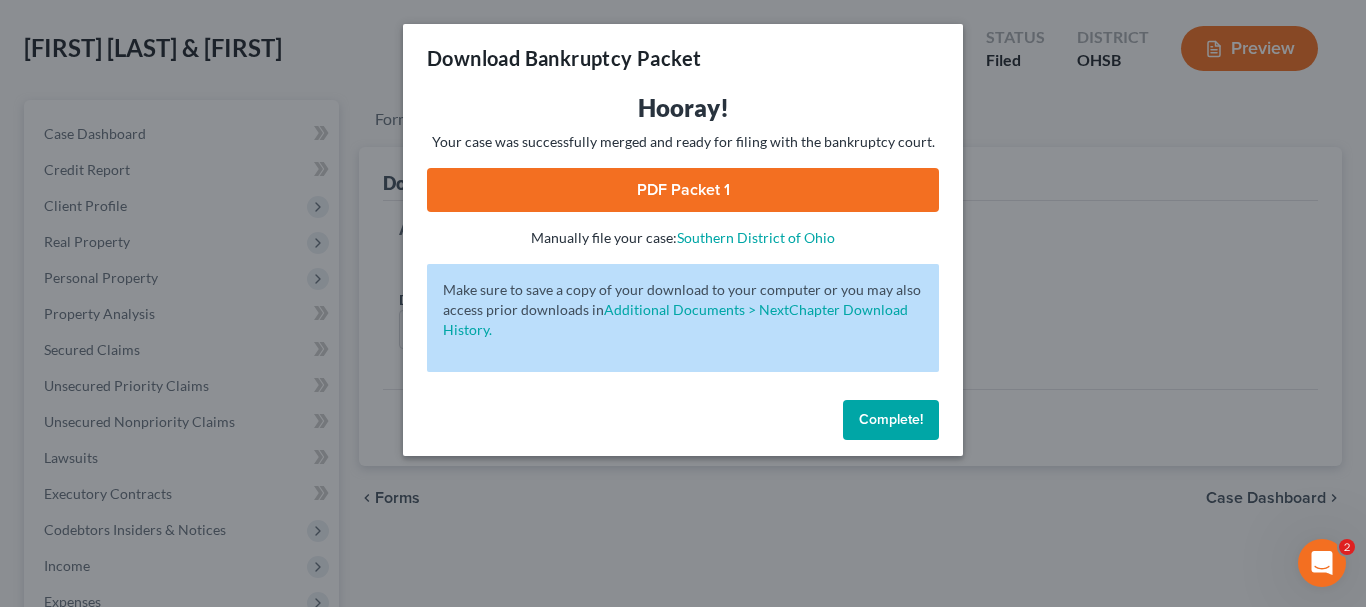 click on "Complete!" at bounding box center (891, 419) 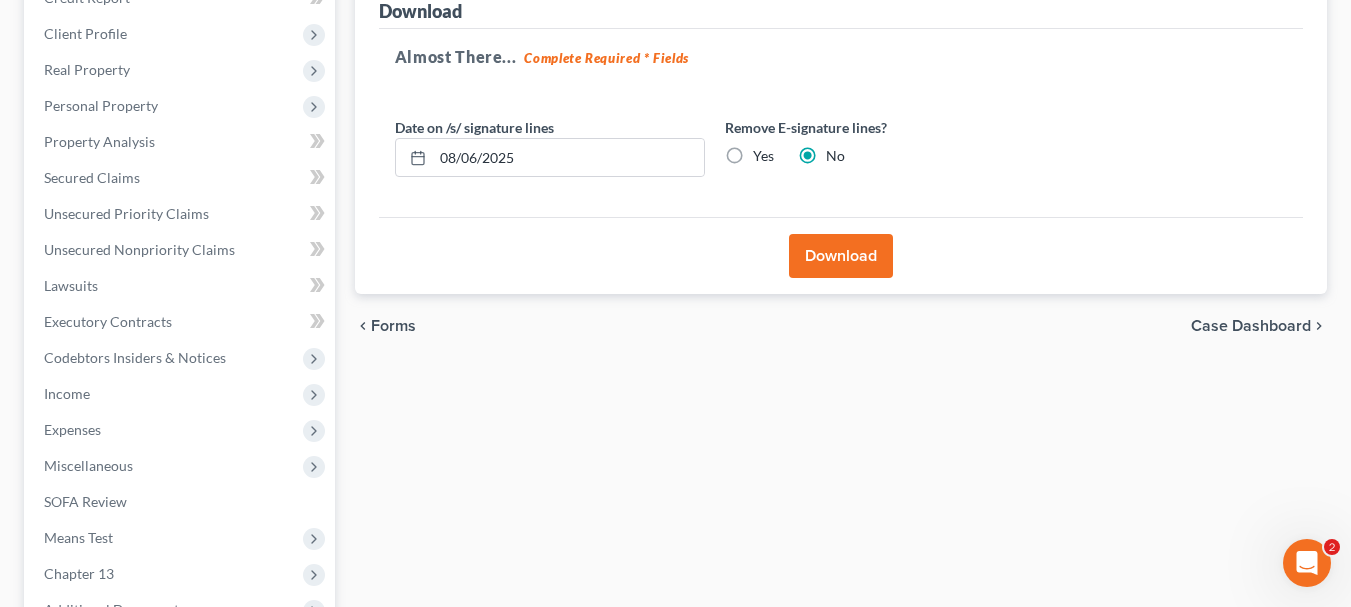 scroll, scrollTop: 292, scrollLeft: 0, axis: vertical 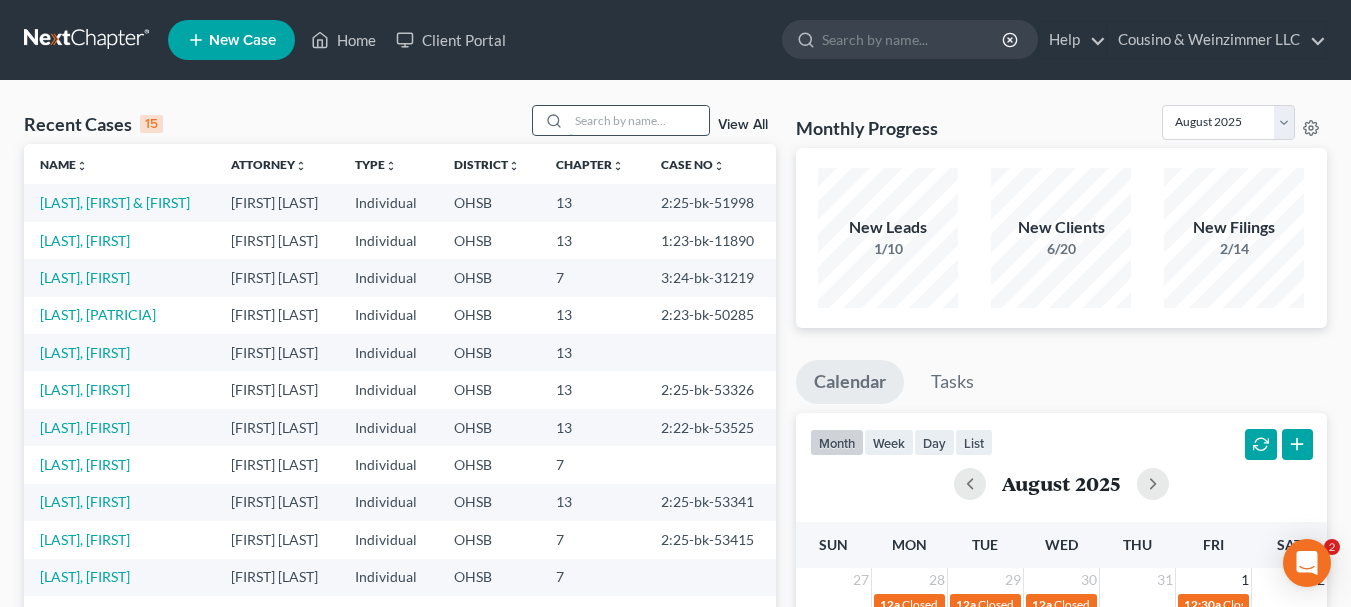 click at bounding box center (639, 120) 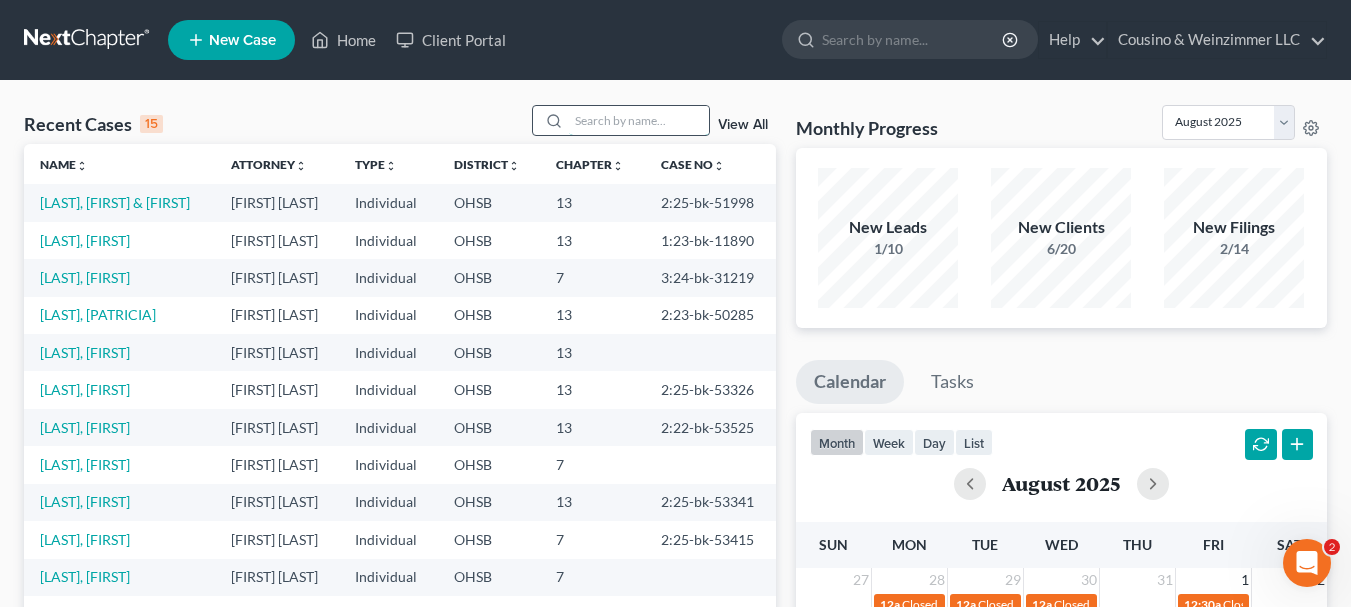 scroll, scrollTop: 0, scrollLeft: 0, axis: both 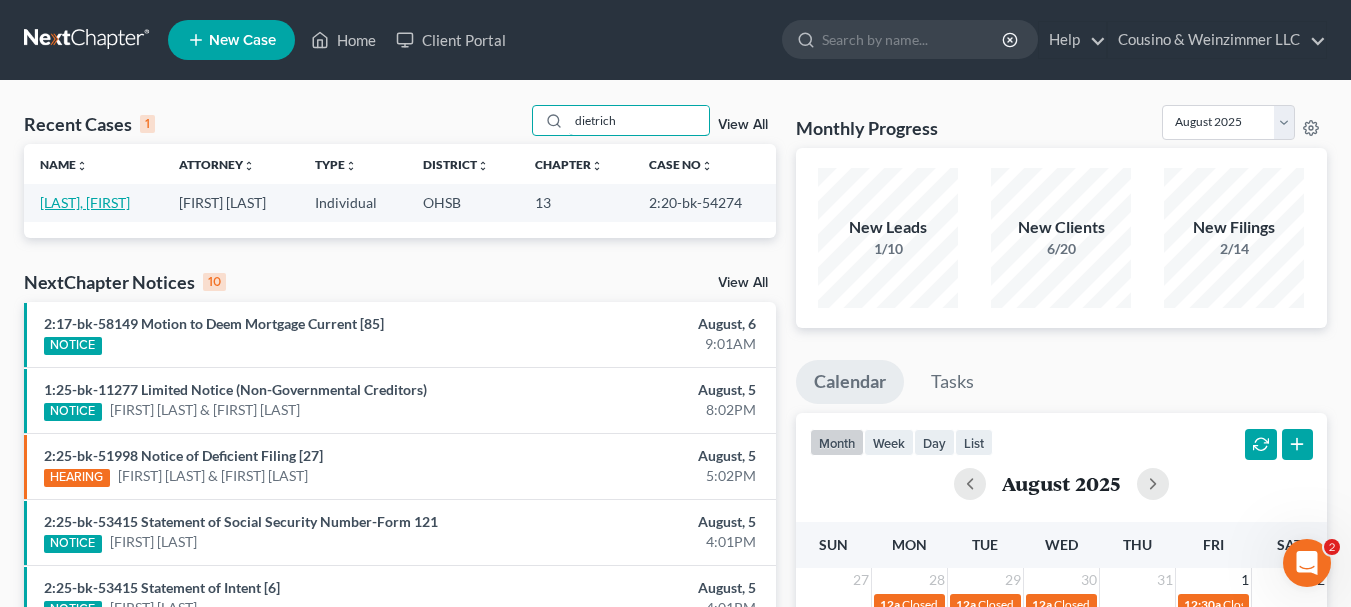 type on "dietrich" 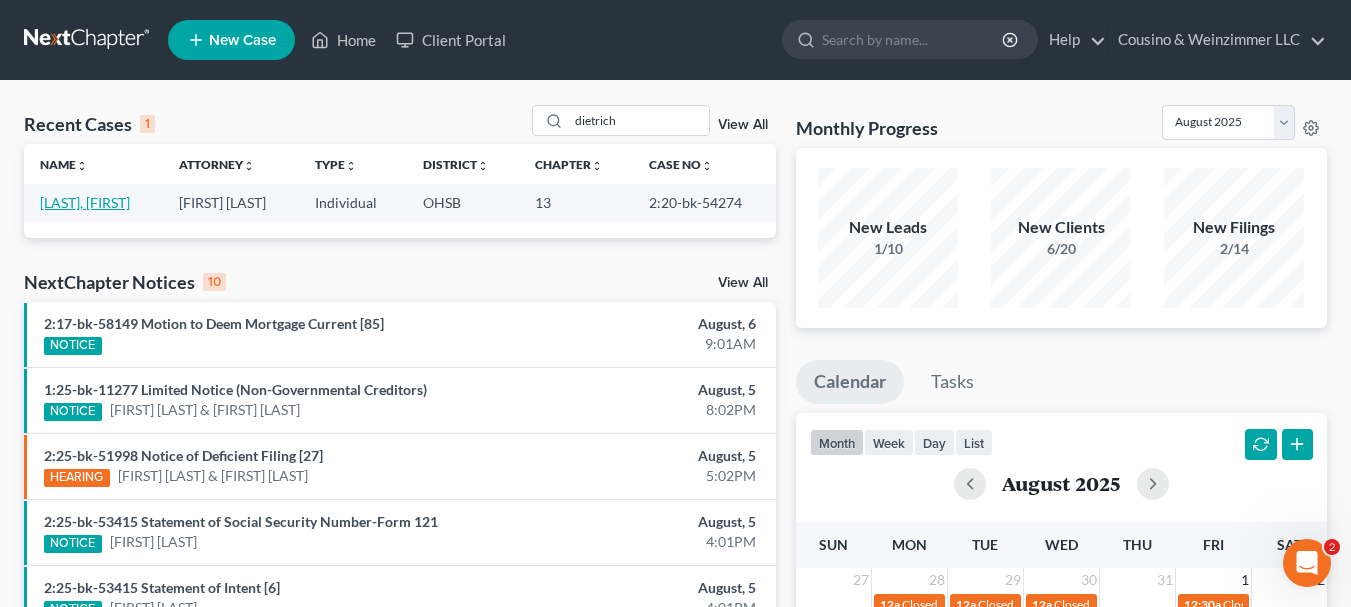 click on "[LAST], [FIRST]" at bounding box center [85, 202] 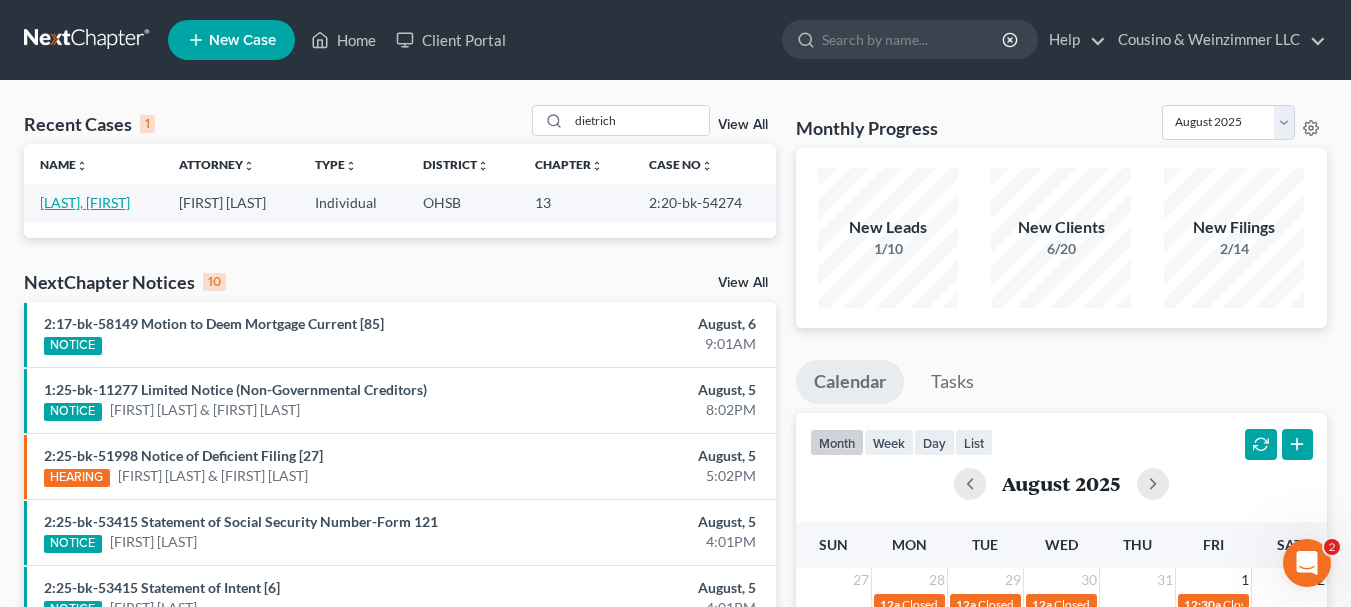 select on "3" 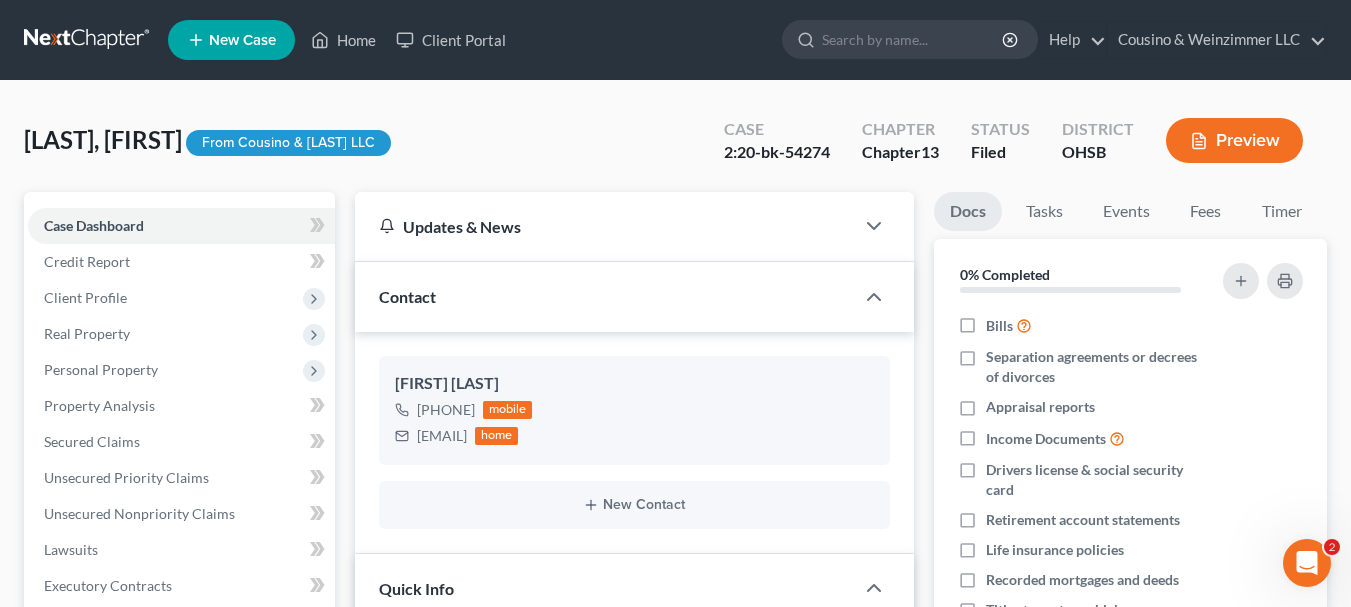 scroll, scrollTop: 300, scrollLeft: 0, axis: vertical 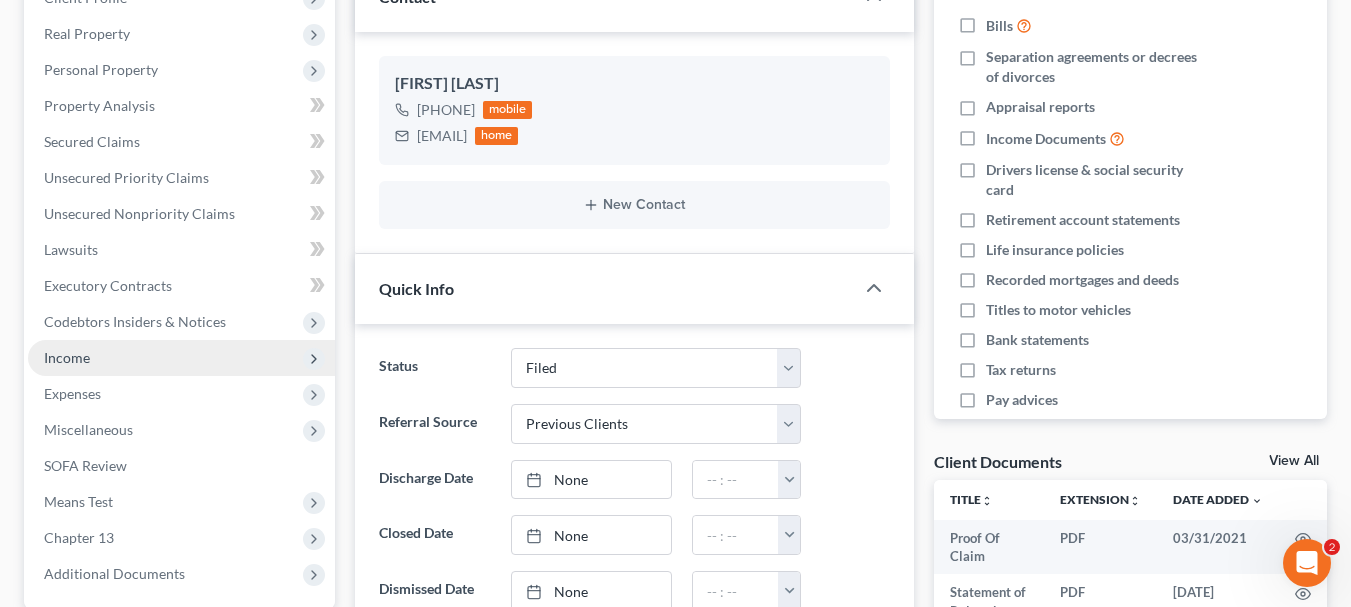 click on "Income" at bounding box center [181, 358] 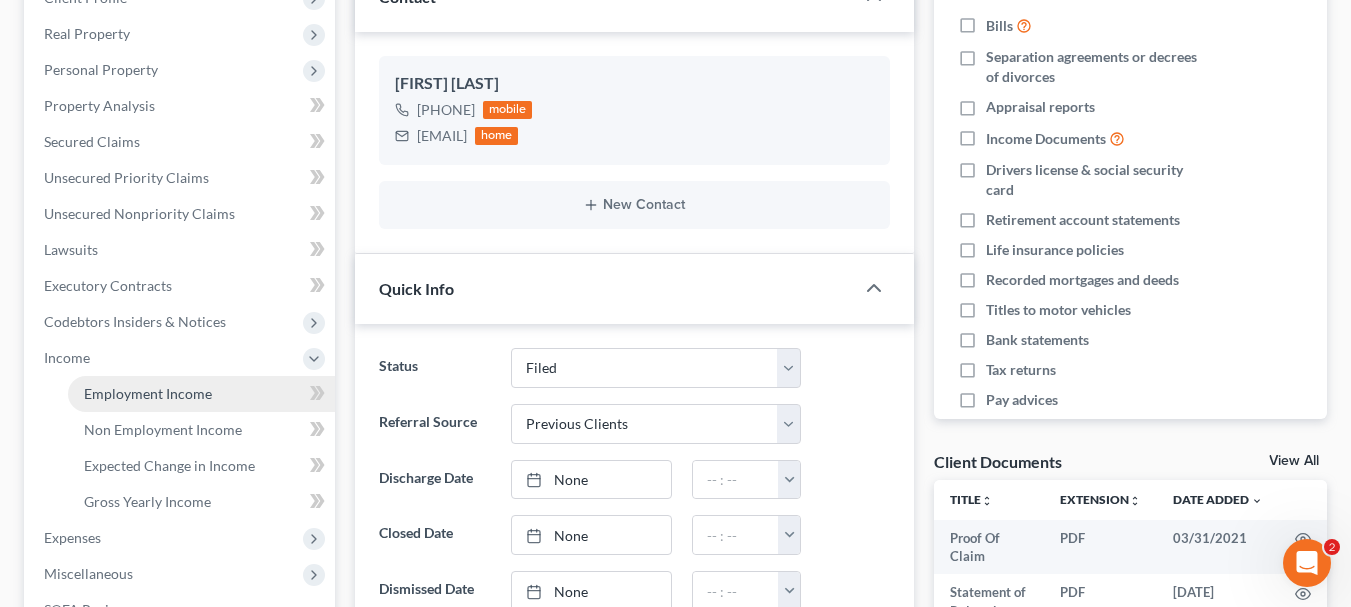 click on "Employment Income" at bounding box center (148, 393) 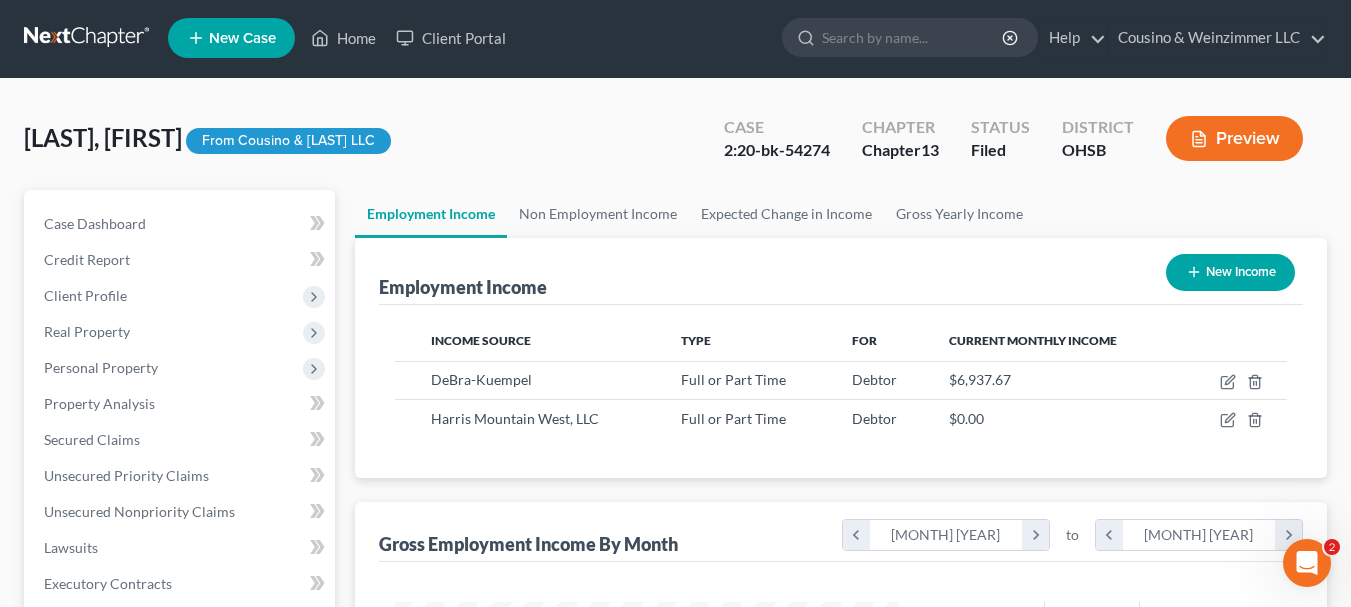 scroll, scrollTop: 0, scrollLeft: 0, axis: both 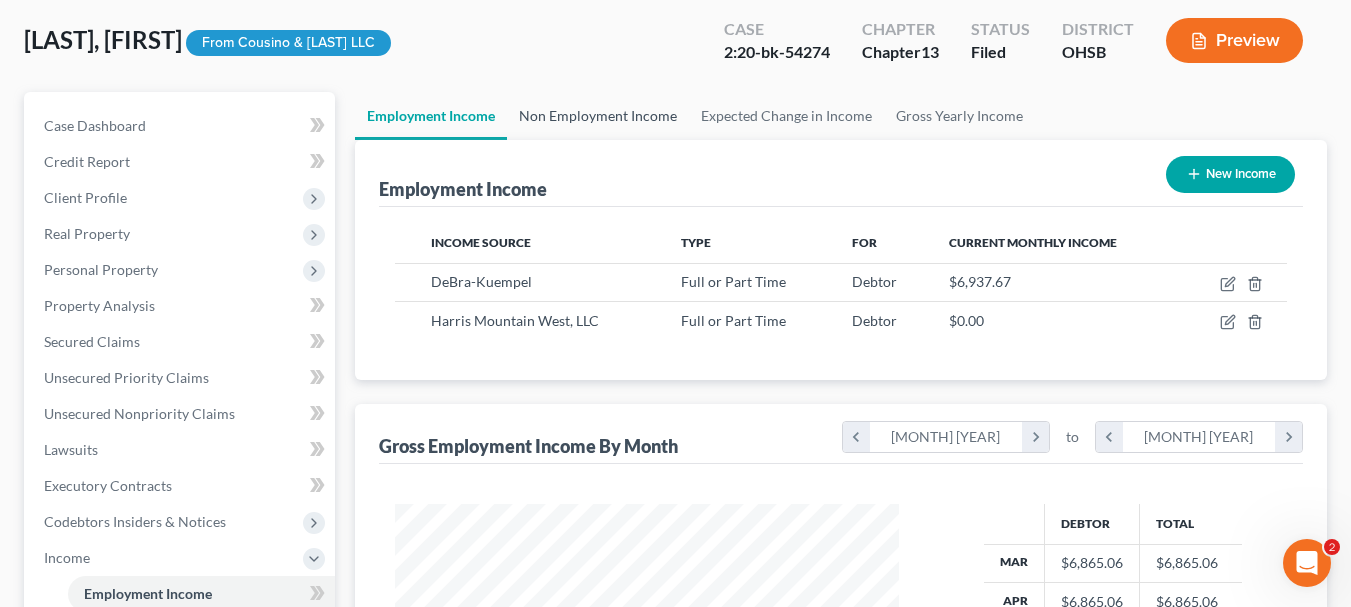 click on "Non Employment Income" at bounding box center (598, 116) 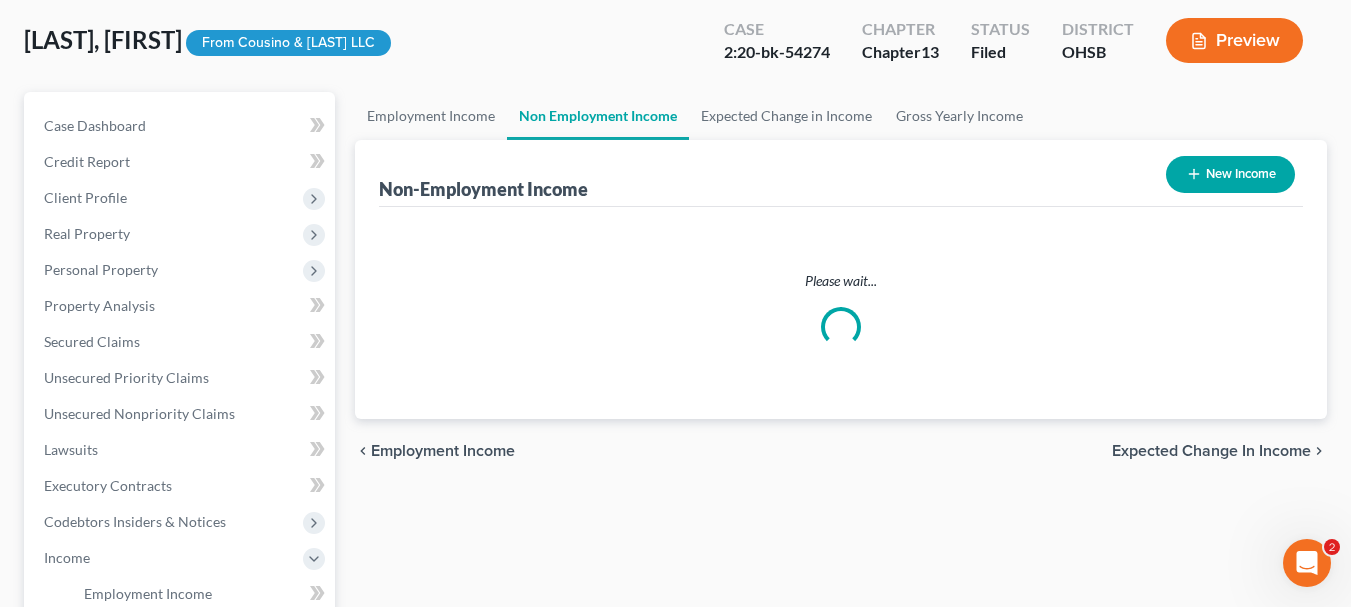scroll, scrollTop: 0, scrollLeft: 0, axis: both 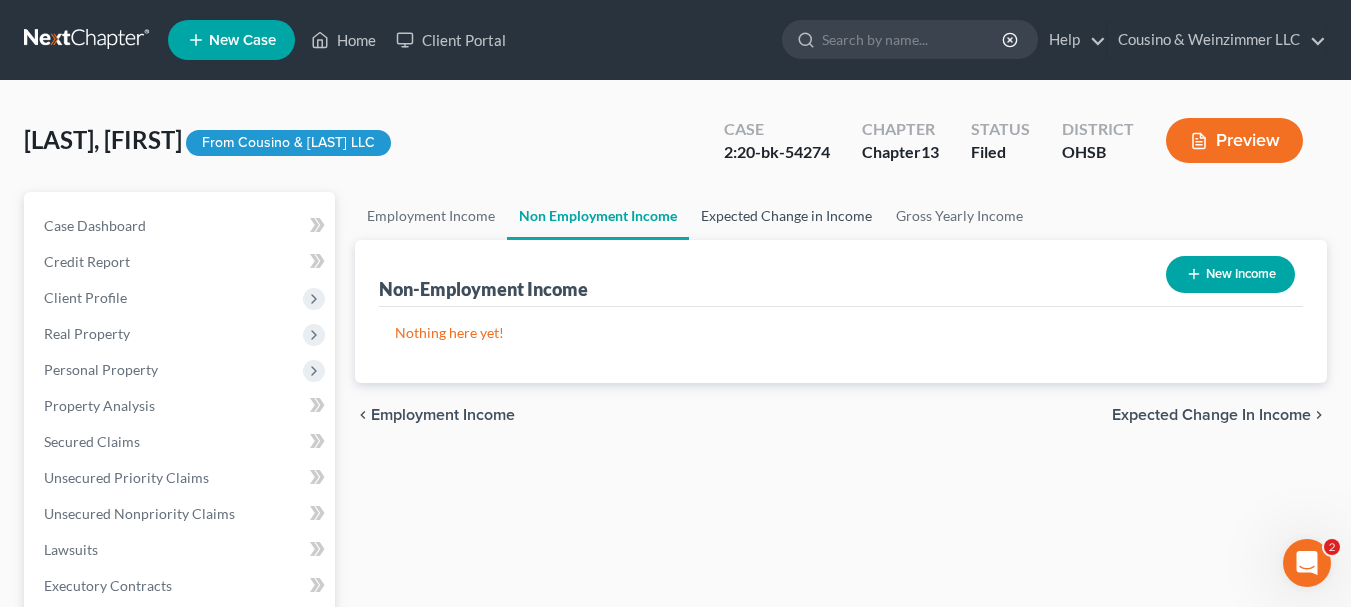 click on "Expected Change in Income" at bounding box center (786, 216) 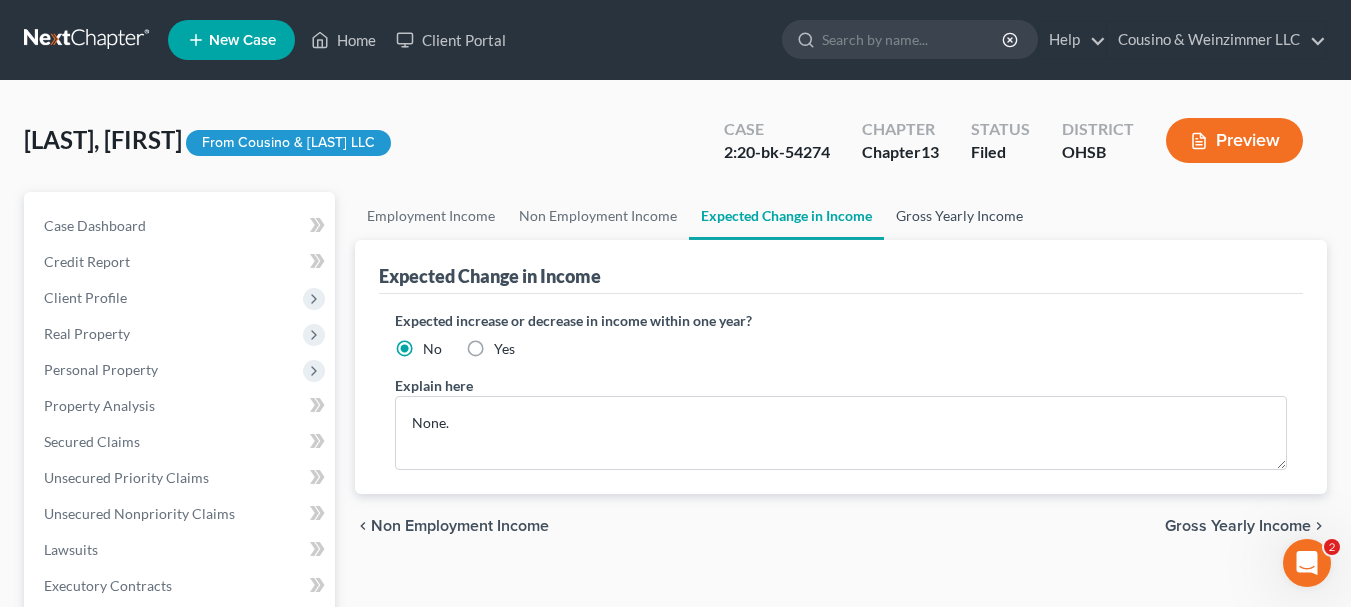 click on "Gross Yearly Income" at bounding box center (959, 216) 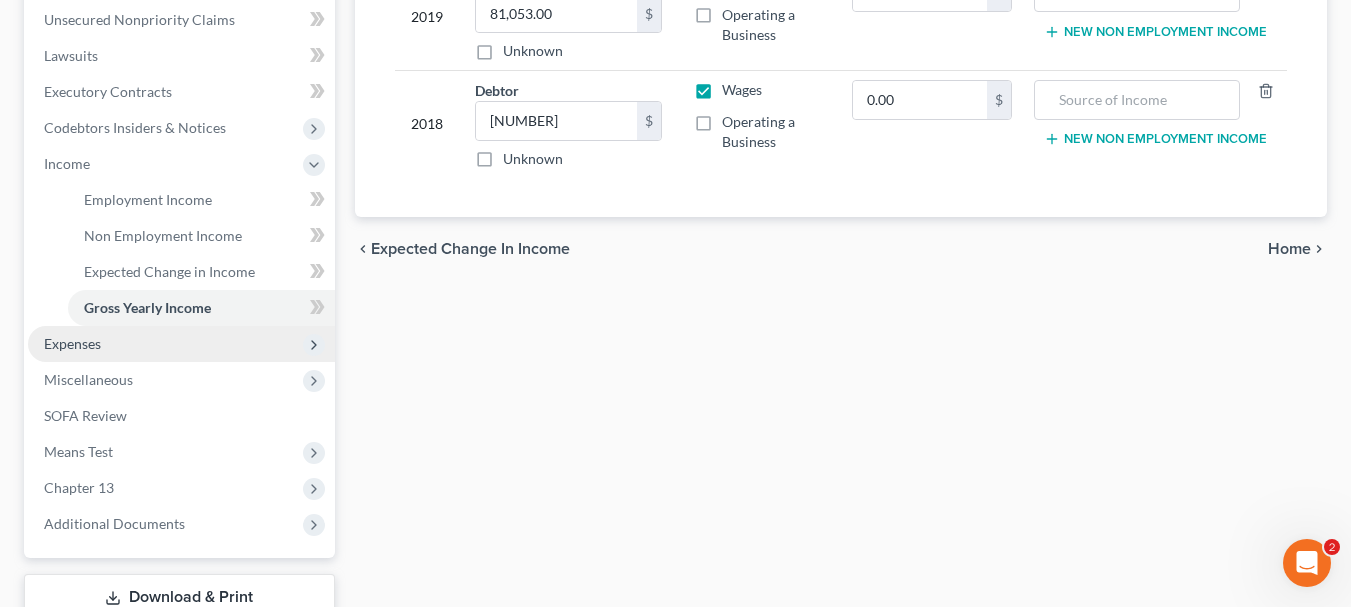 scroll, scrollTop: 500, scrollLeft: 0, axis: vertical 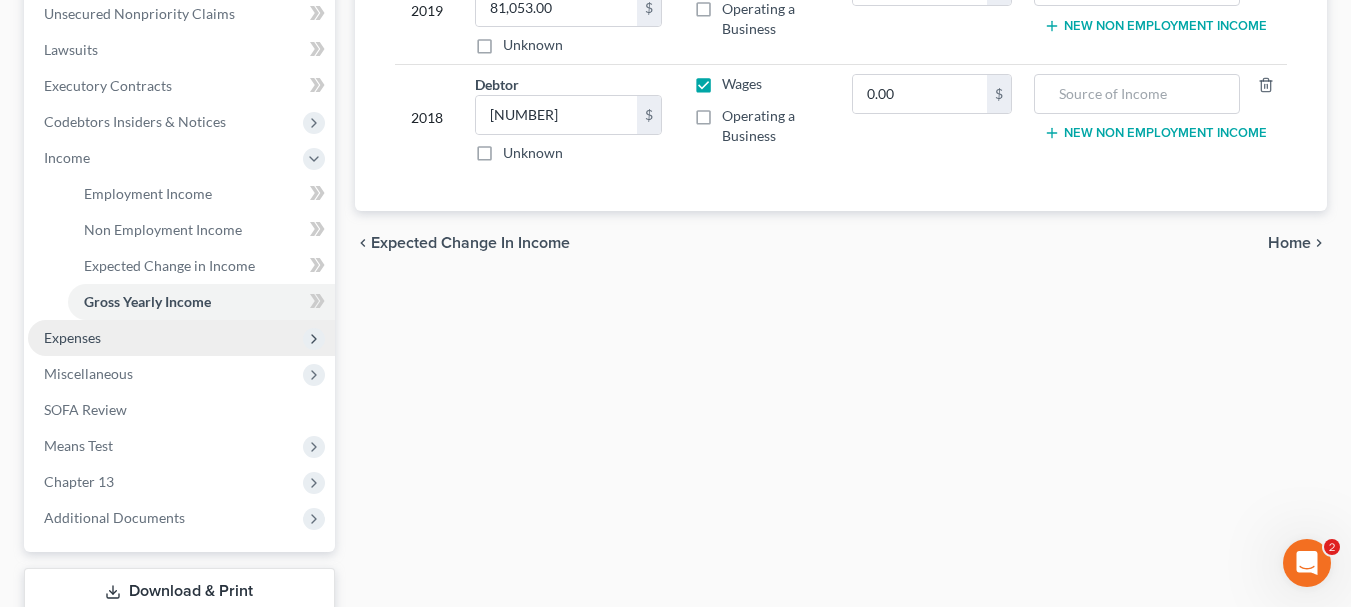click on "Expenses" at bounding box center (72, 337) 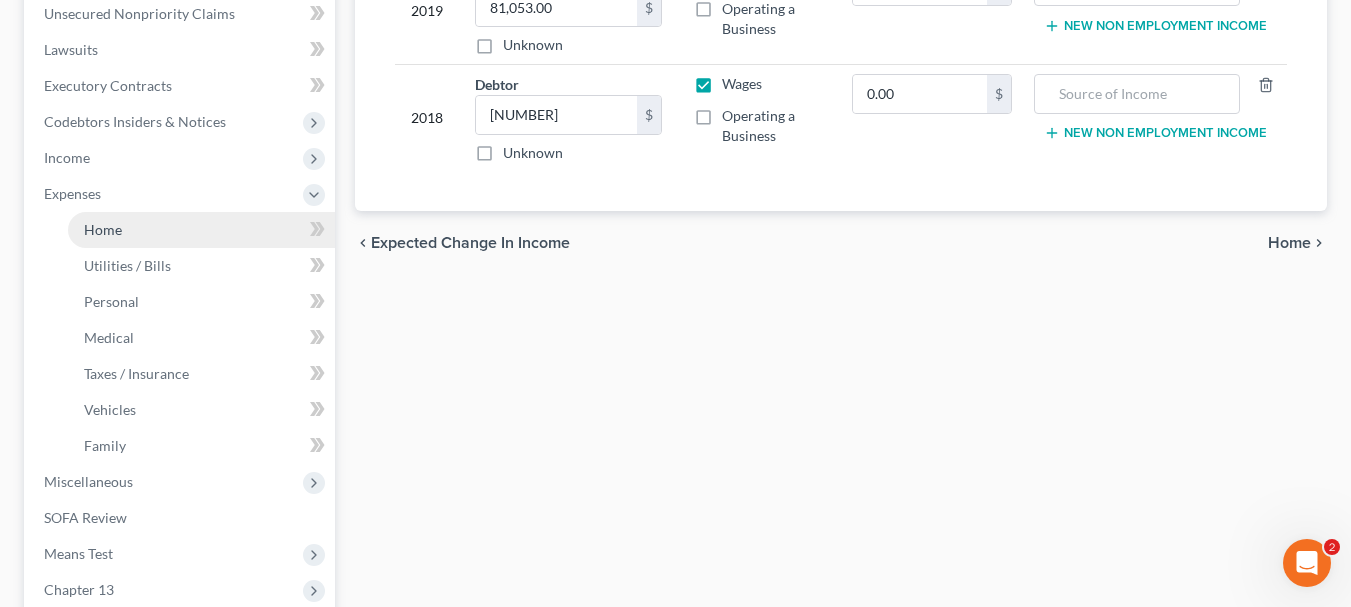 click on "Home" at bounding box center [103, 229] 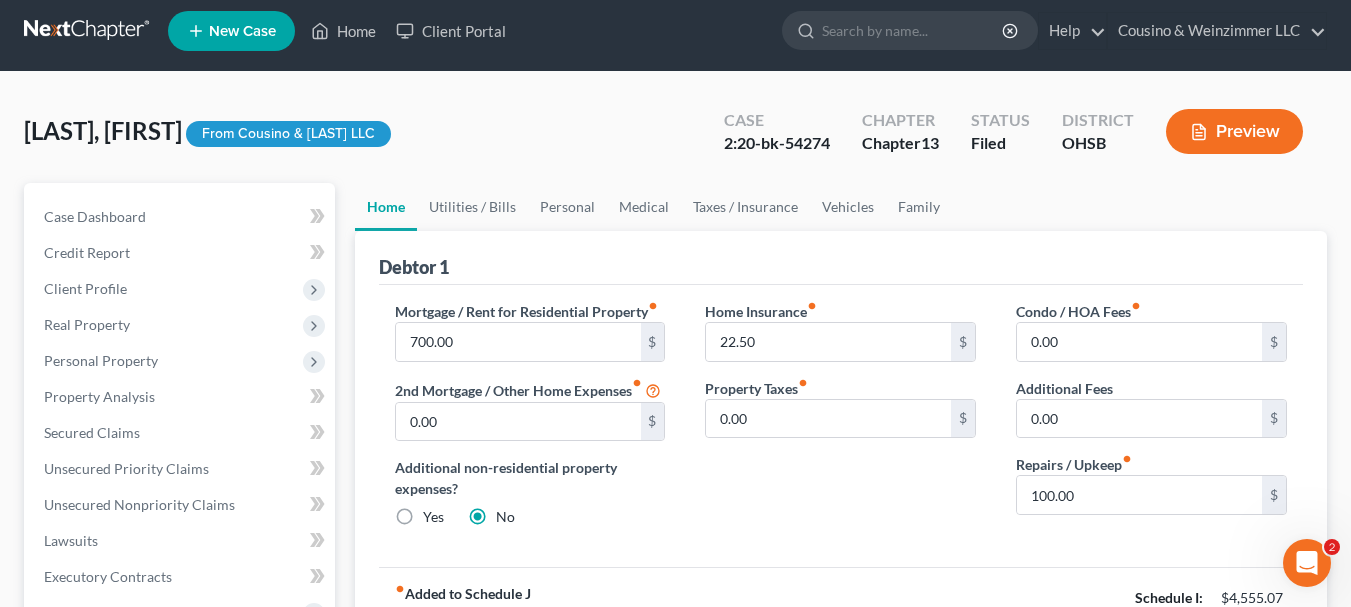 scroll, scrollTop: 0, scrollLeft: 0, axis: both 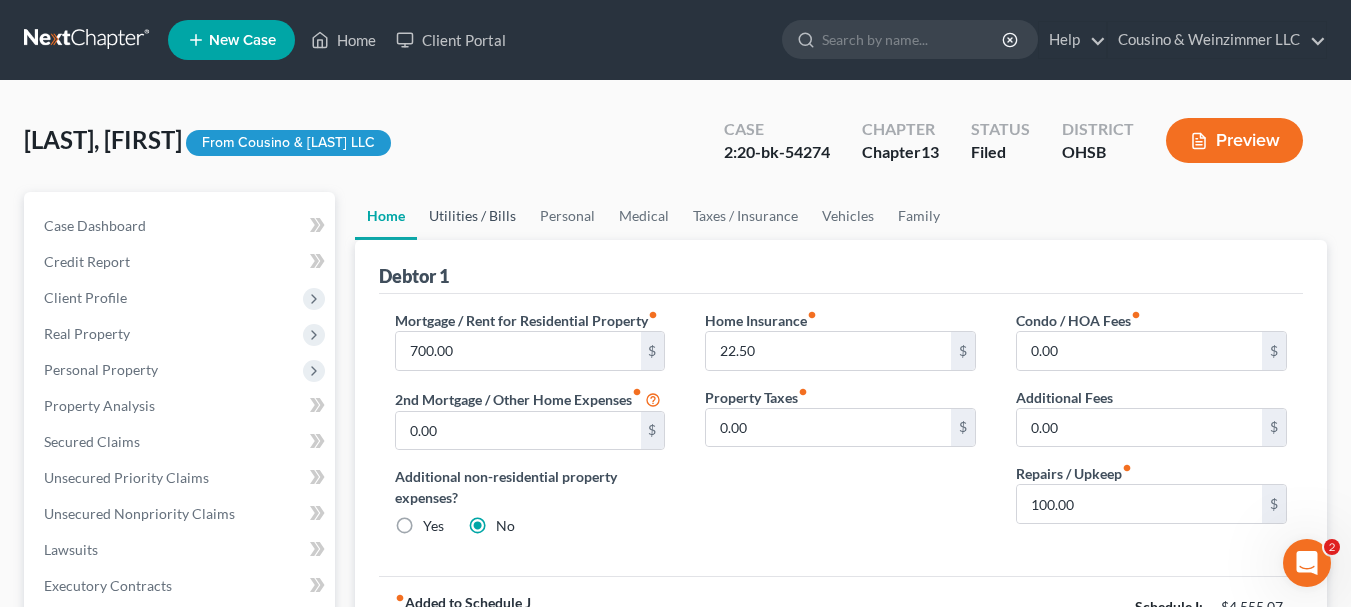 click on "Utilities / Bills" at bounding box center (472, 216) 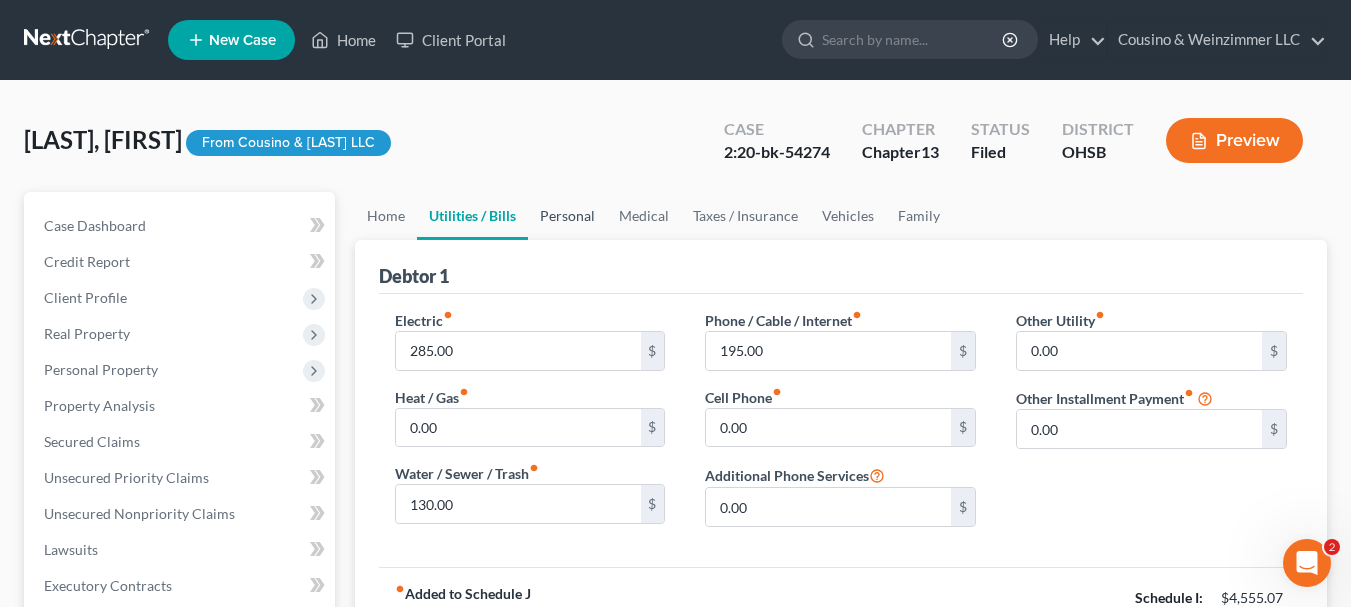click on "Personal" at bounding box center (567, 216) 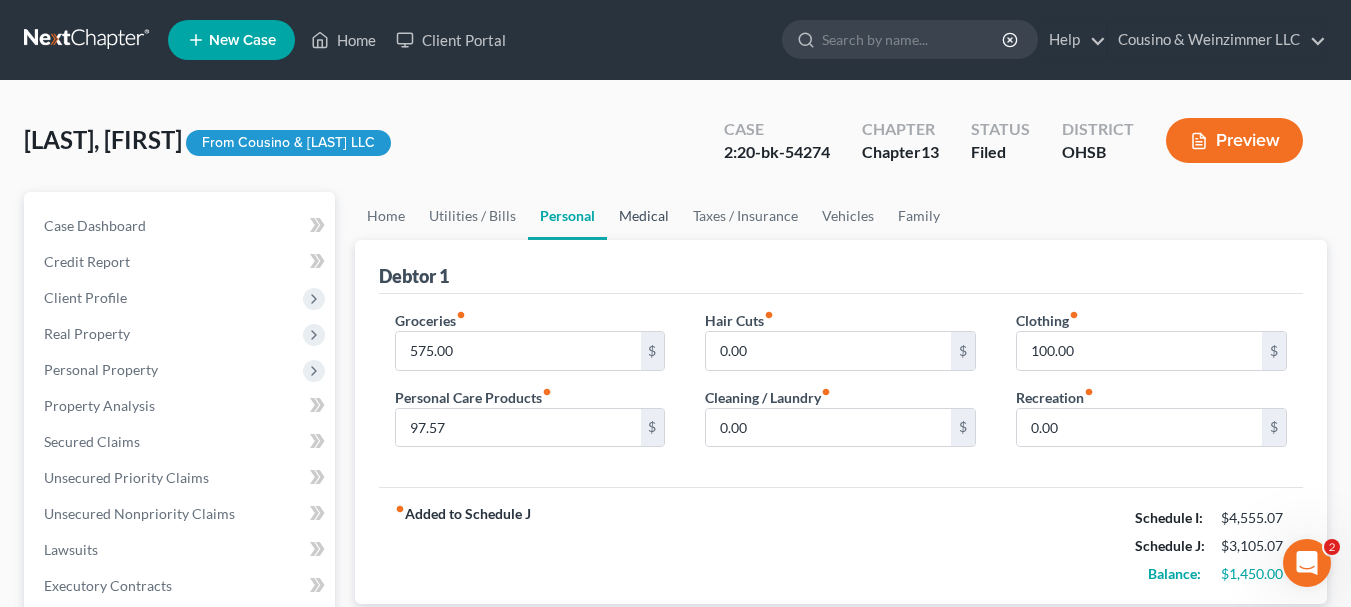 click on "Medical" at bounding box center (644, 216) 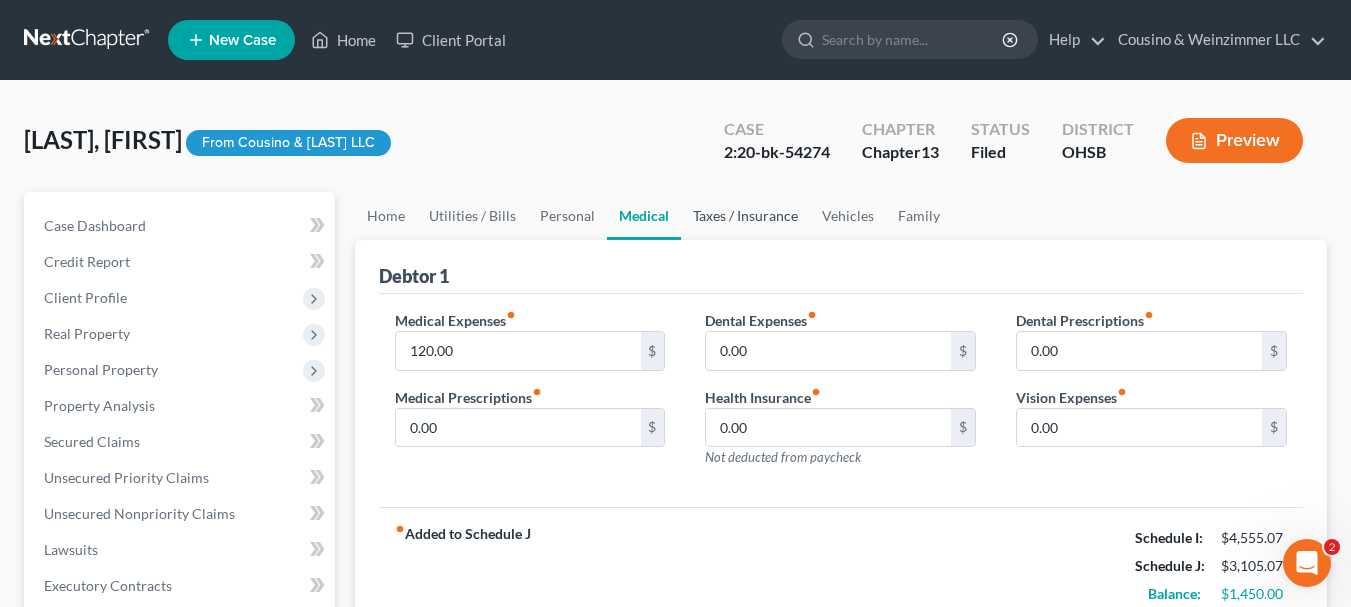 click on "Taxes / Insurance" at bounding box center [745, 216] 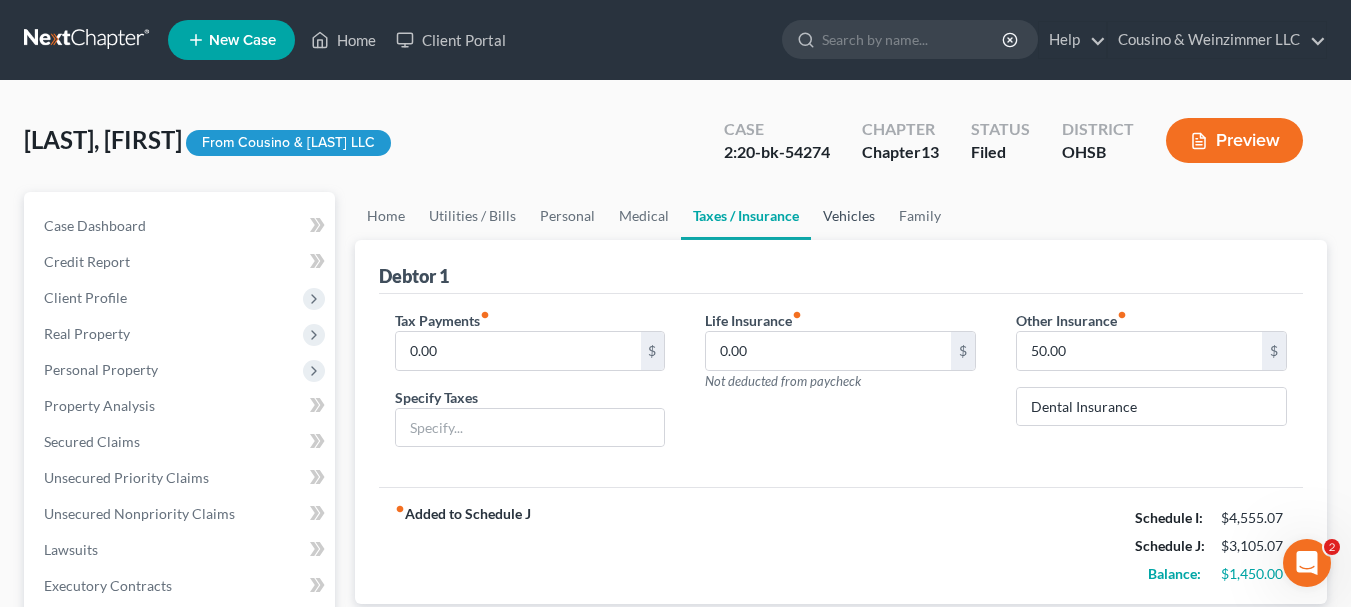 click on "Vehicles" at bounding box center (849, 216) 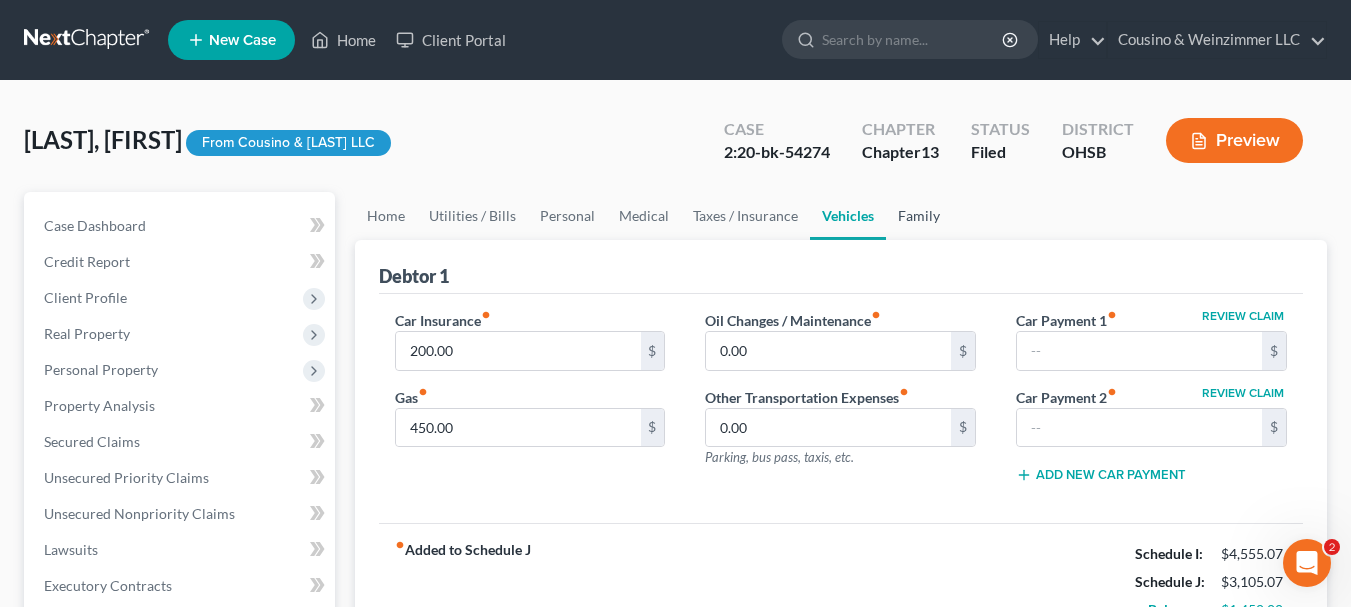 click on "Family" at bounding box center [919, 216] 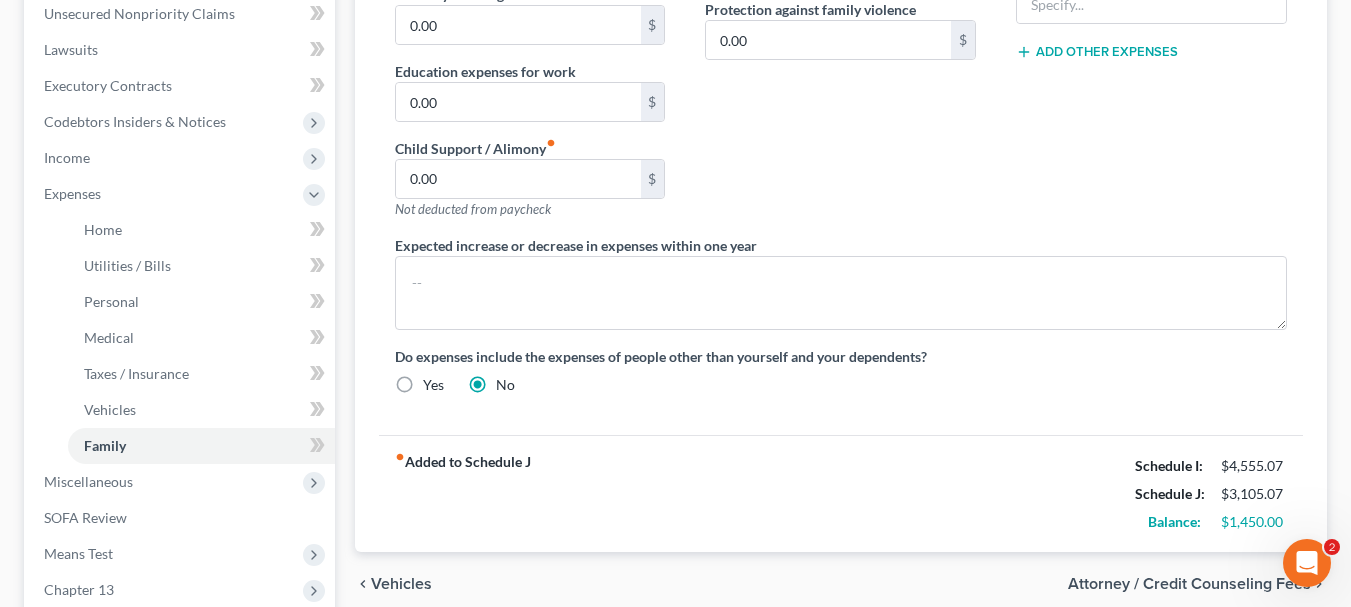 scroll, scrollTop: 700, scrollLeft: 0, axis: vertical 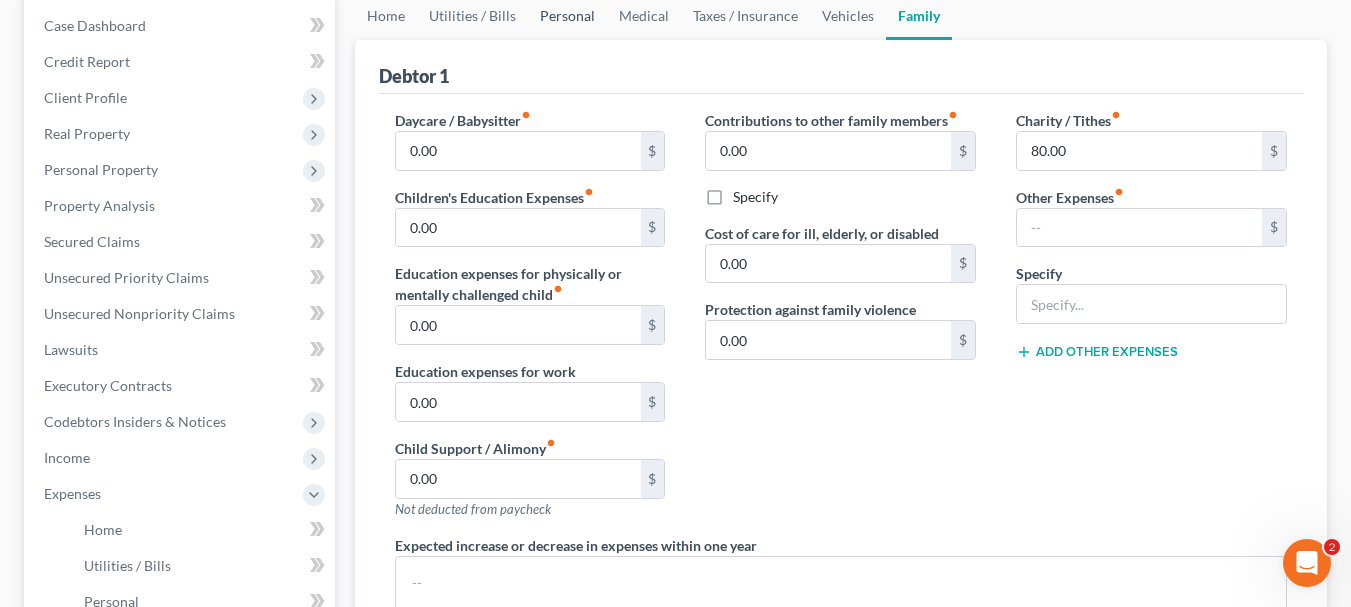 click on "Personal" at bounding box center (567, 16) 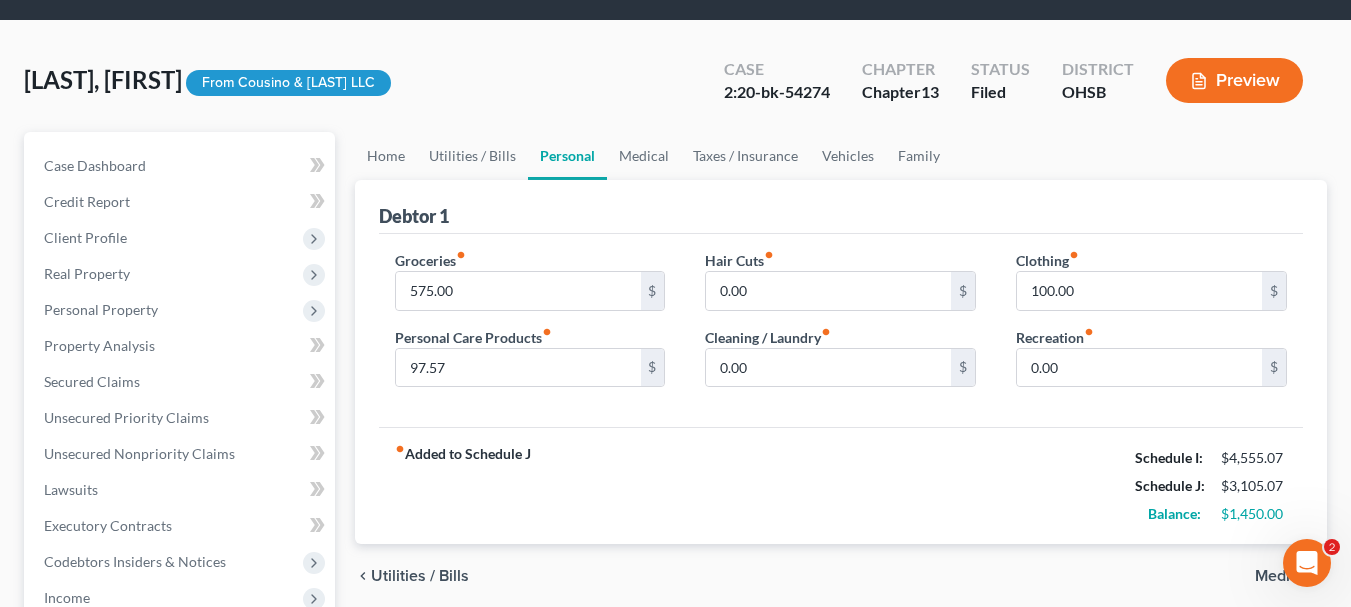 scroll, scrollTop: 0, scrollLeft: 0, axis: both 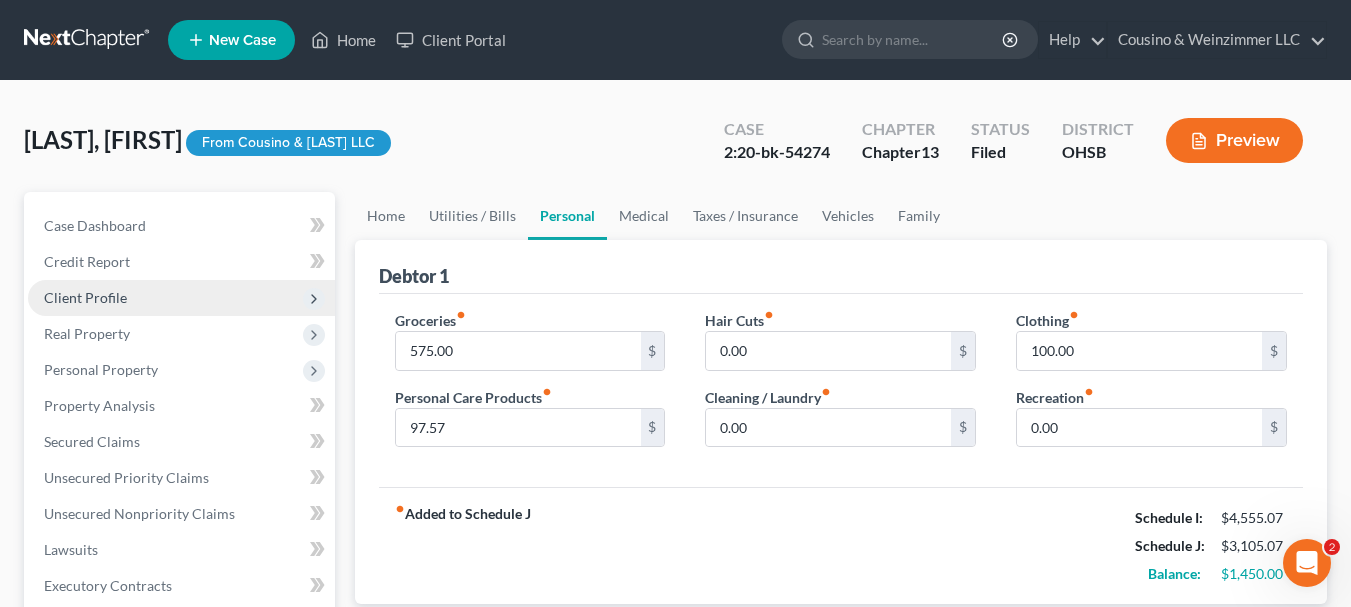 click on "Client Profile" at bounding box center [85, 297] 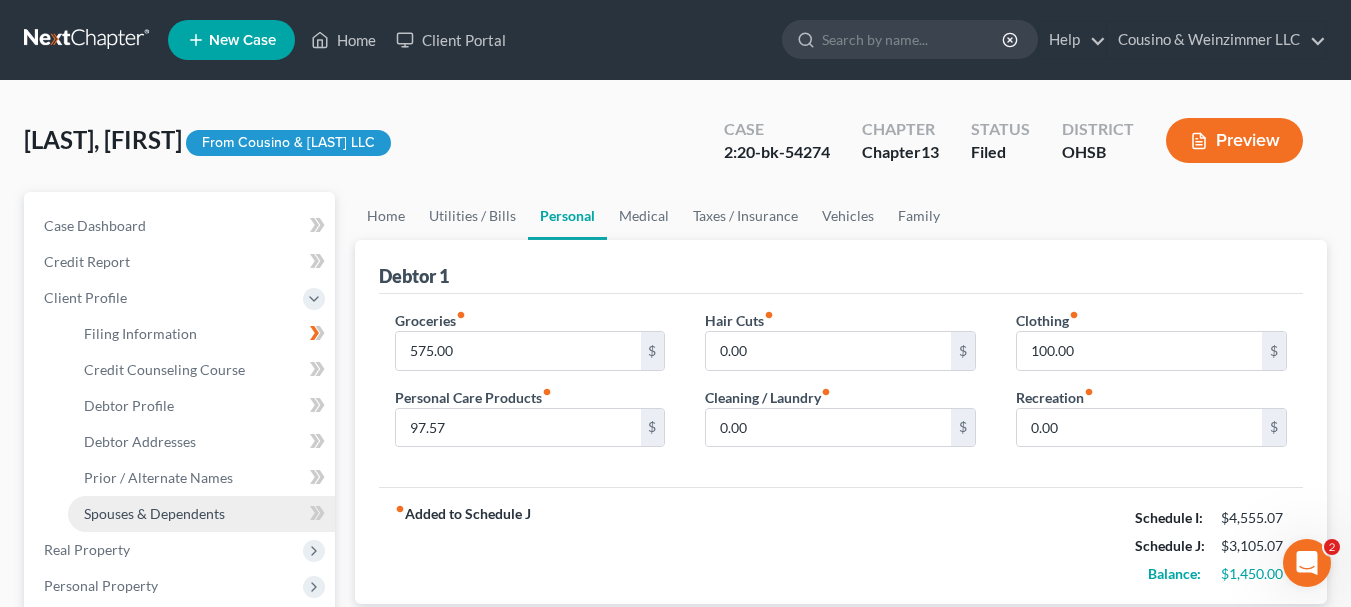 click on "Spouses & Dependents" at bounding box center (154, 513) 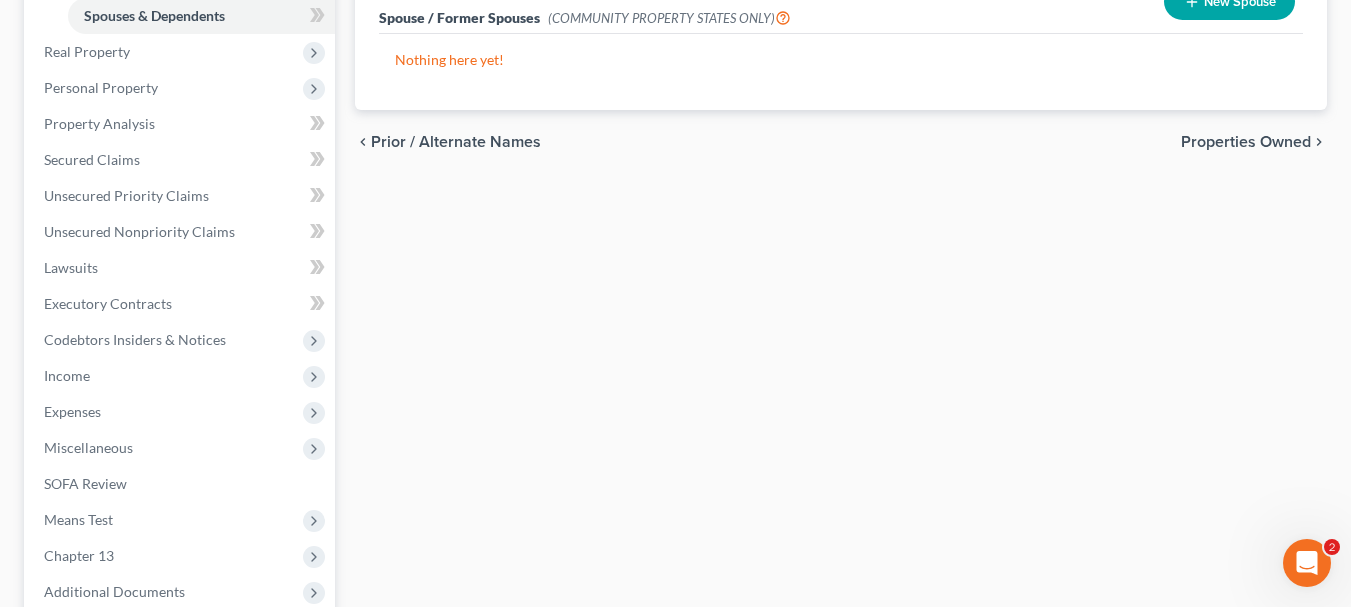 scroll, scrollTop: 500, scrollLeft: 0, axis: vertical 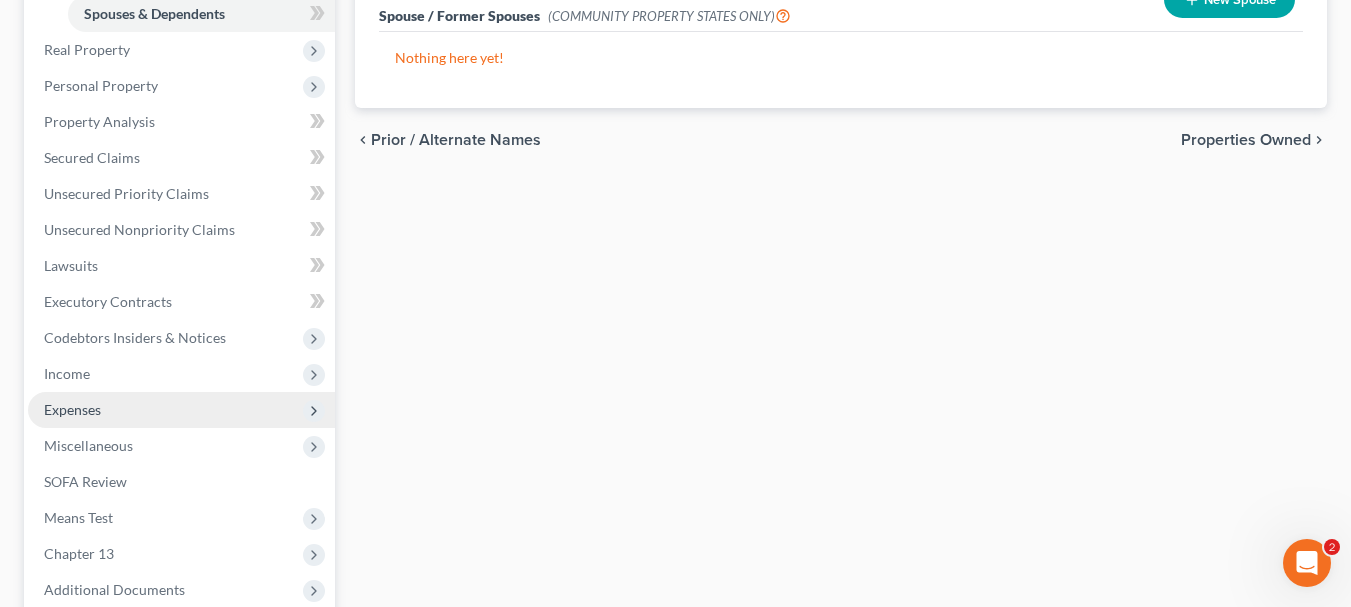 click on "Expenses" at bounding box center [181, 410] 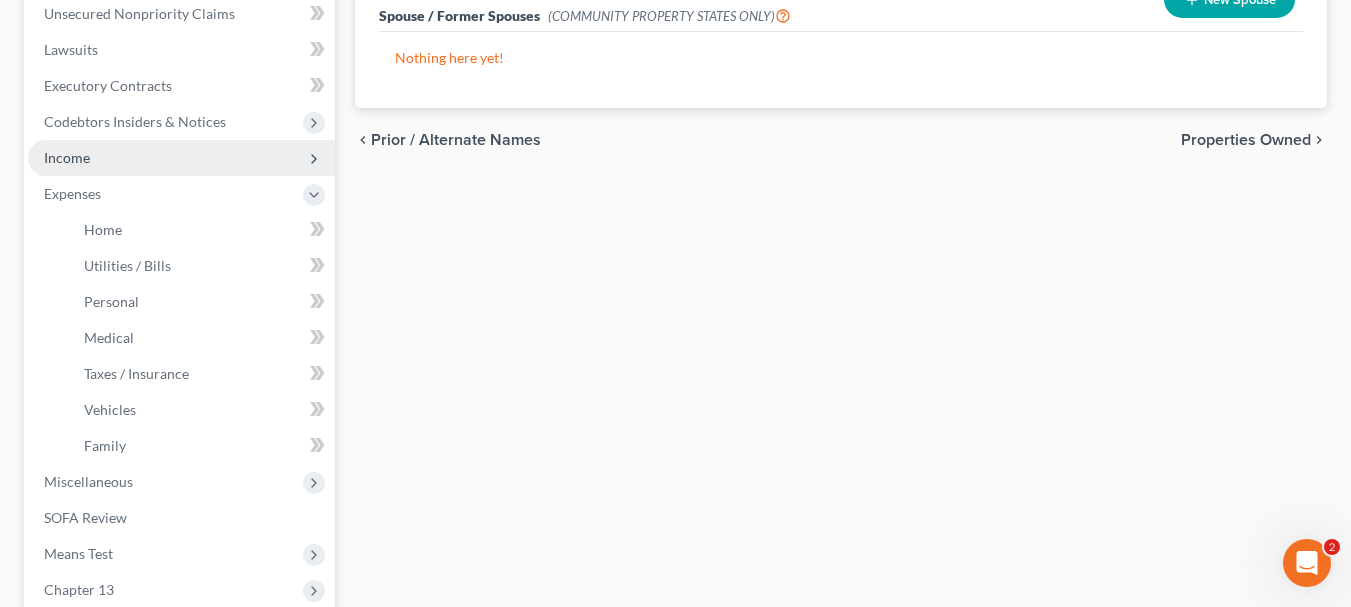 click on "Income" at bounding box center (181, 158) 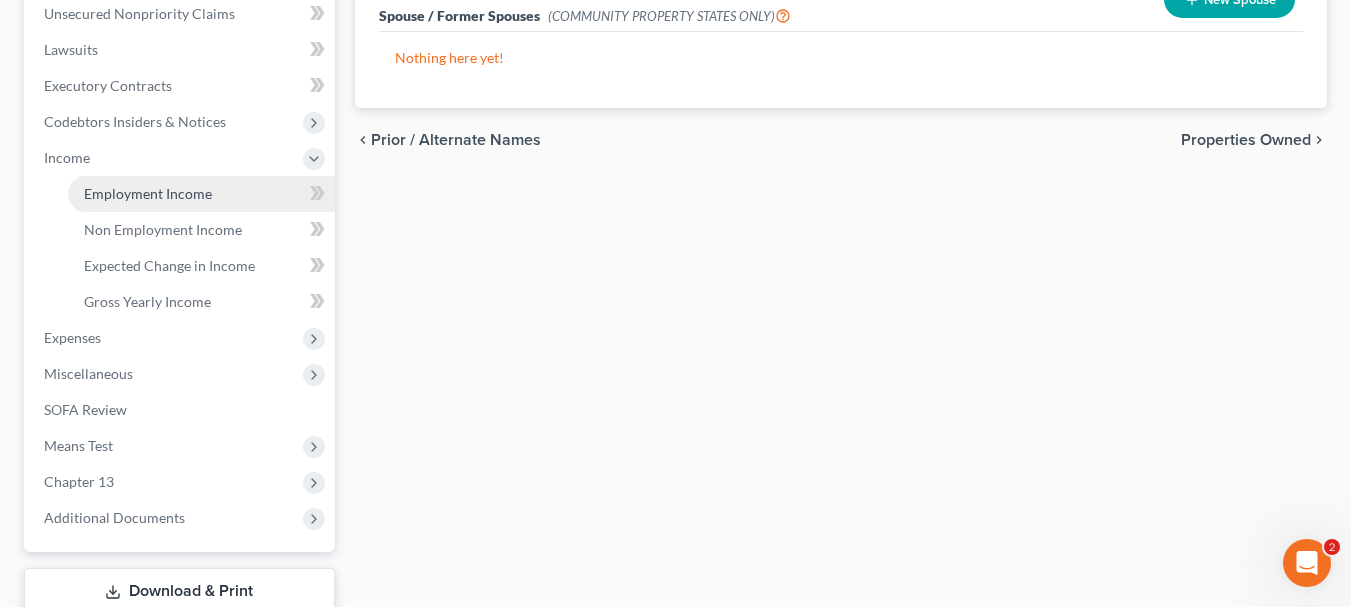 click on "Employment Income" at bounding box center [201, 194] 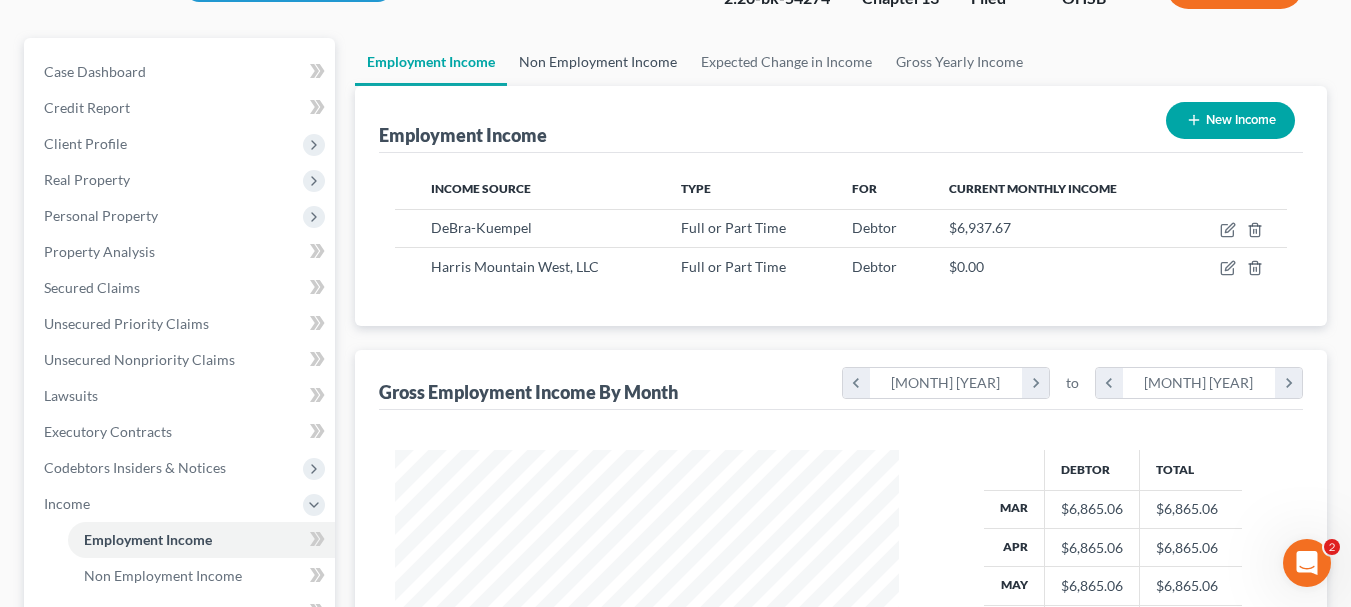 scroll, scrollTop: 0, scrollLeft: 0, axis: both 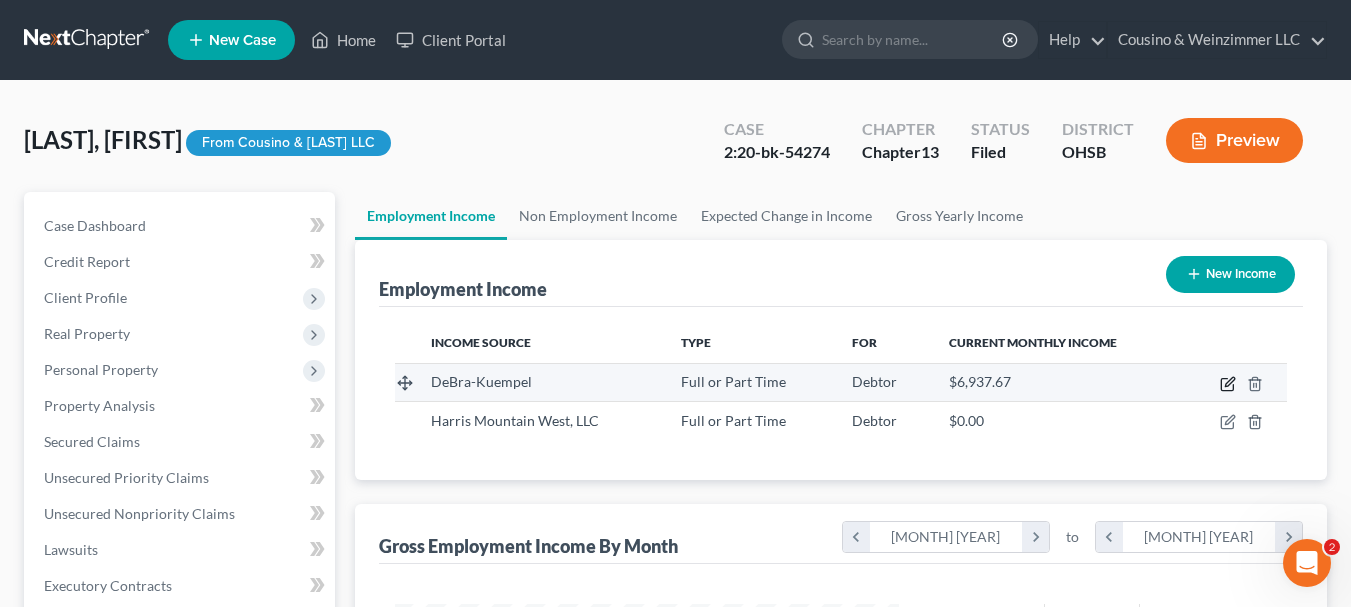 click 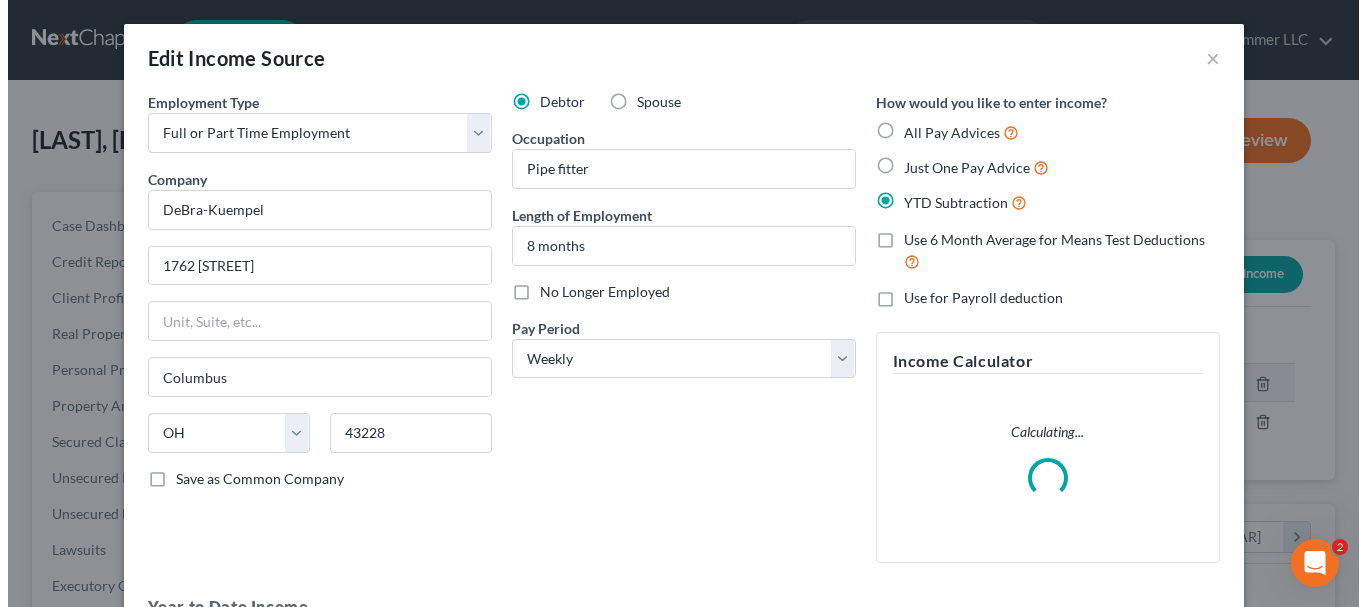 scroll, scrollTop: 999642, scrollLeft: 999450, axis: both 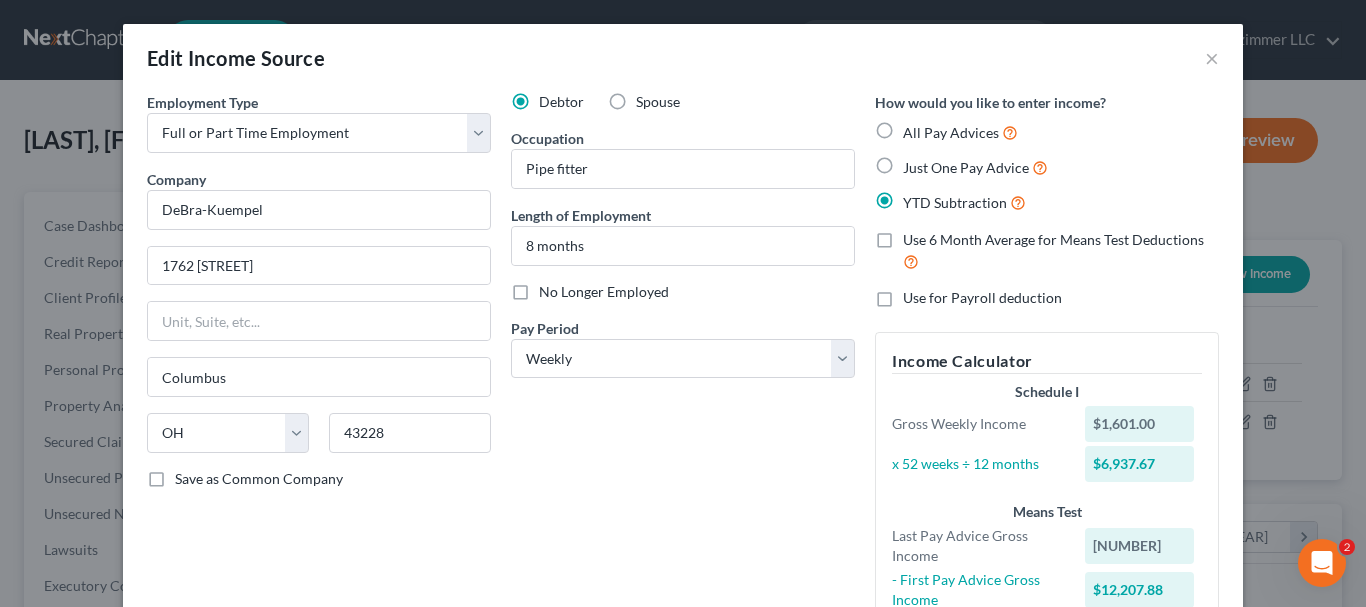 click on "No Longer Employed" at bounding box center [604, 292] 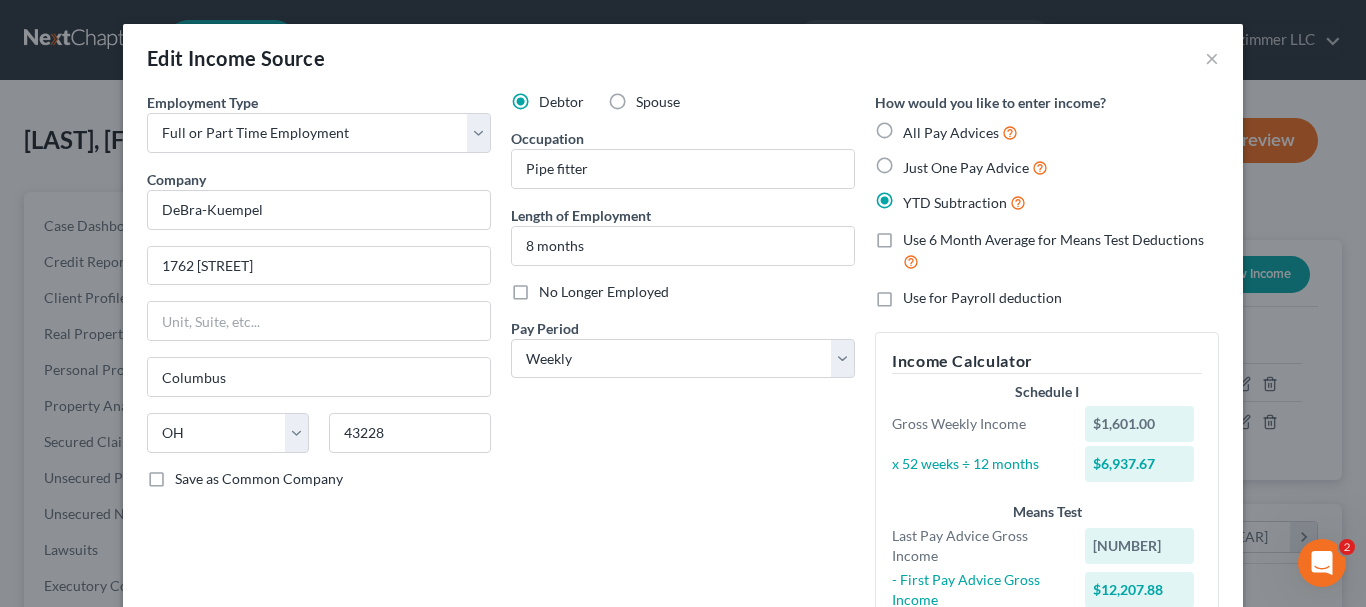 click on "No Longer Employed" at bounding box center (553, 288) 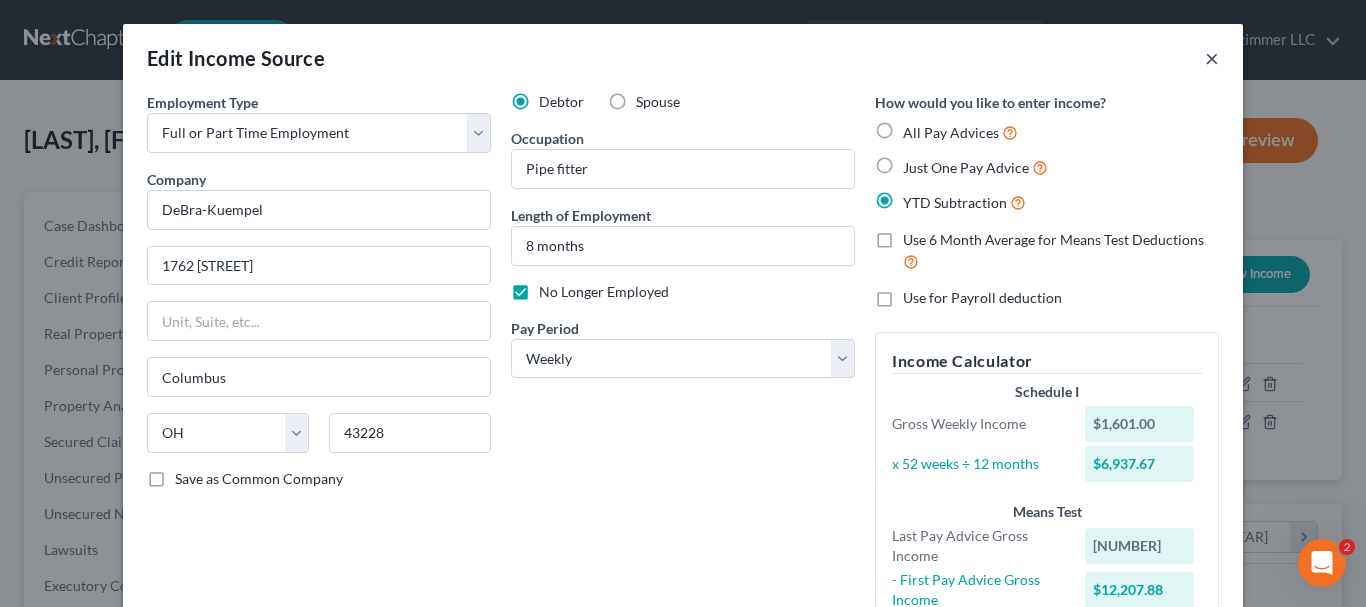 click on "×" at bounding box center (1212, 58) 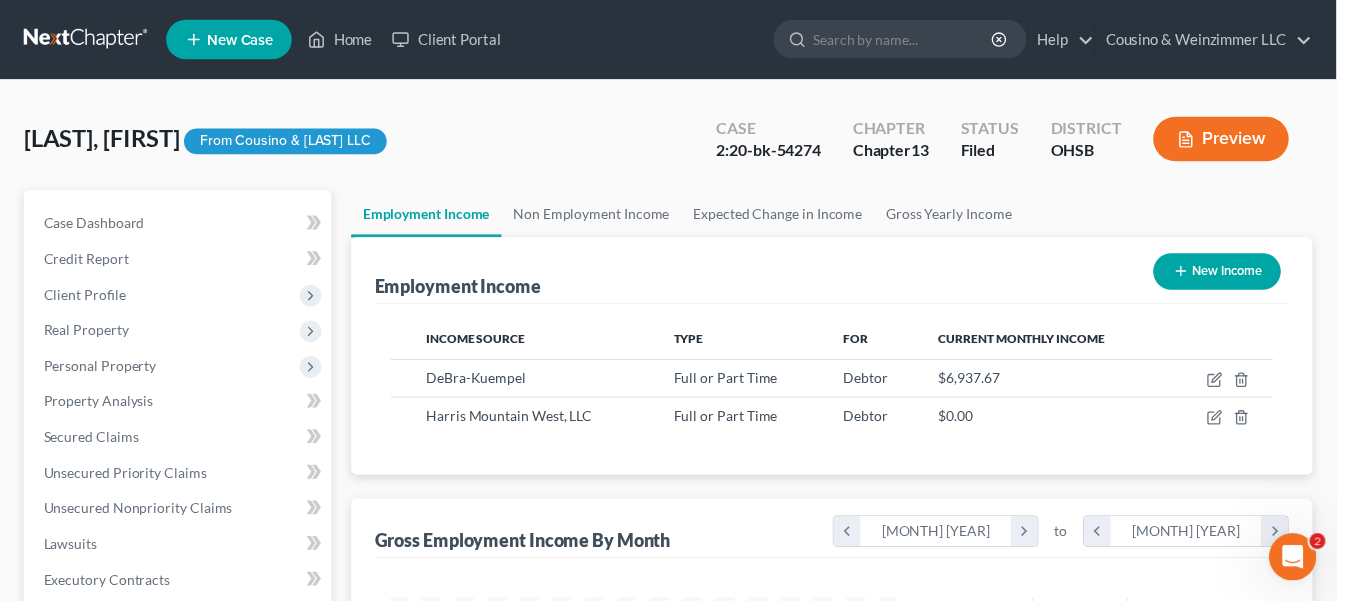 scroll, scrollTop: 359, scrollLeft: 544, axis: both 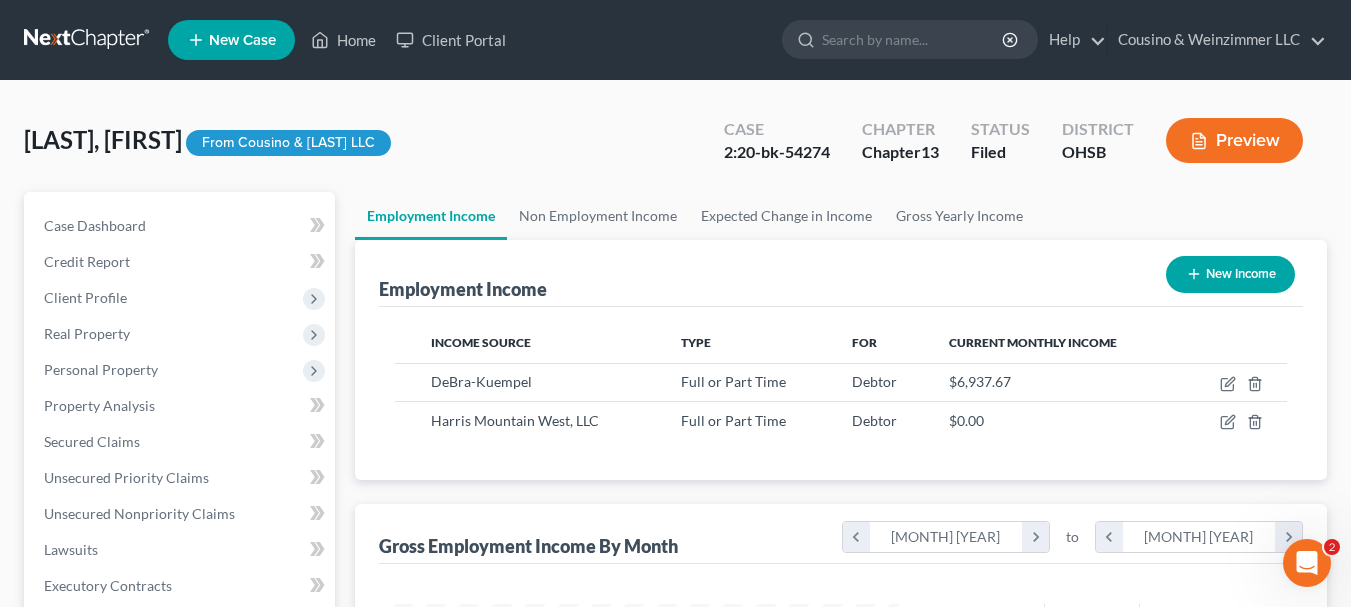 click on "New Income" at bounding box center (1230, 274) 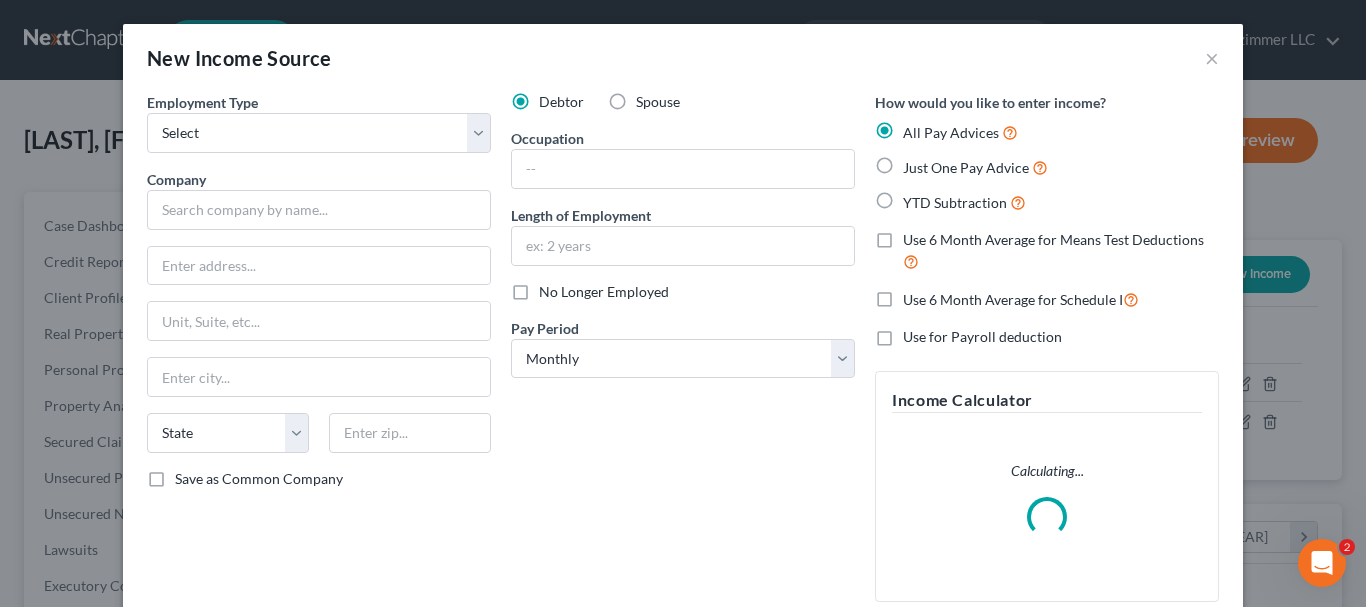 scroll, scrollTop: 999642, scrollLeft: 999450, axis: both 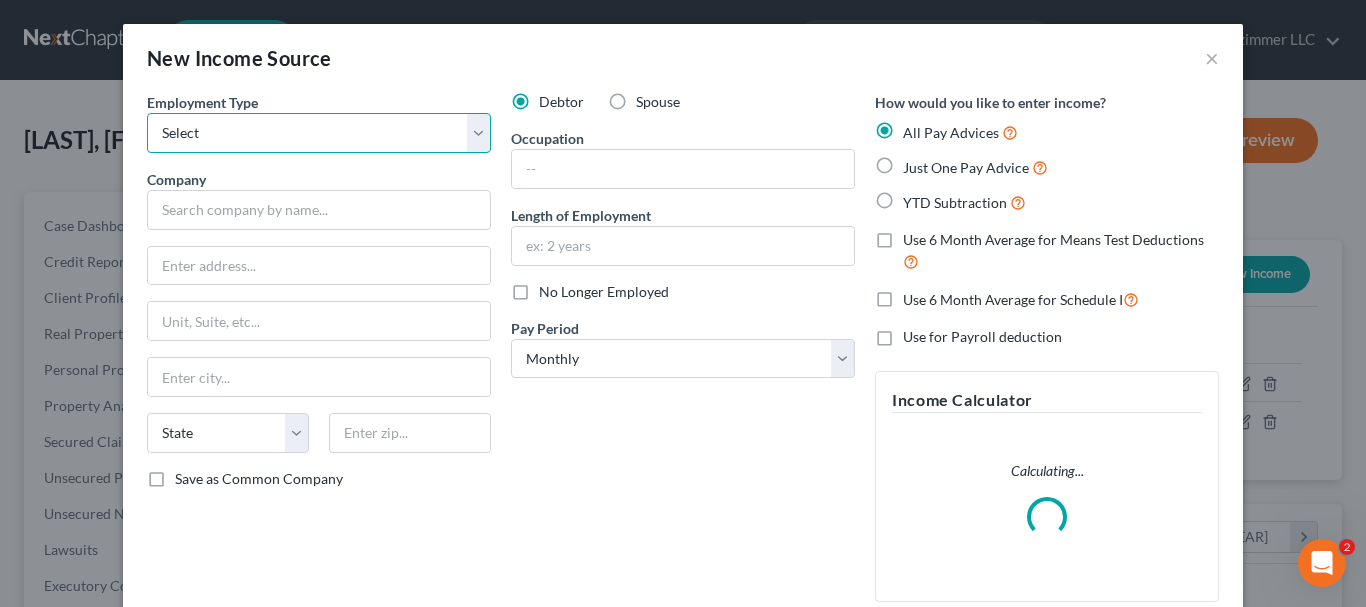 click on "Select Full or Part Time Employment Self Employment" at bounding box center (319, 133) 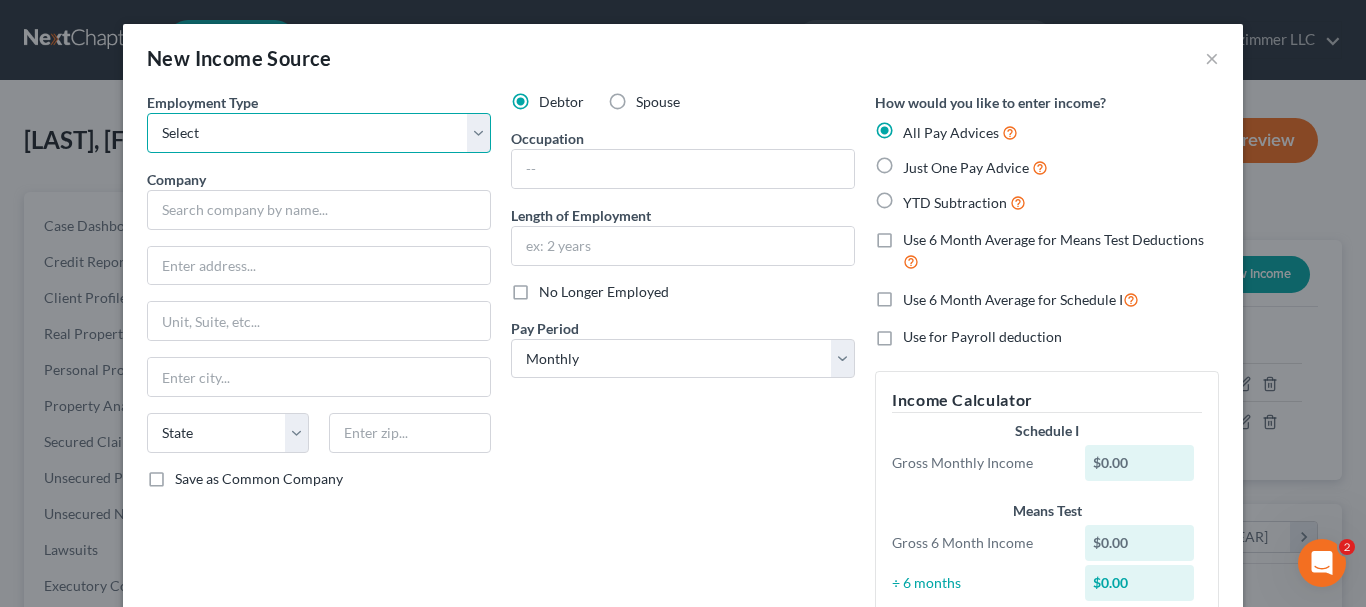 select on "0" 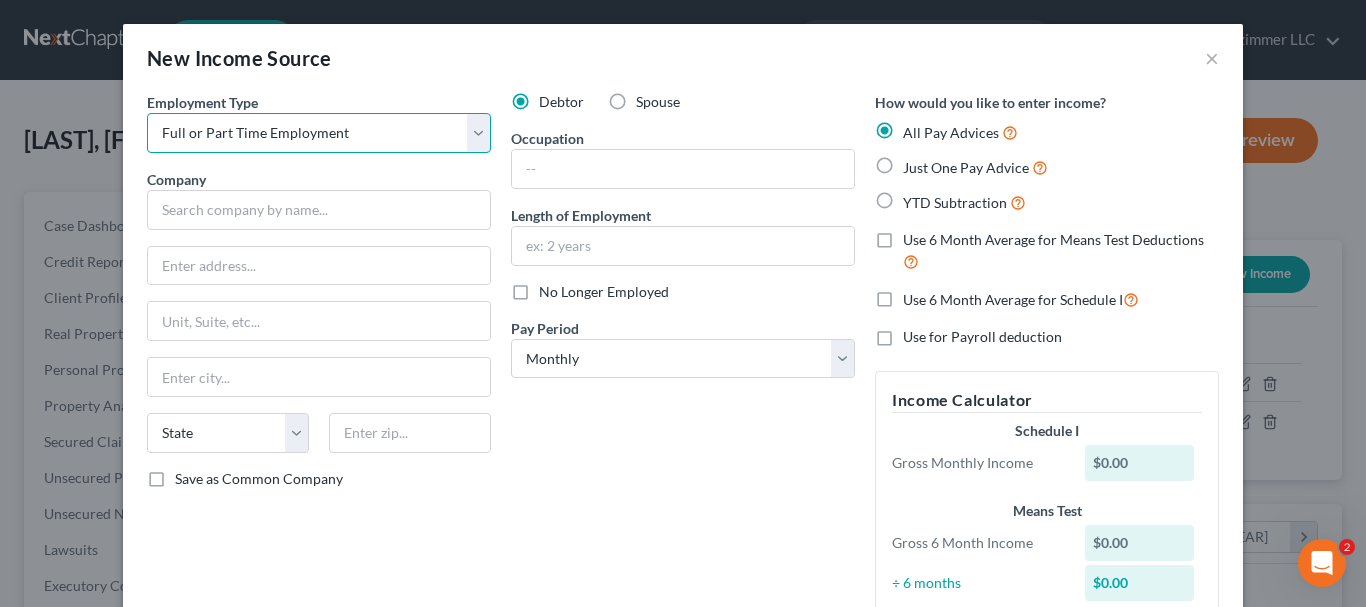 click on "Select Full or Part Time Employment Self Employment" at bounding box center (319, 133) 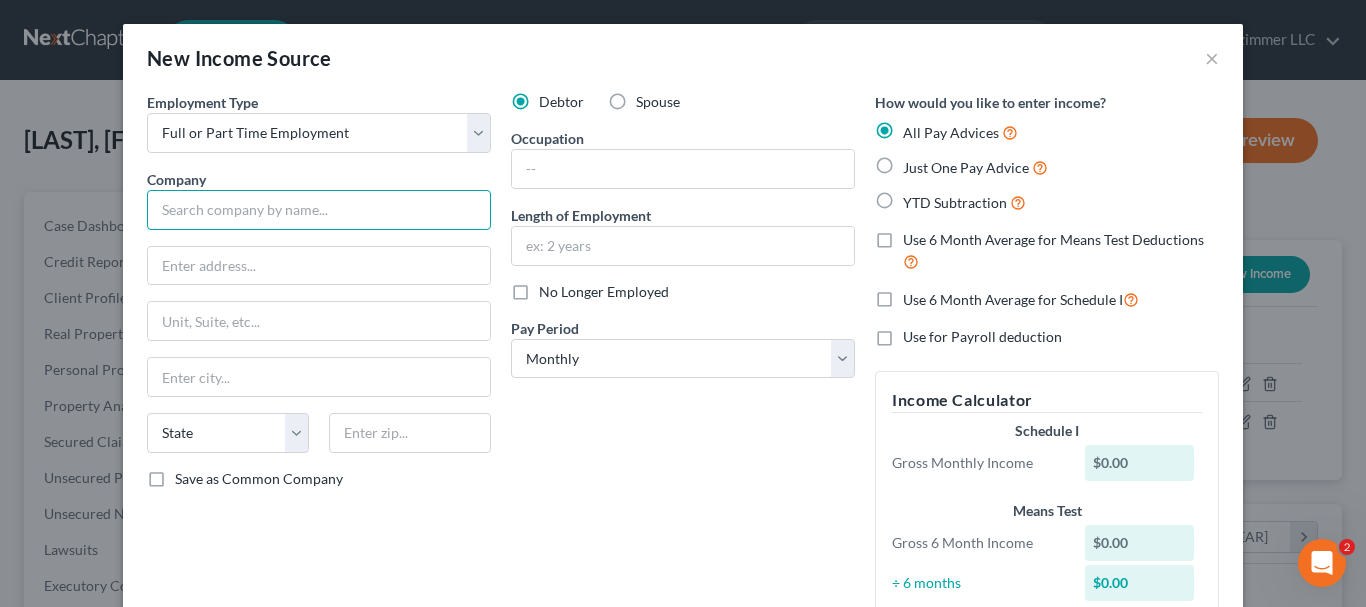 click at bounding box center (319, 210) 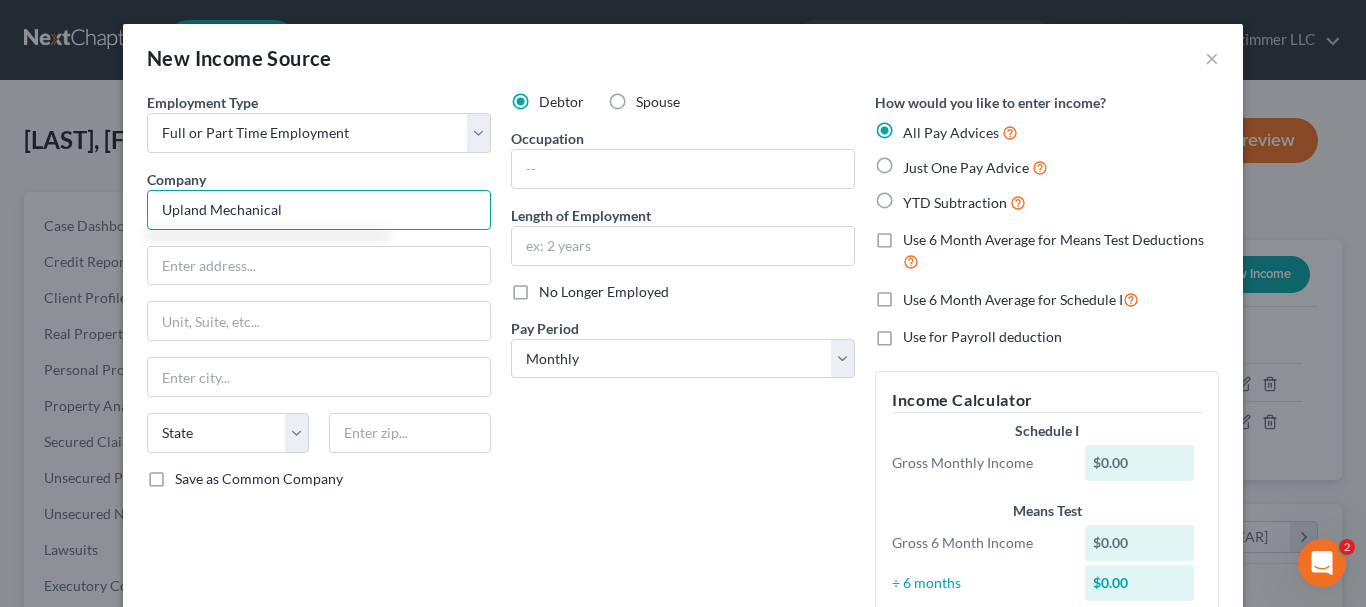 type on "Upland Mechanical" 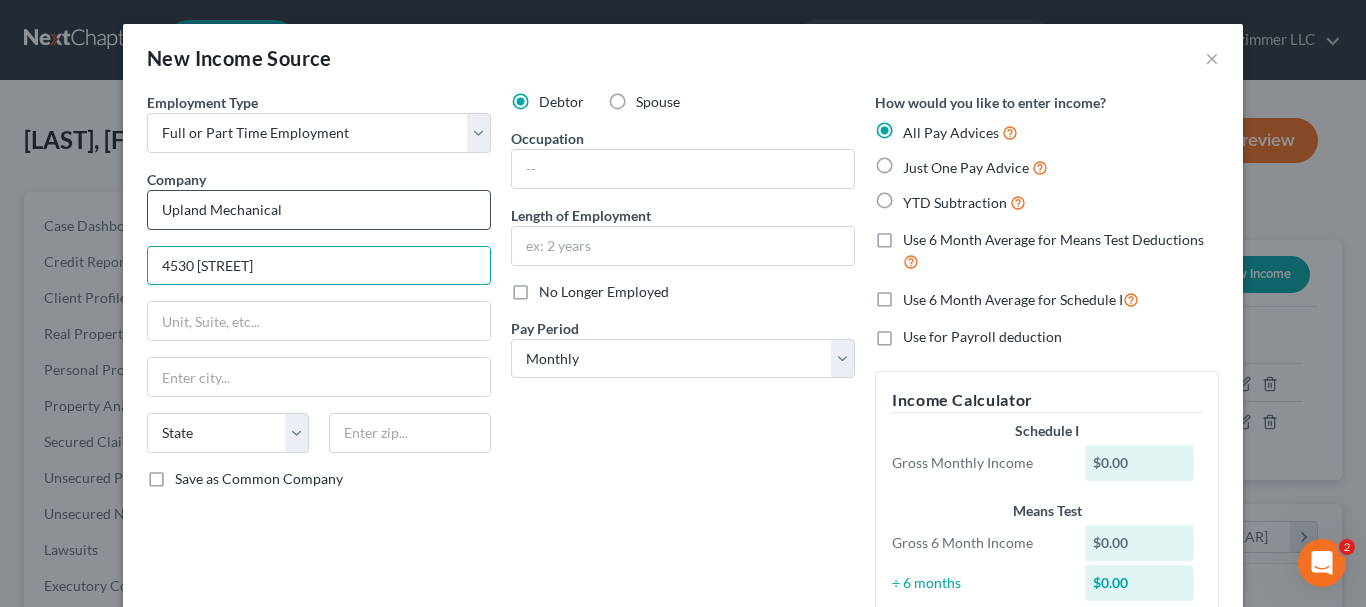 type on "4530 [STREET]" 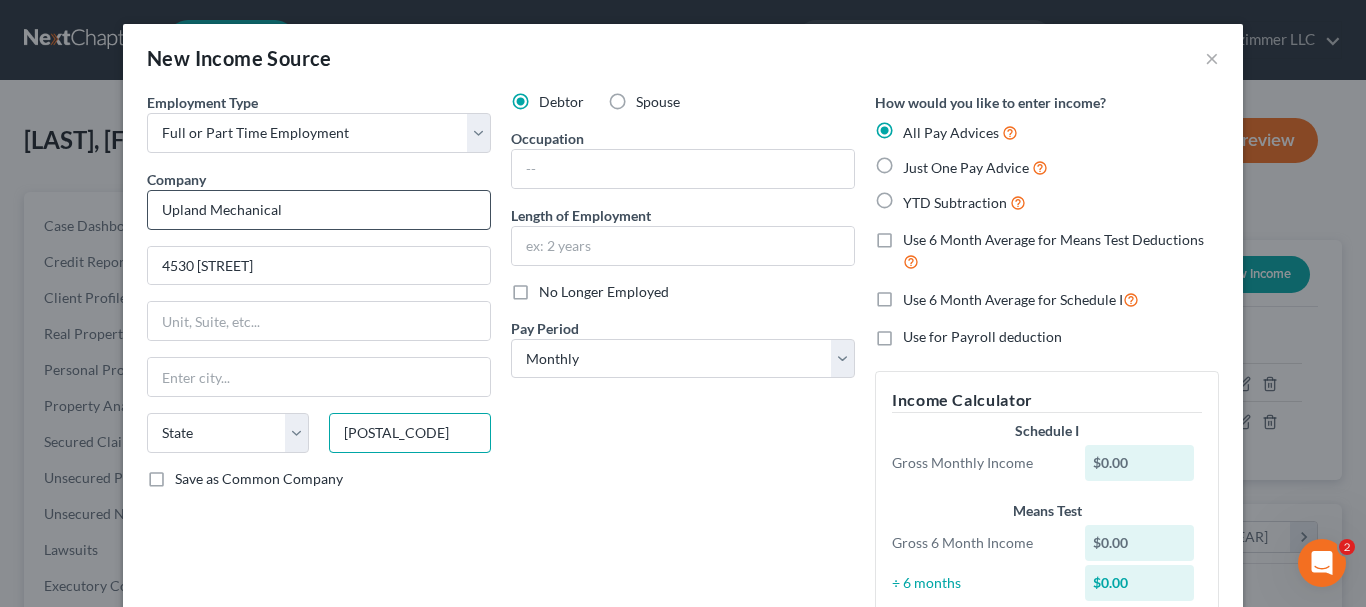 type on "[POSTAL_CODE]" 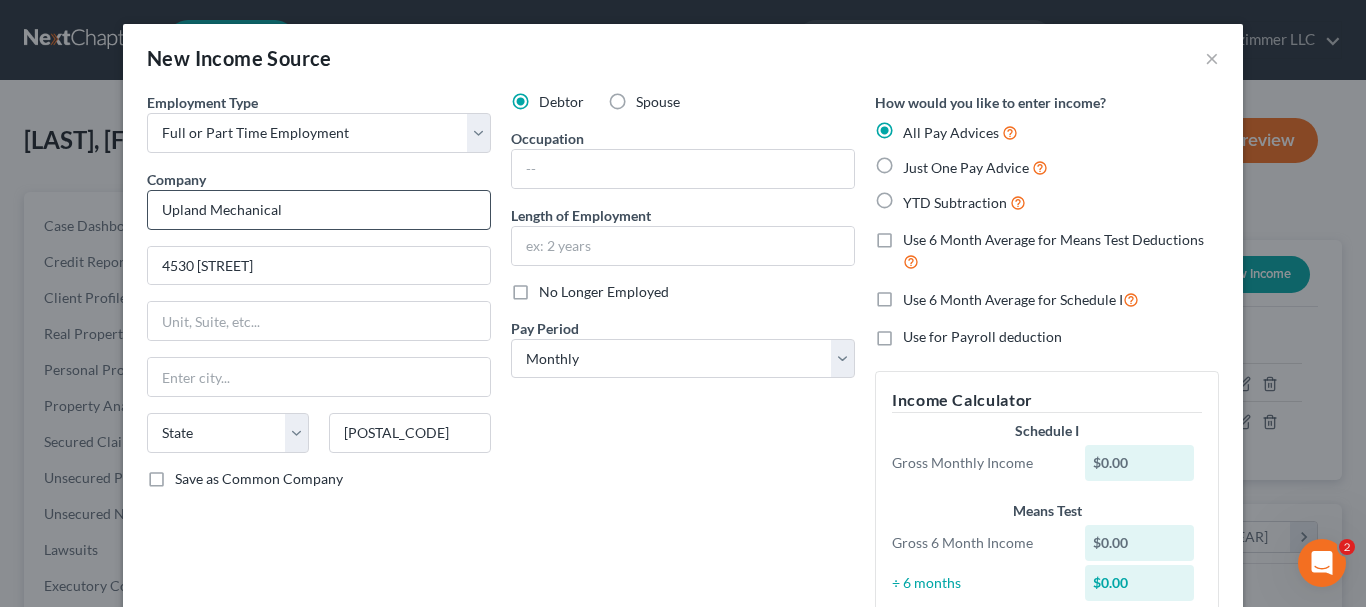 type on "Halethorpe" 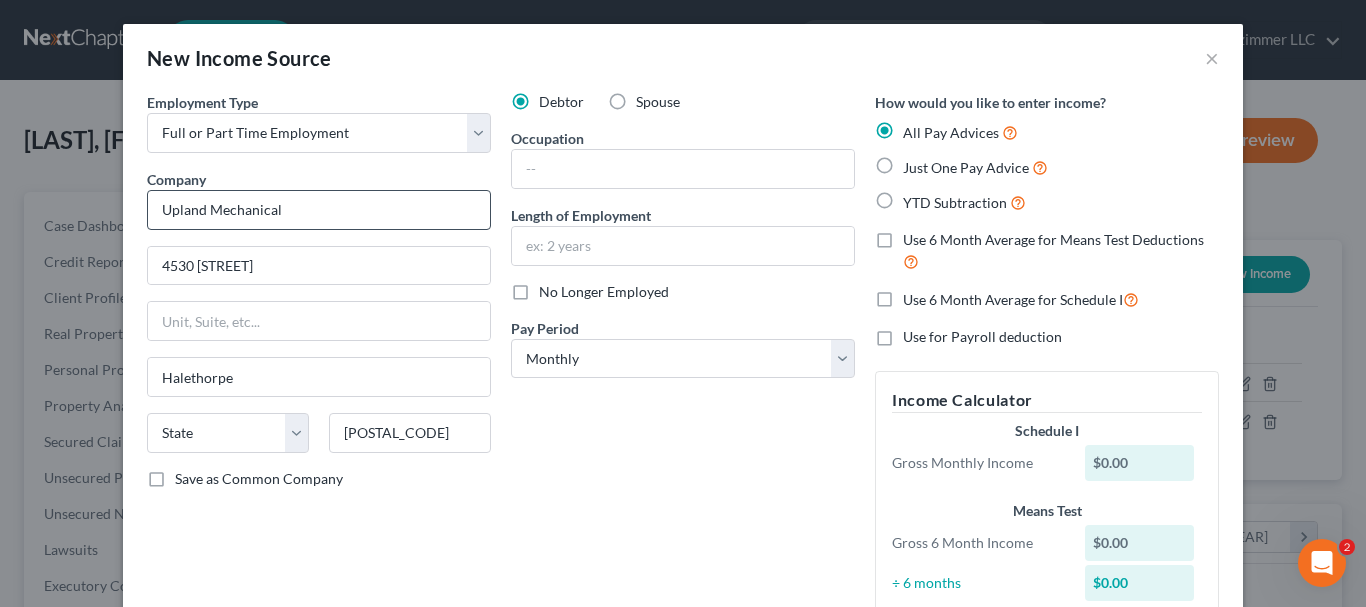 select on "21" 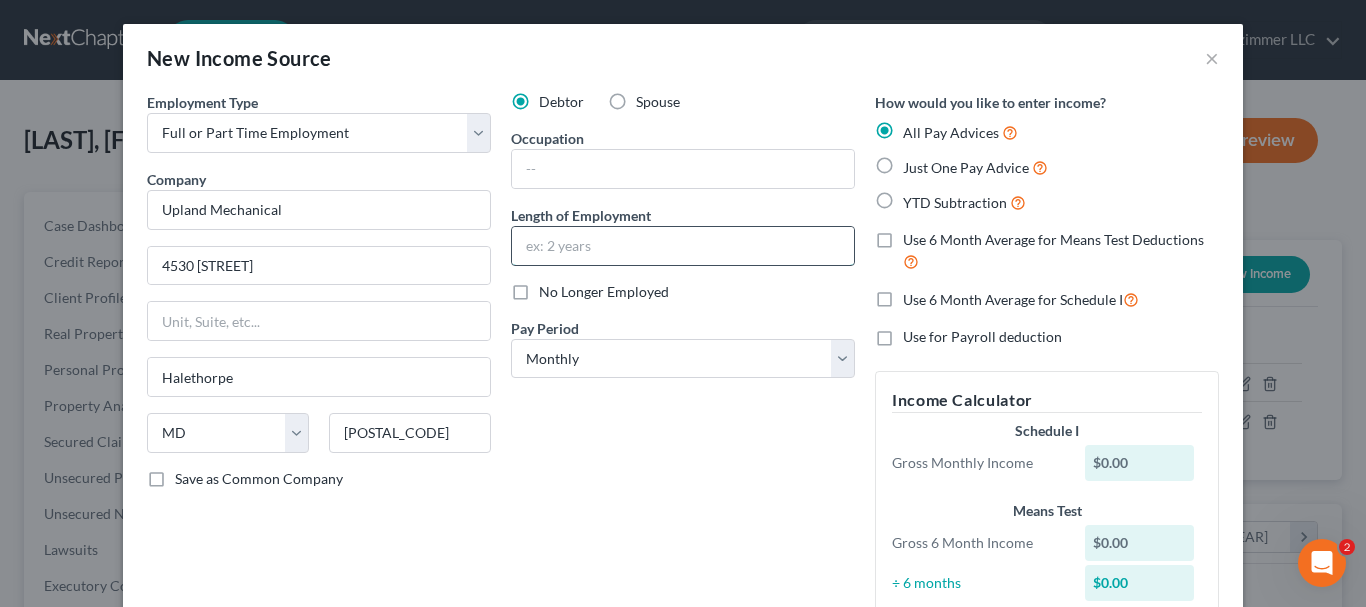 click at bounding box center [683, 246] 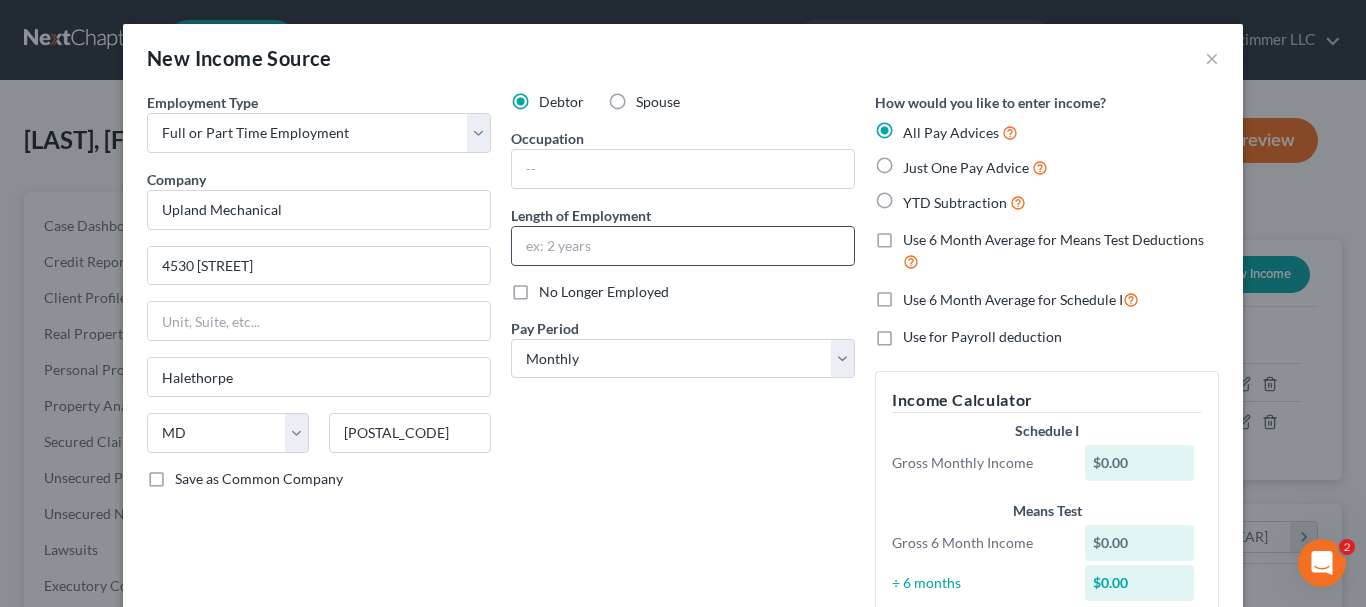 type on "8" 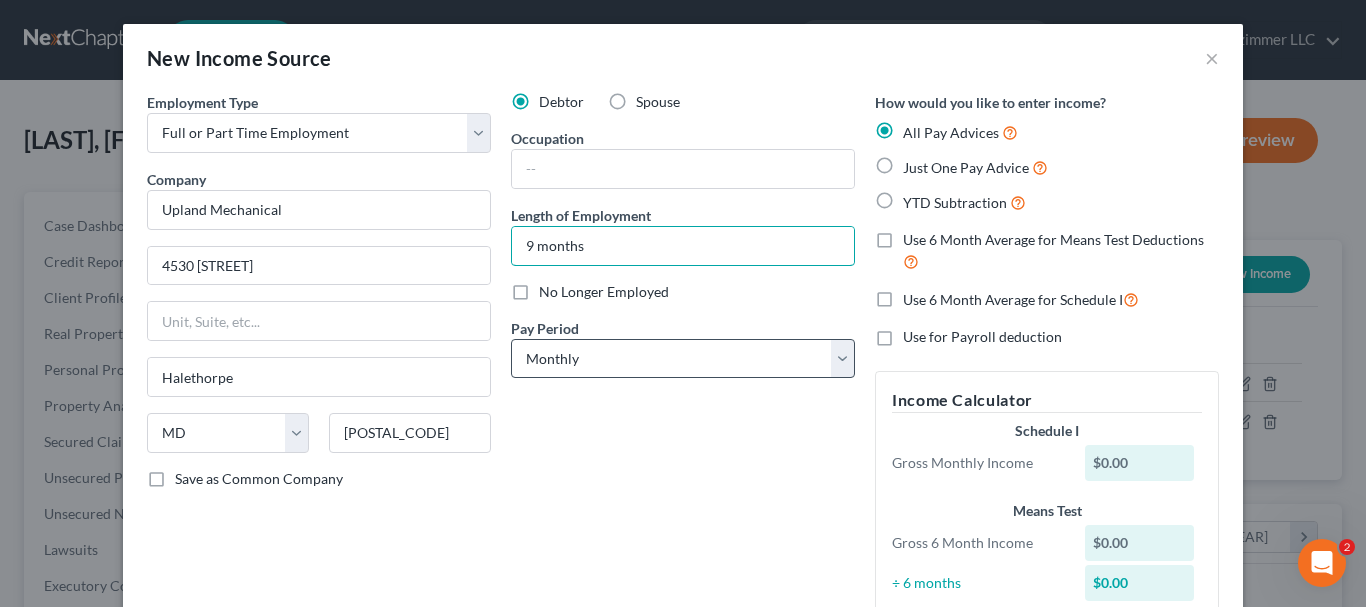 type on "9 months" 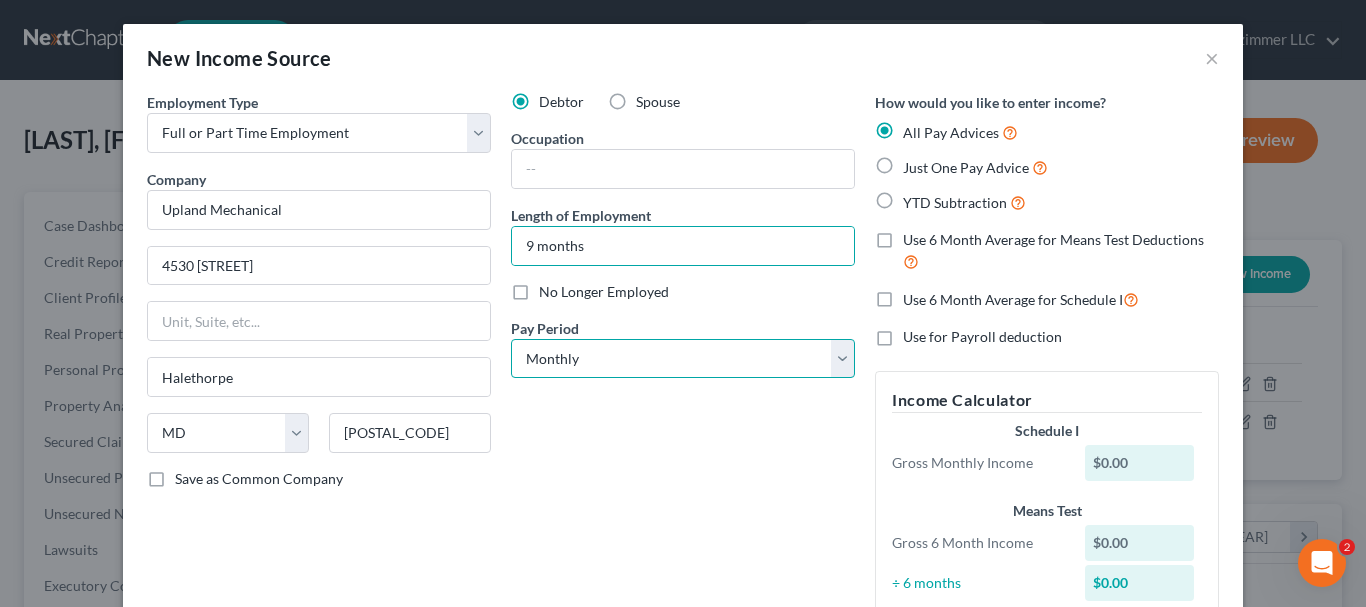 click on "Select Monthly Twice Monthly Every Other Week Weekly" at bounding box center (683, 359) 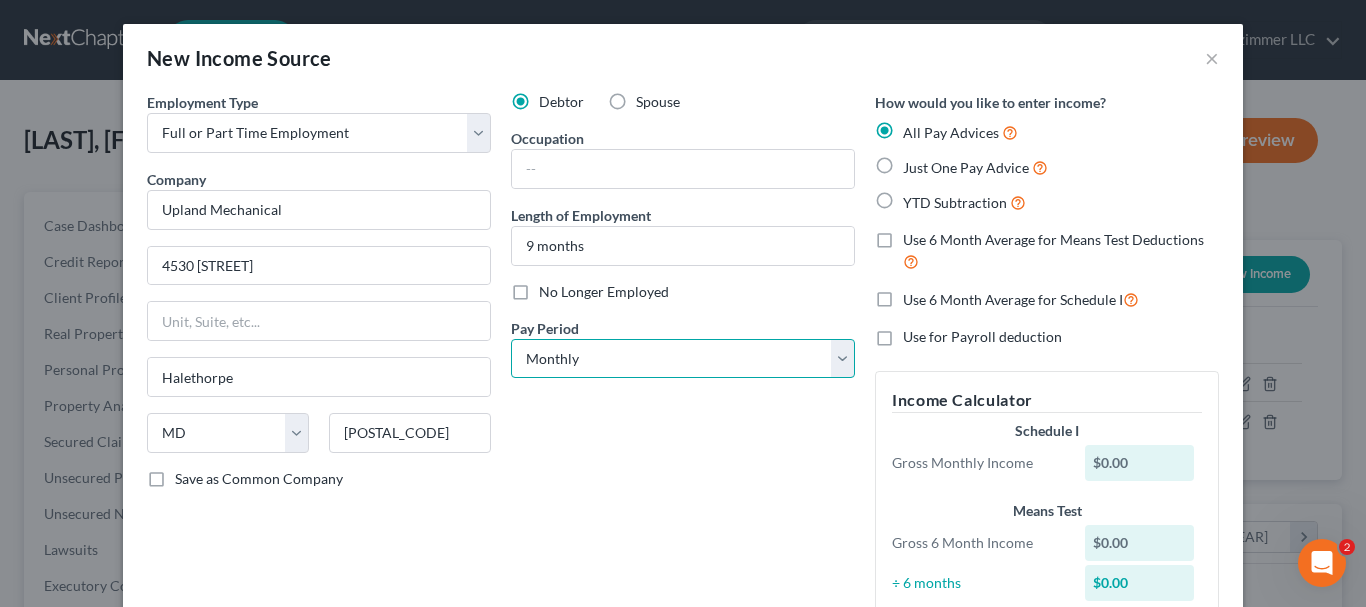 select on "3" 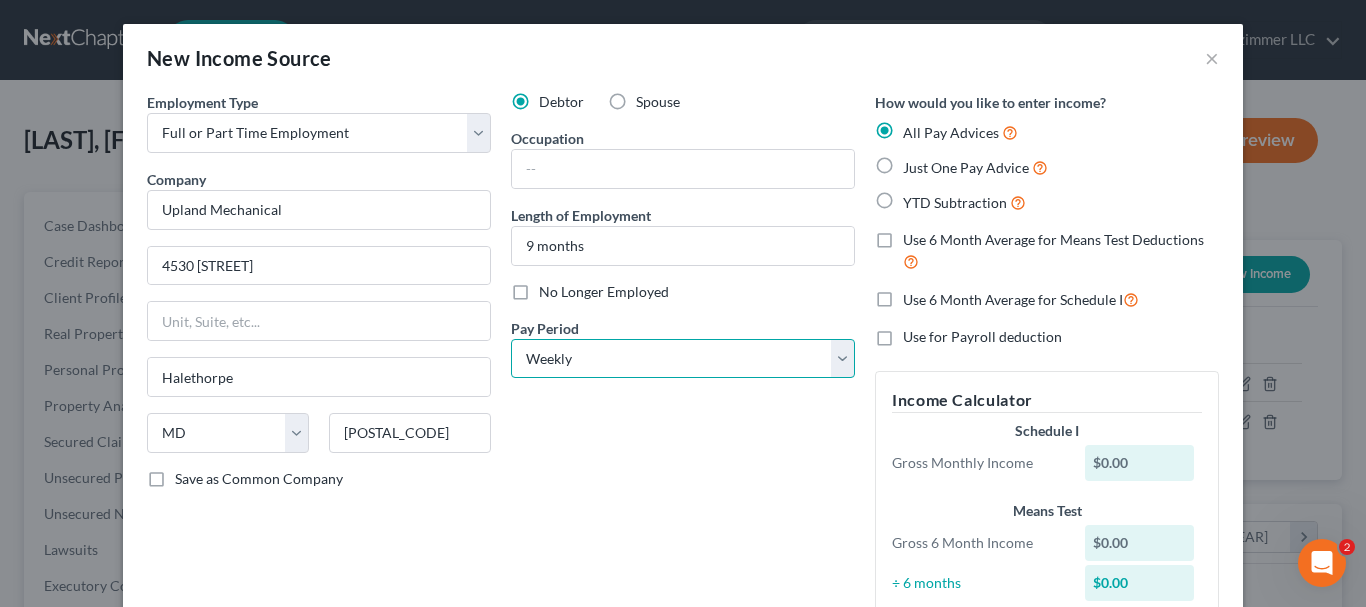 click on "Select Monthly Twice Monthly Every Other Week Weekly" at bounding box center (683, 359) 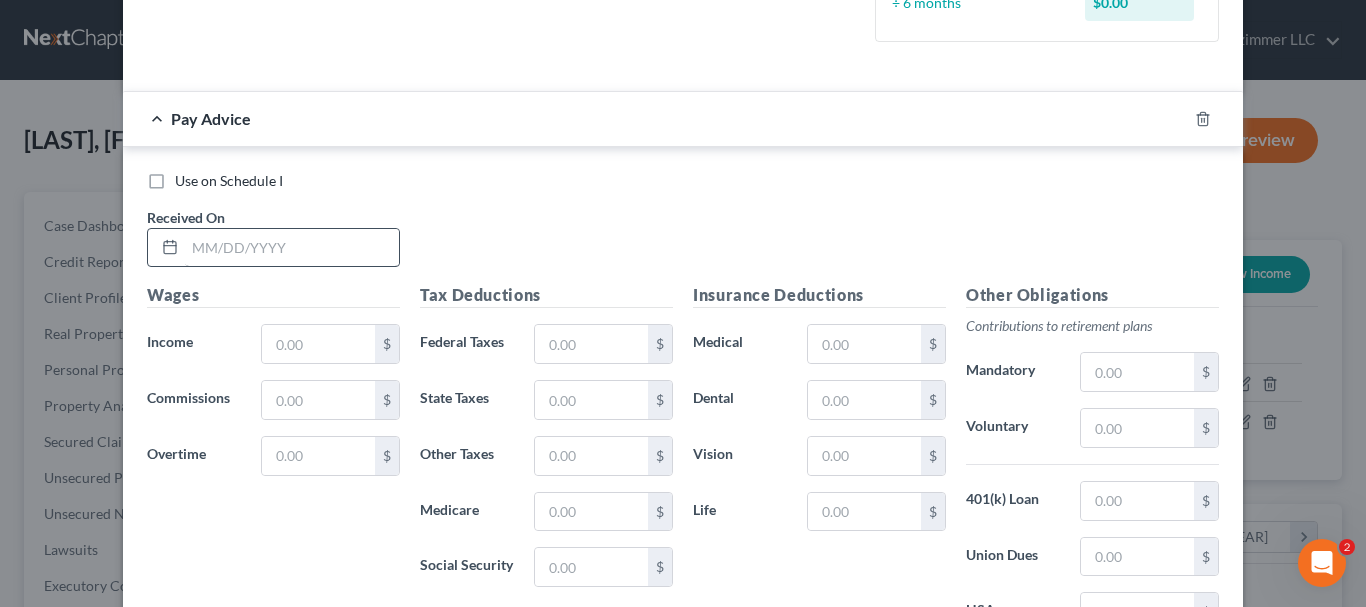 scroll, scrollTop: 600, scrollLeft: 0, axis: vertical 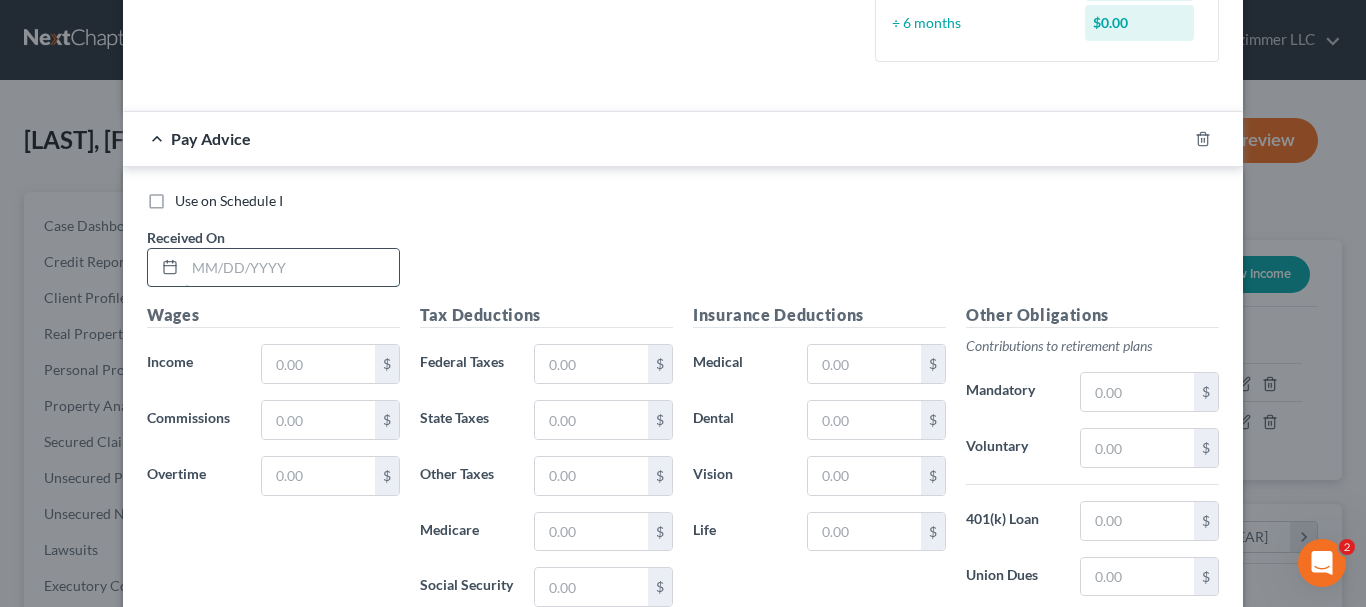 click at bounding box center [292, 268] 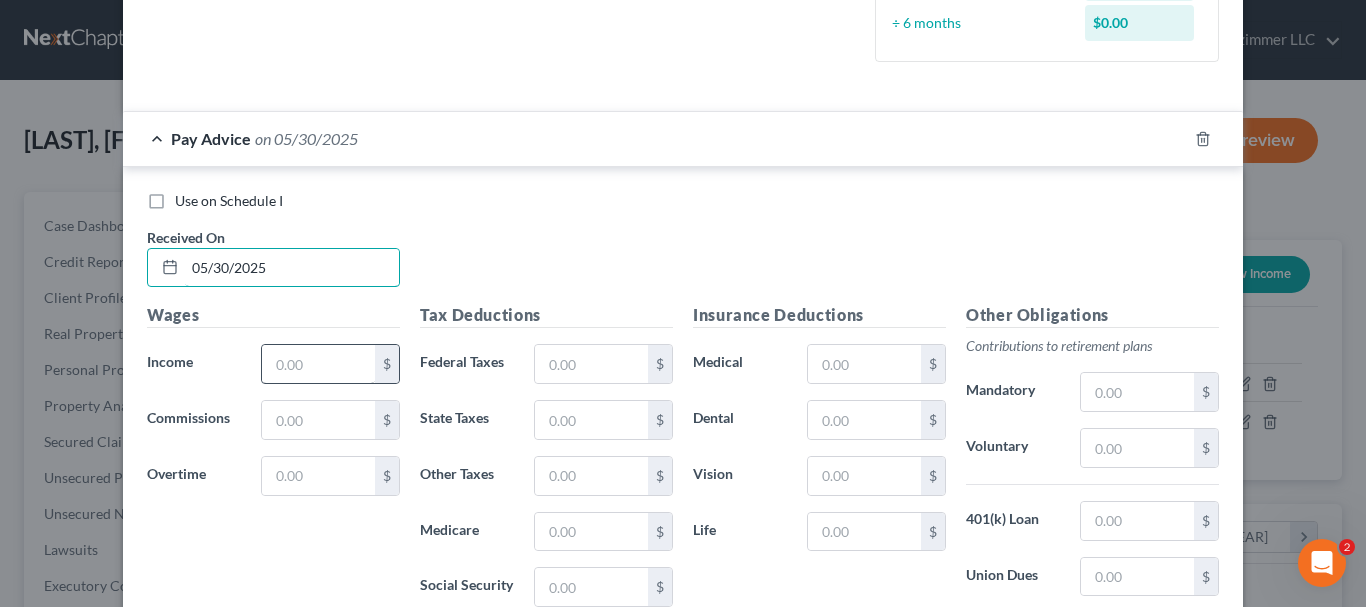 type on "05/30/2025" 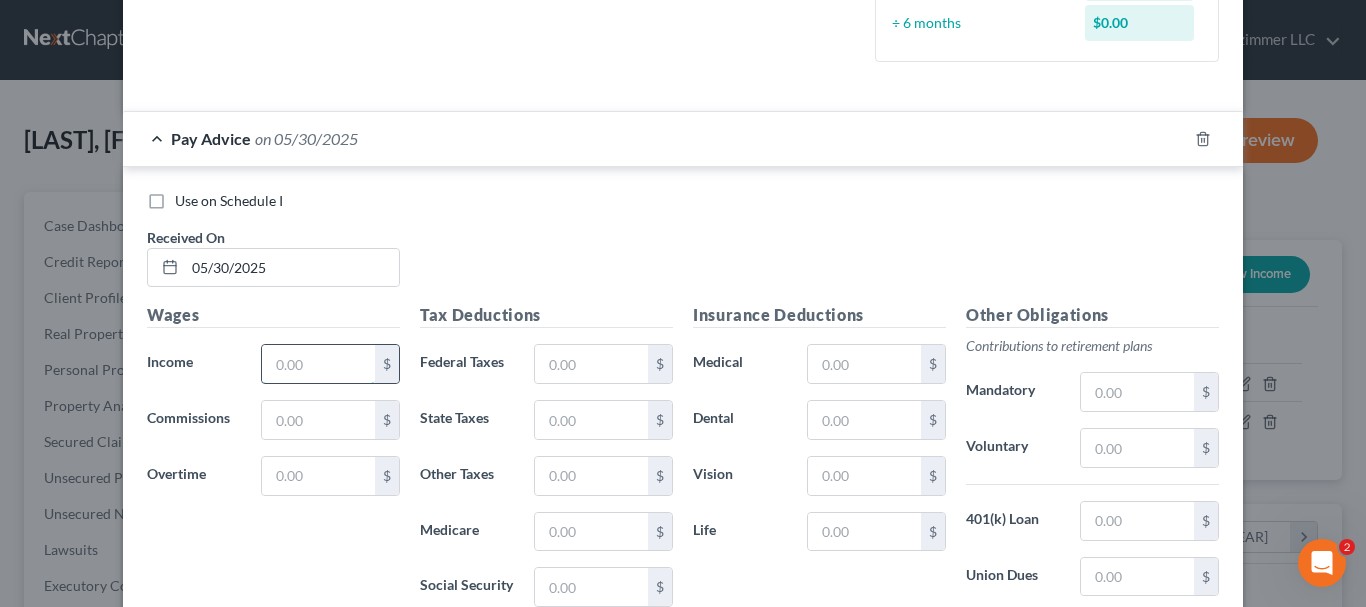 click at bounding box center [318, 364] 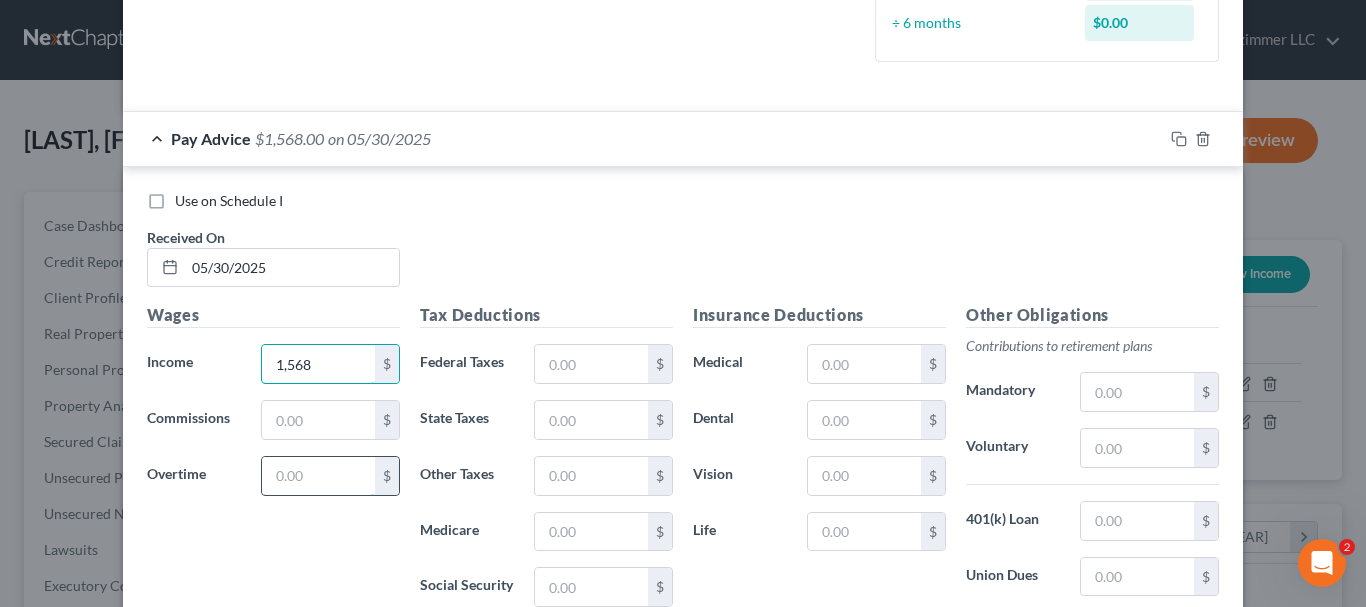 type on "1,568" 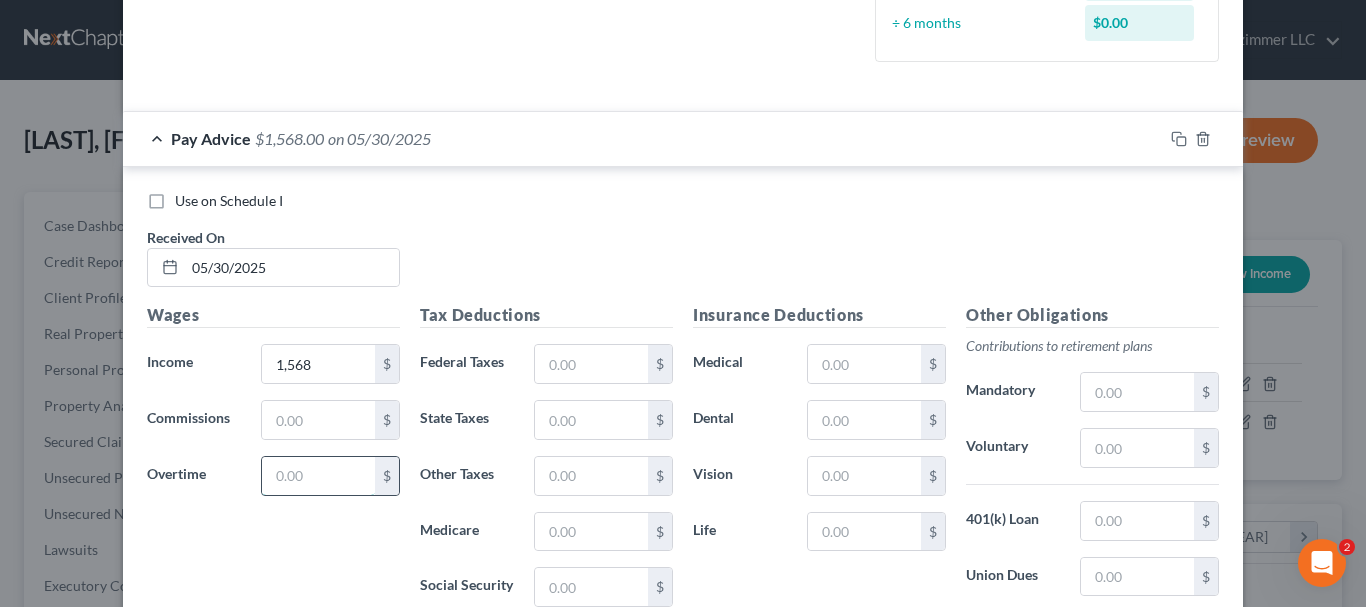 click at bounding box center (318, 476) 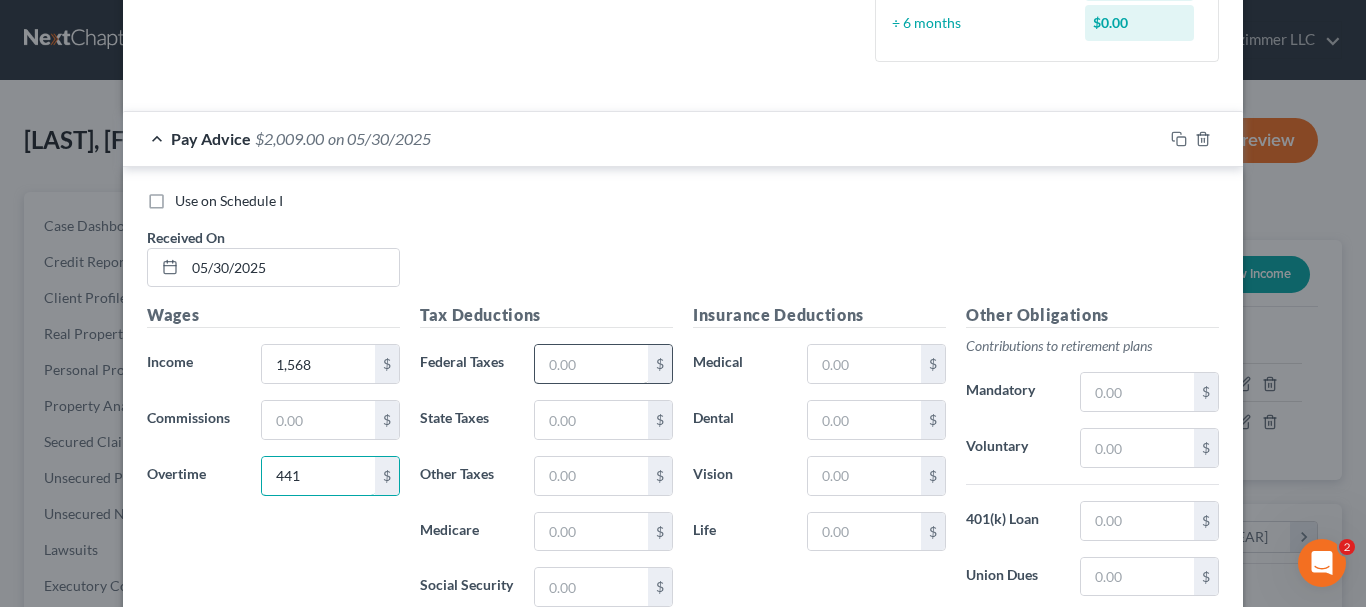 type on "441" 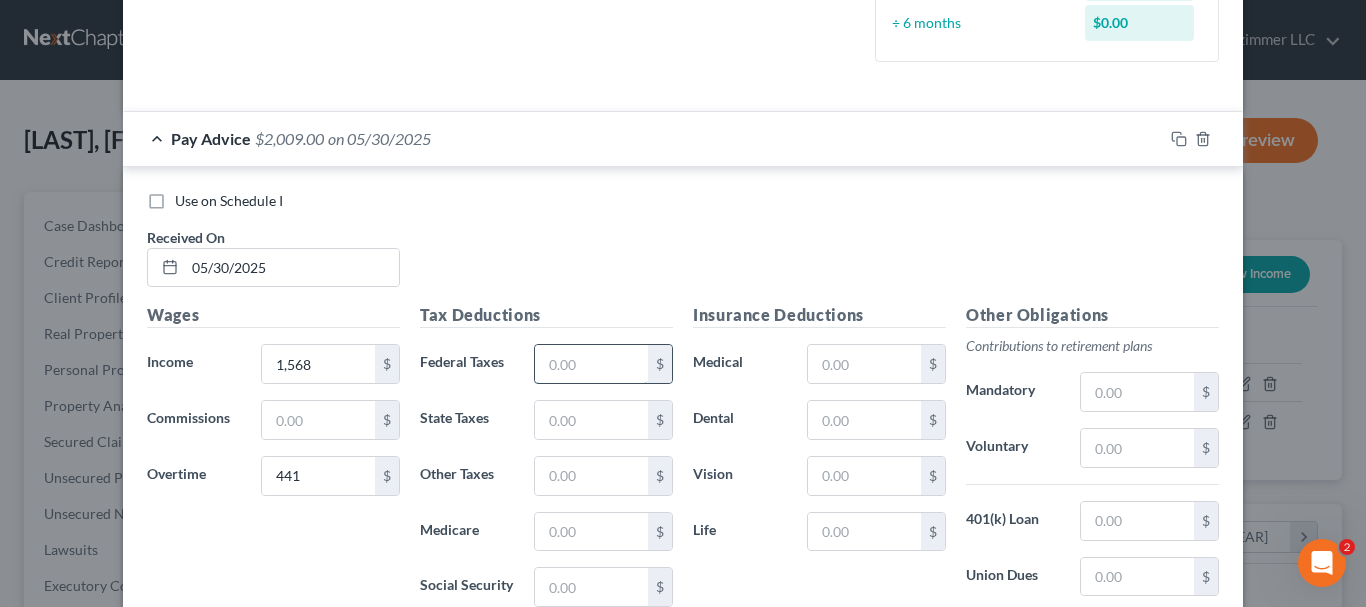 click at bounding box center (591, 364) 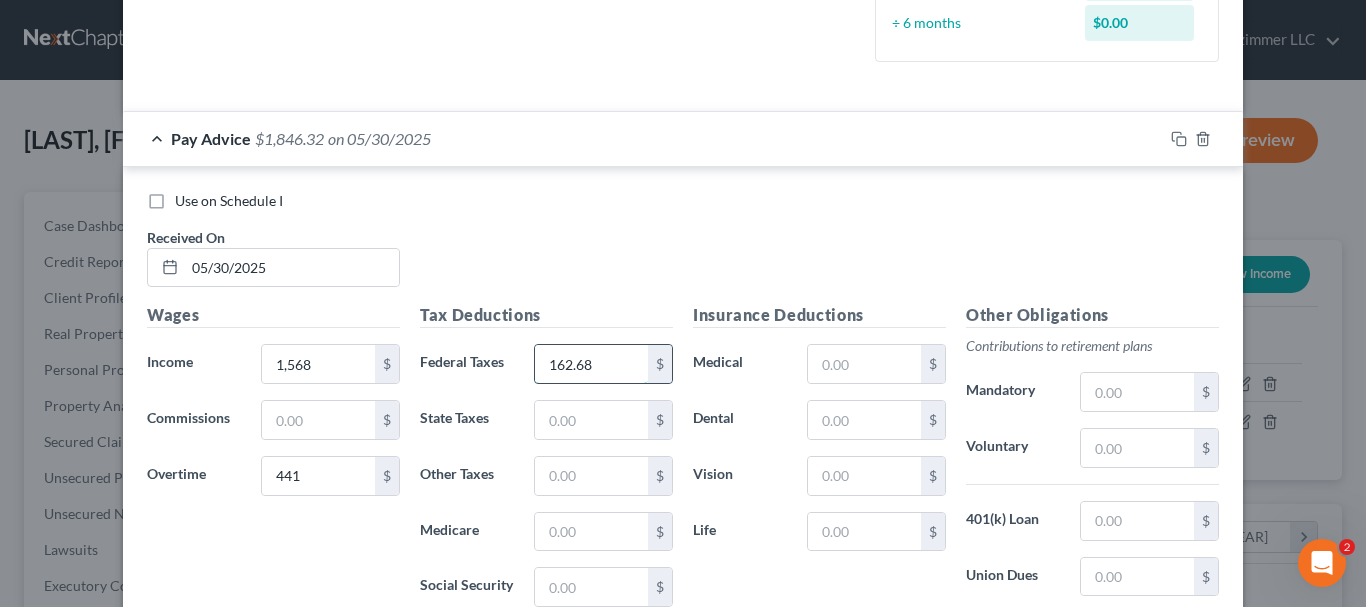 type on "162.68" 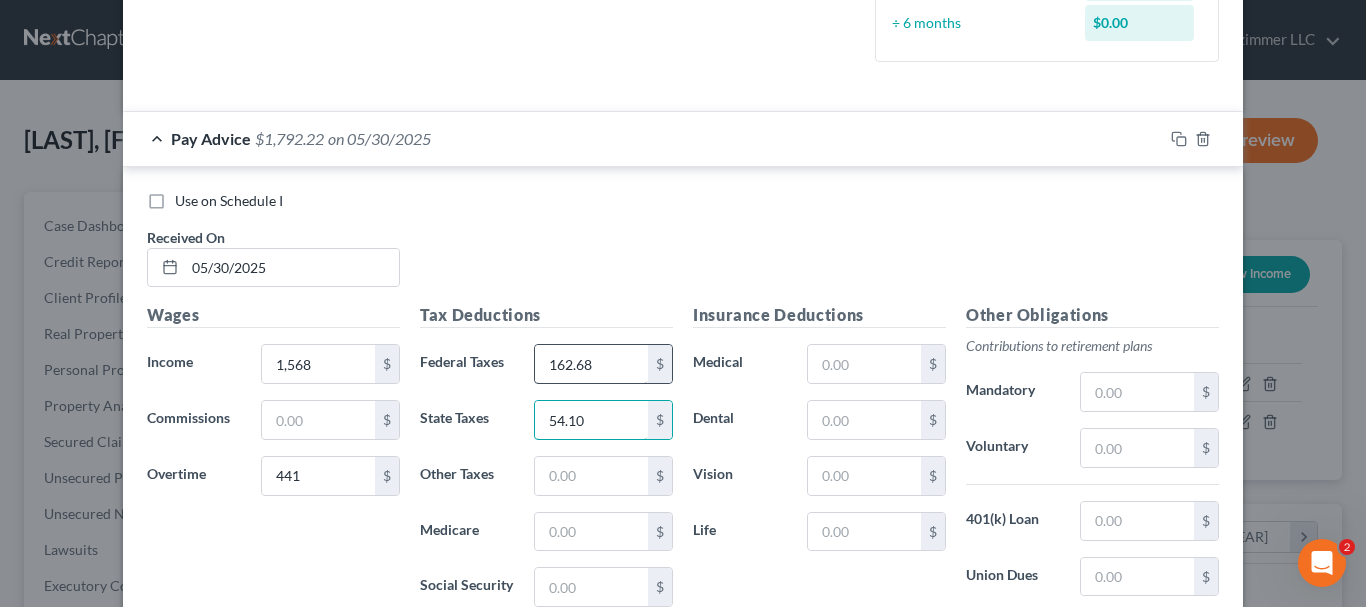 type on "54.10" 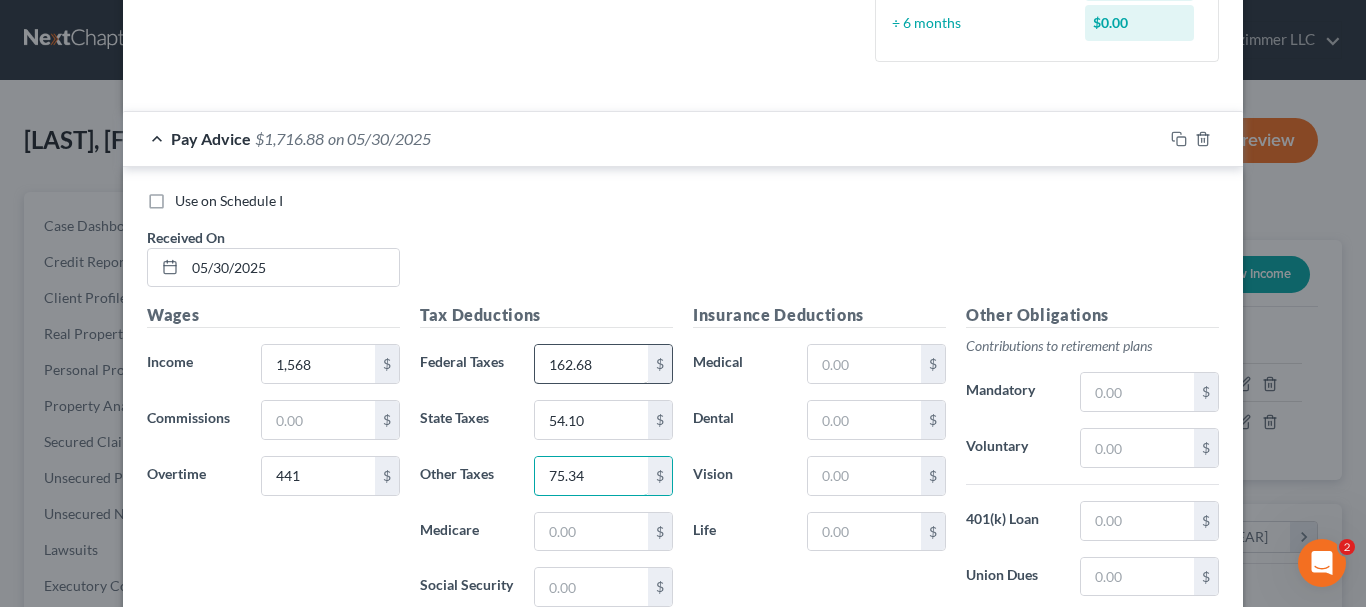 type on "75.34" 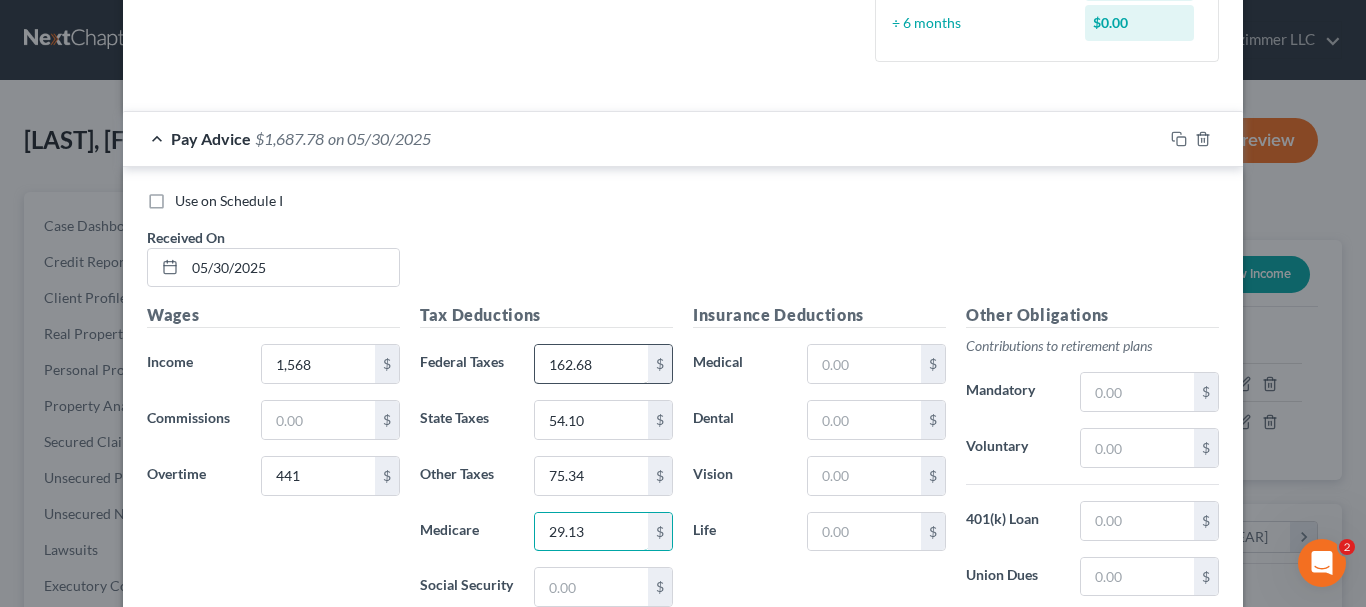 type on "29.13" 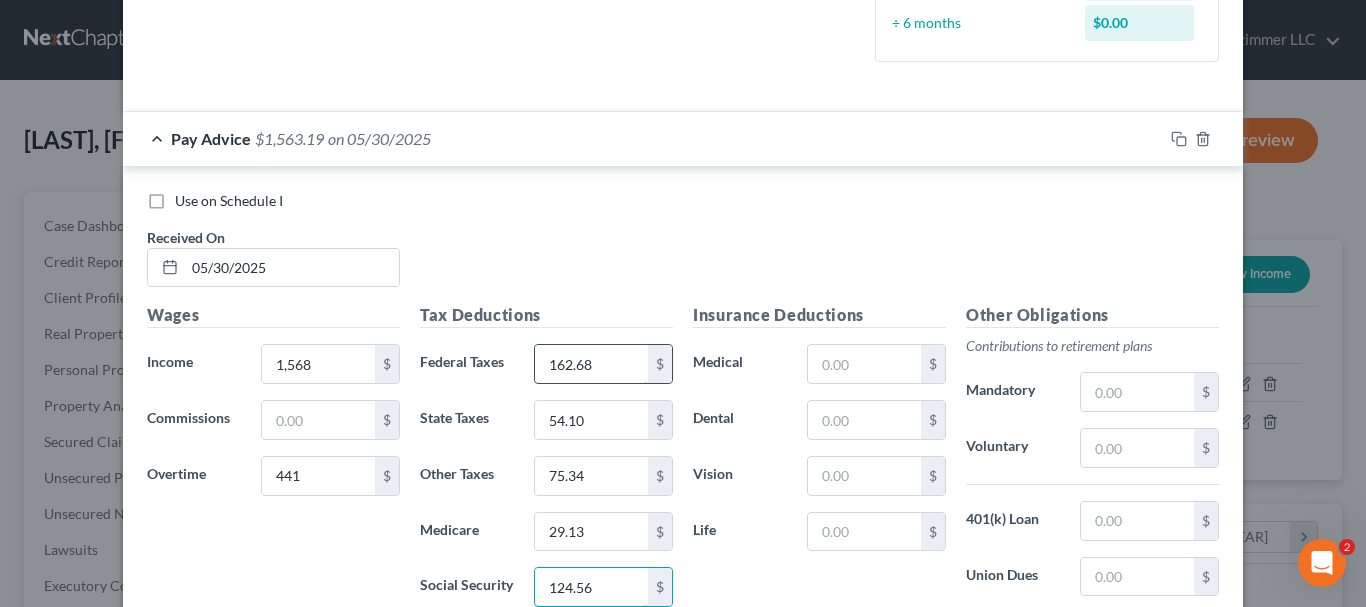 type on "124.56" 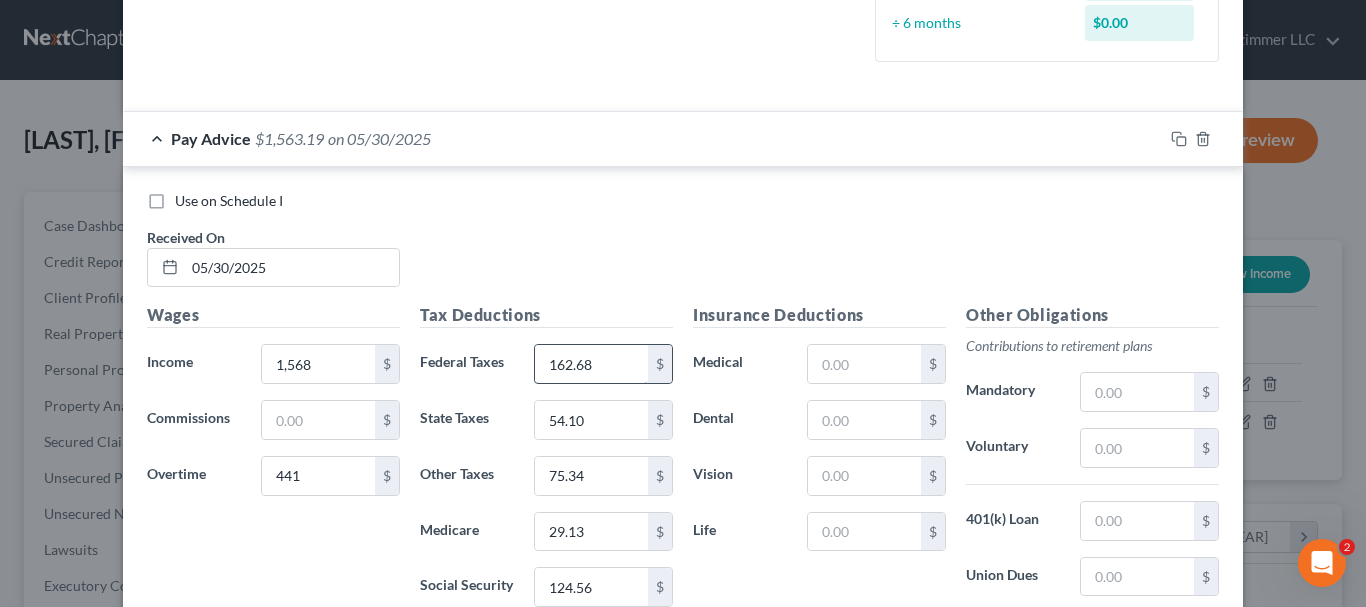 scroll, scrollTop: 871, scrollLeft: 0, axis: vertical 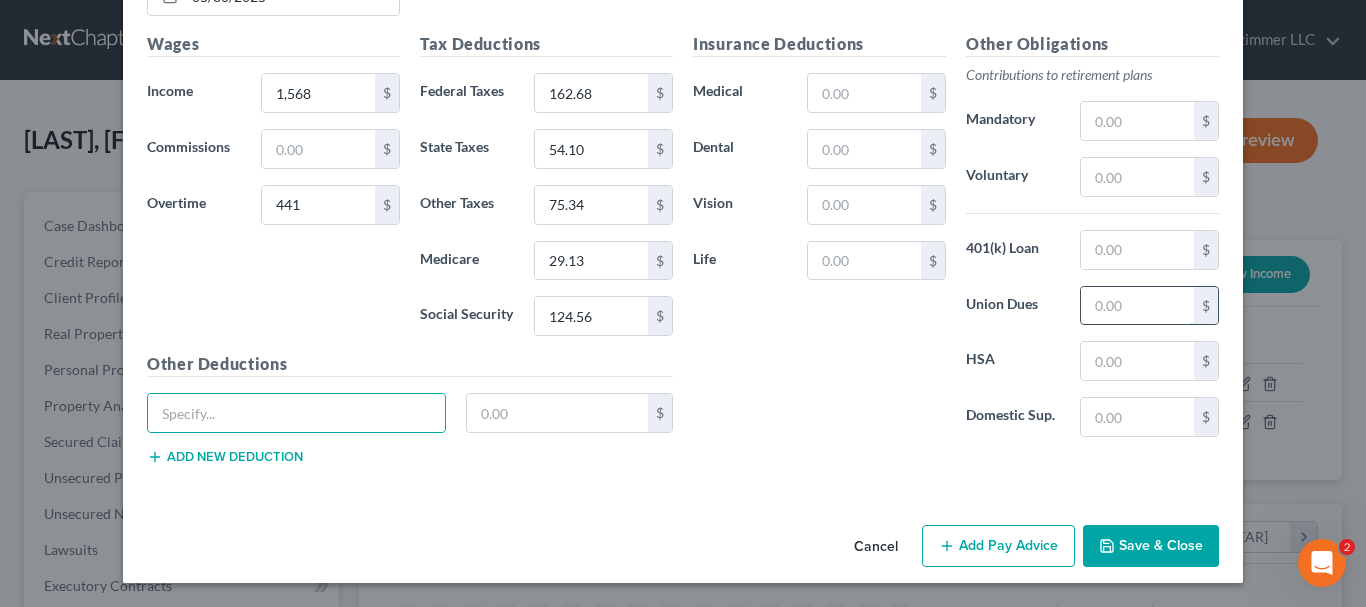 click at bounding box center (1137, 306) 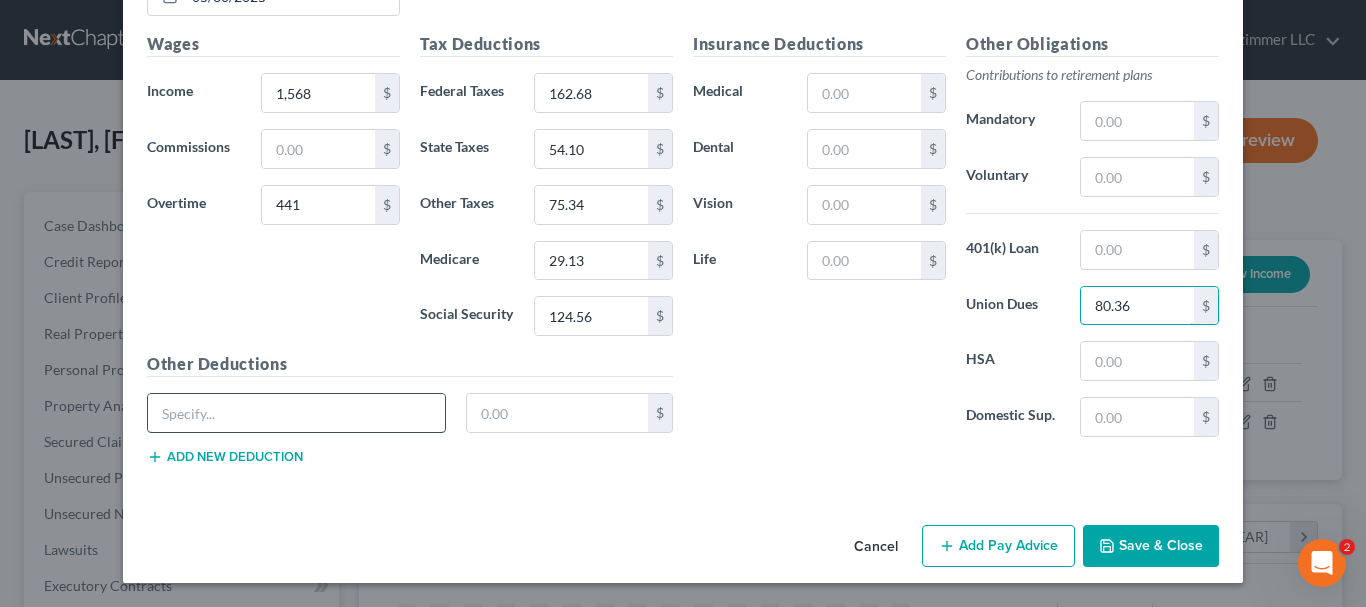 type on "80.36" 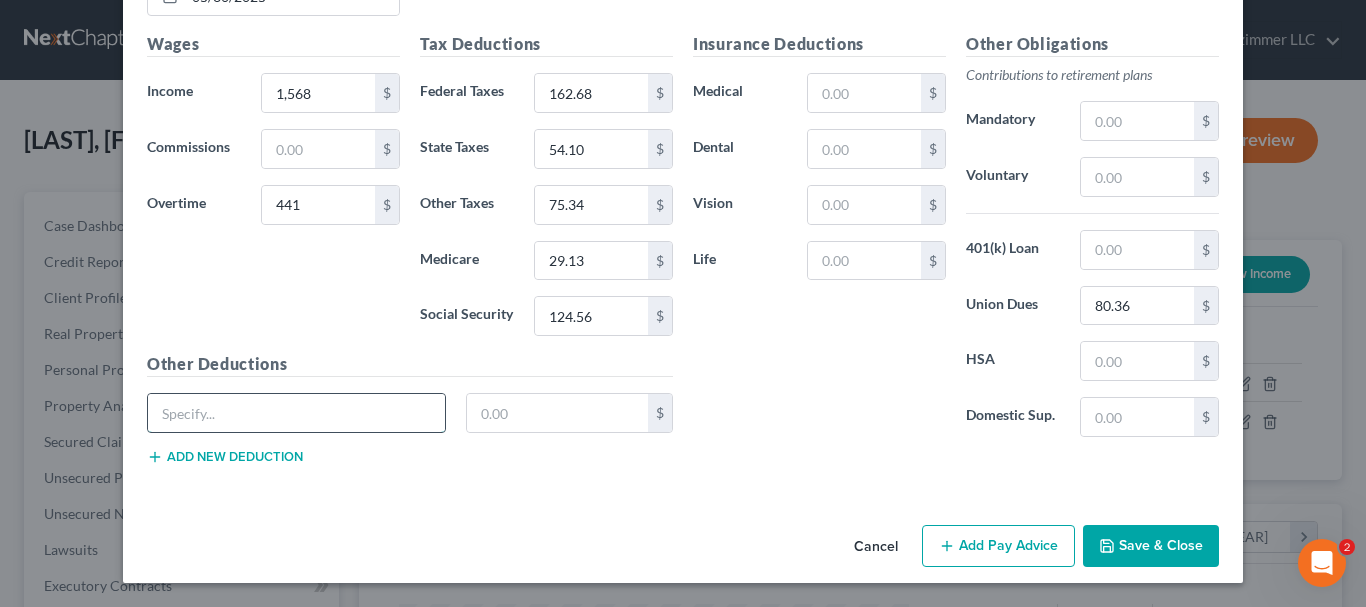 click at bounding box center [296, 413] 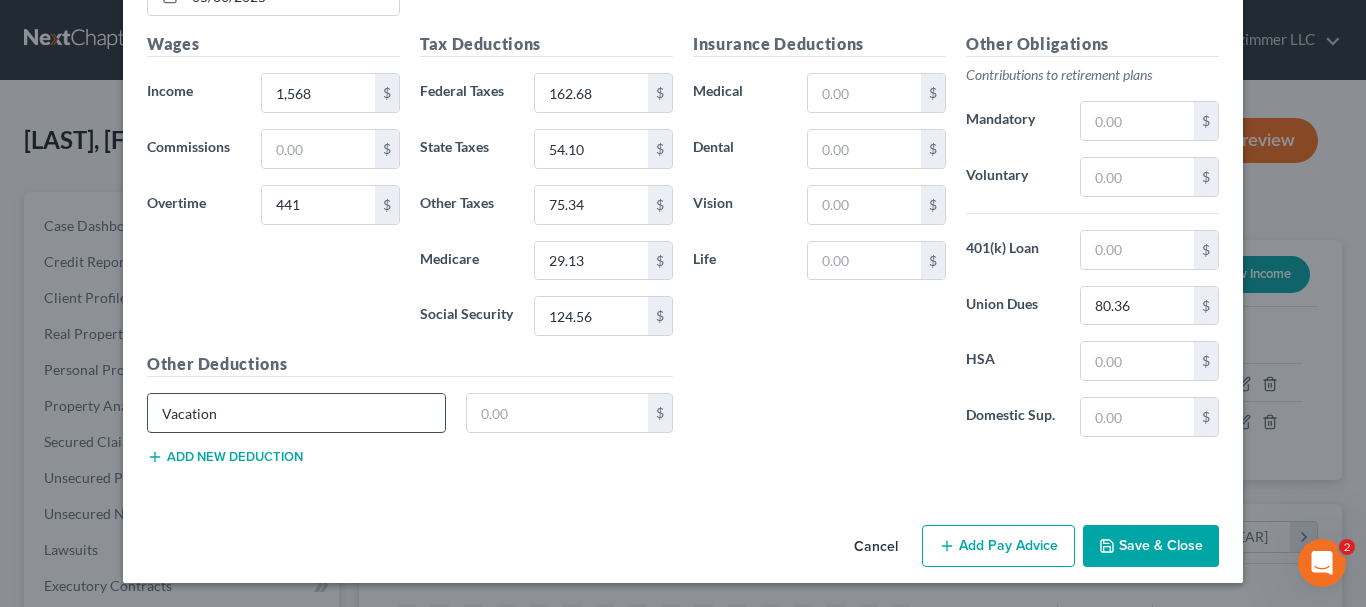 type on "Vacation" 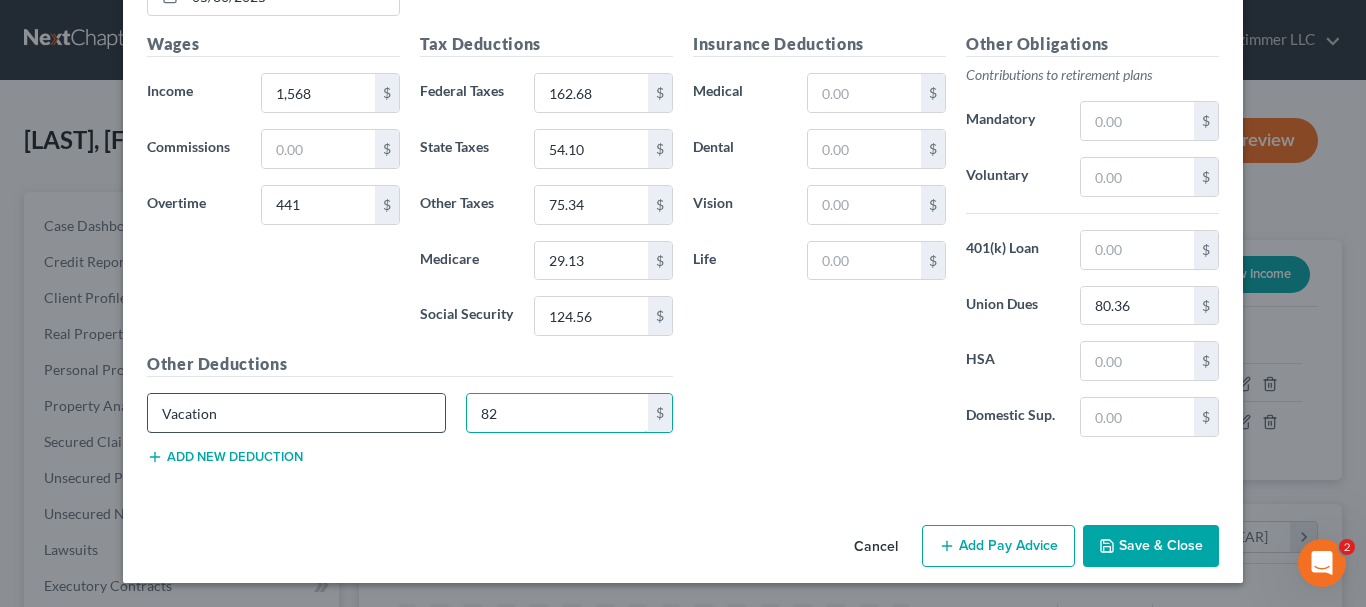 type on "82" 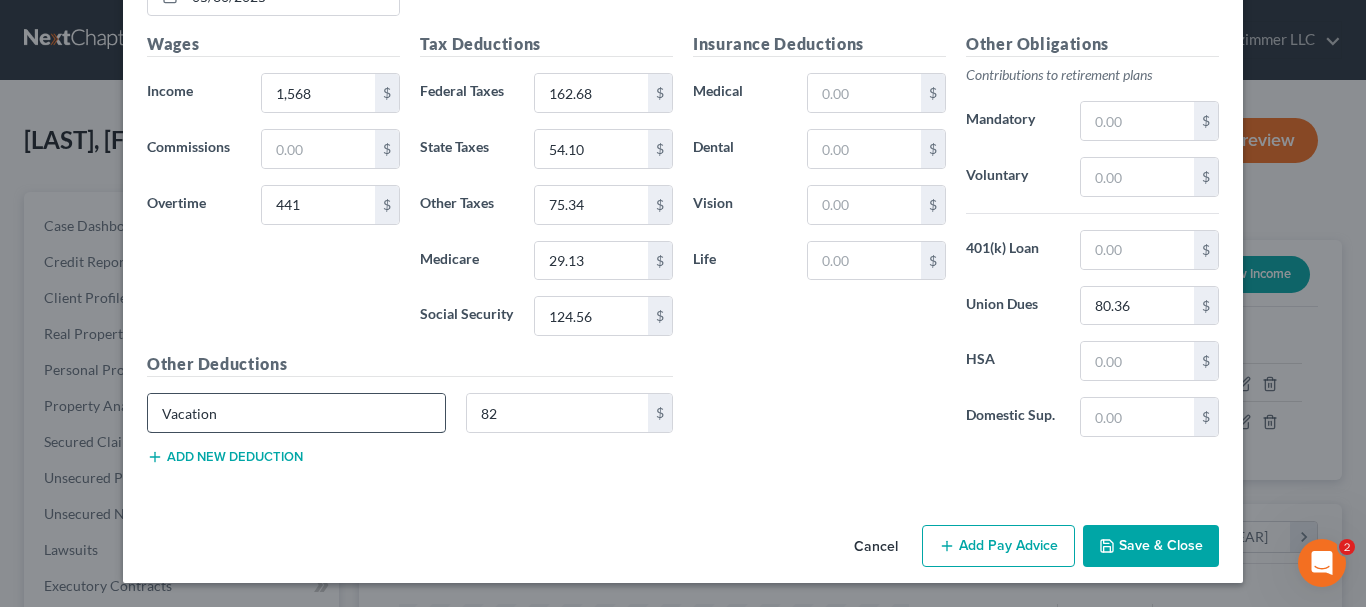 type 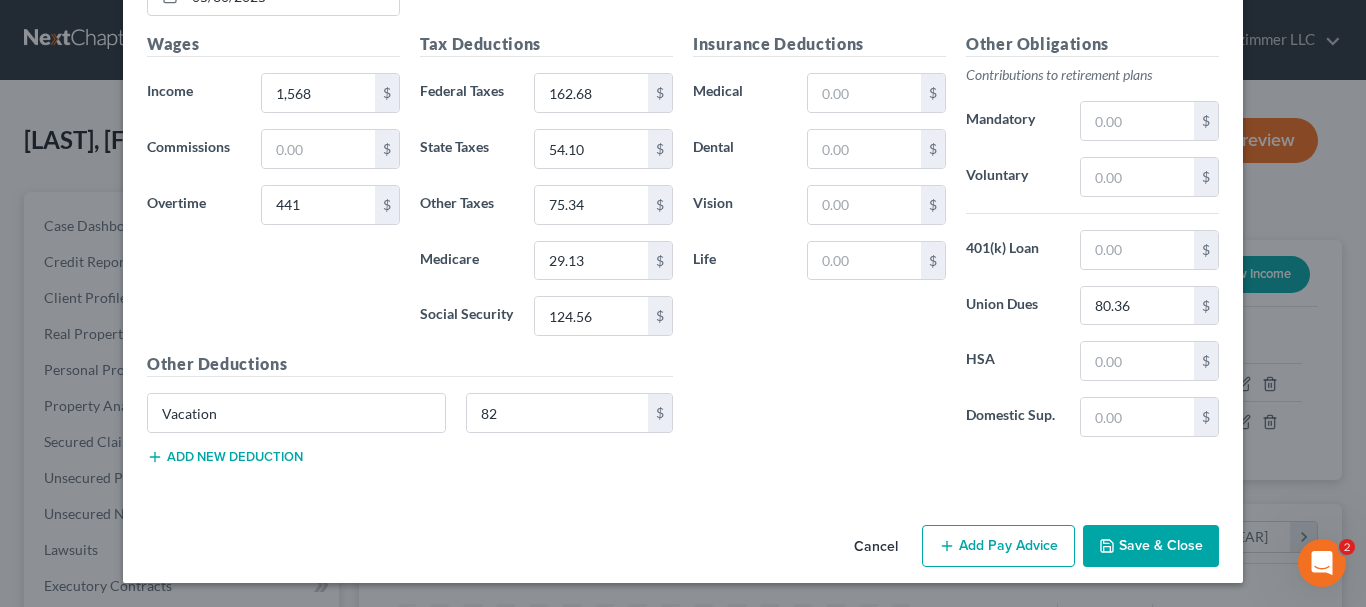 click on "Add new deduction" at bounding box center (225, 457) 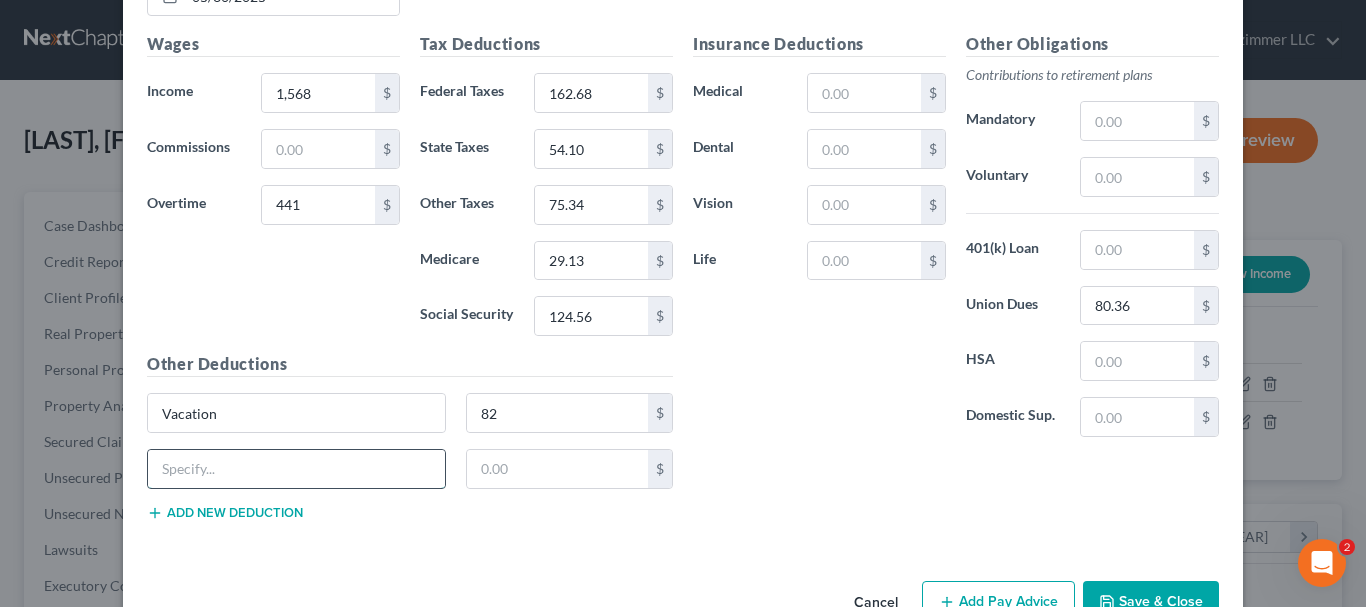 click at bounding box center (296, 469) 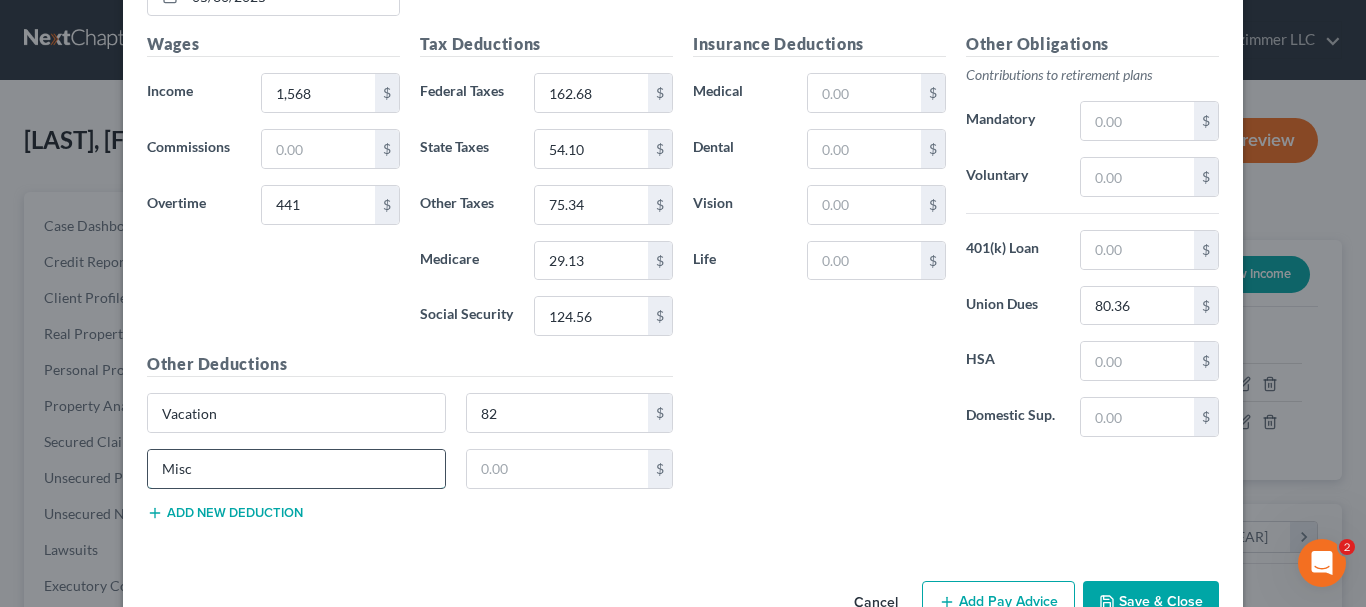 type on "Misc" 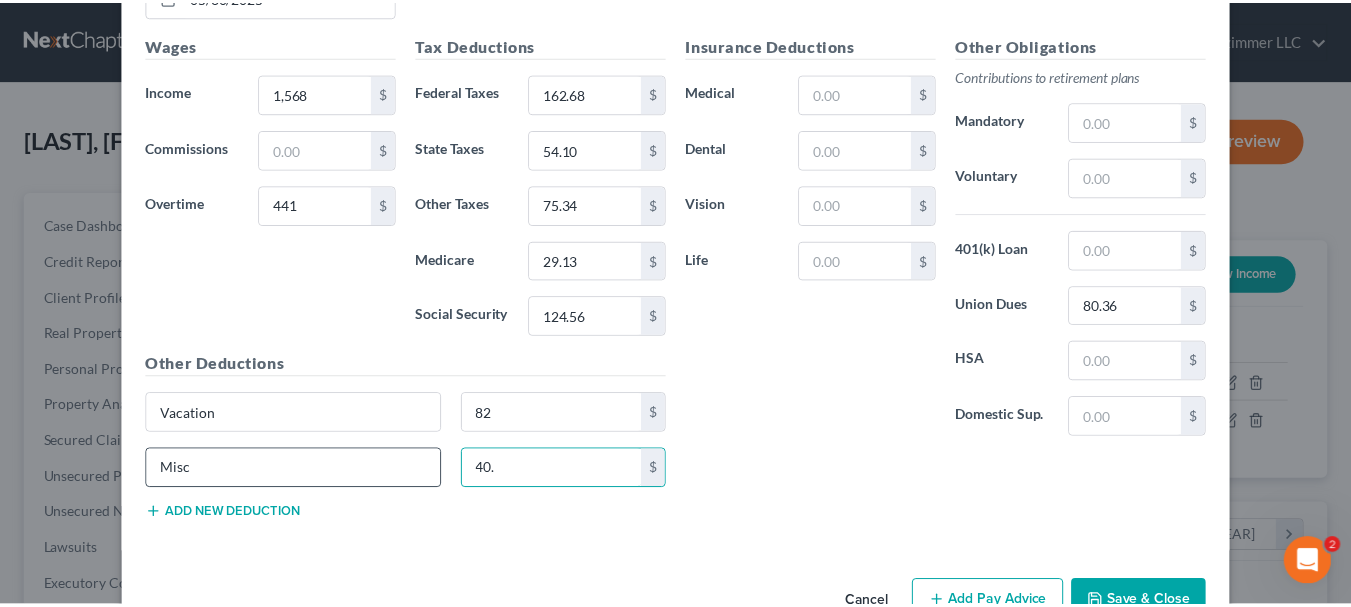 scroll, scrollTop: 926, scrollLeft: 0, axis: vertical 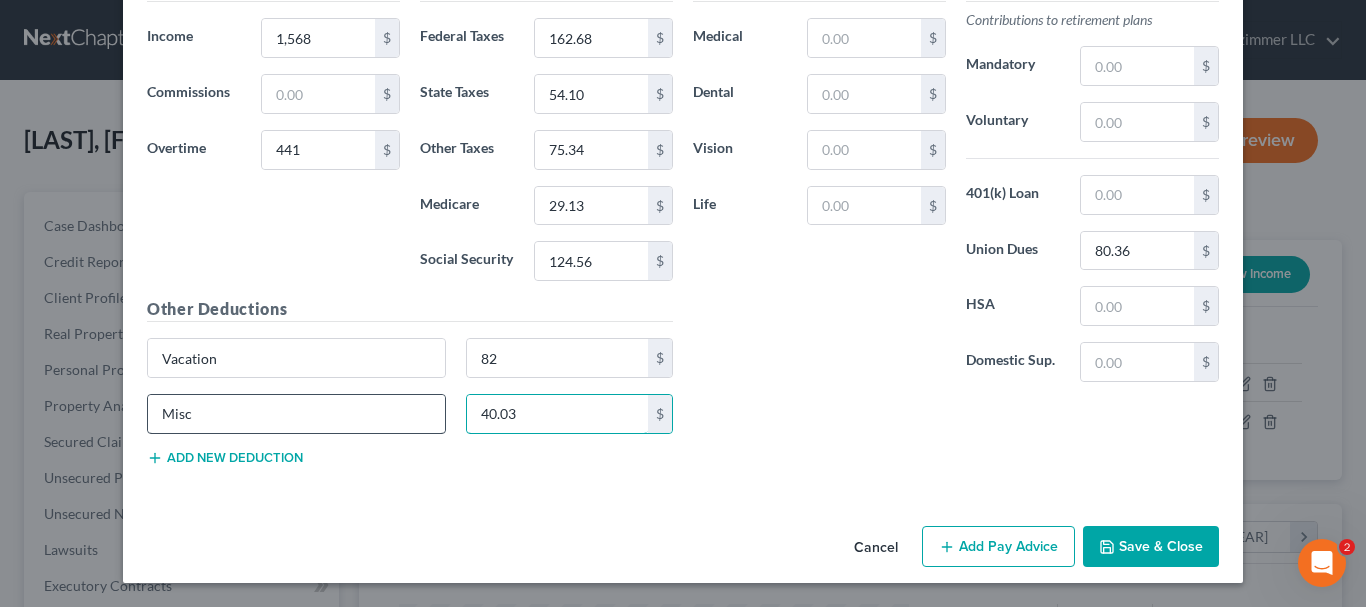 type on "40.03" 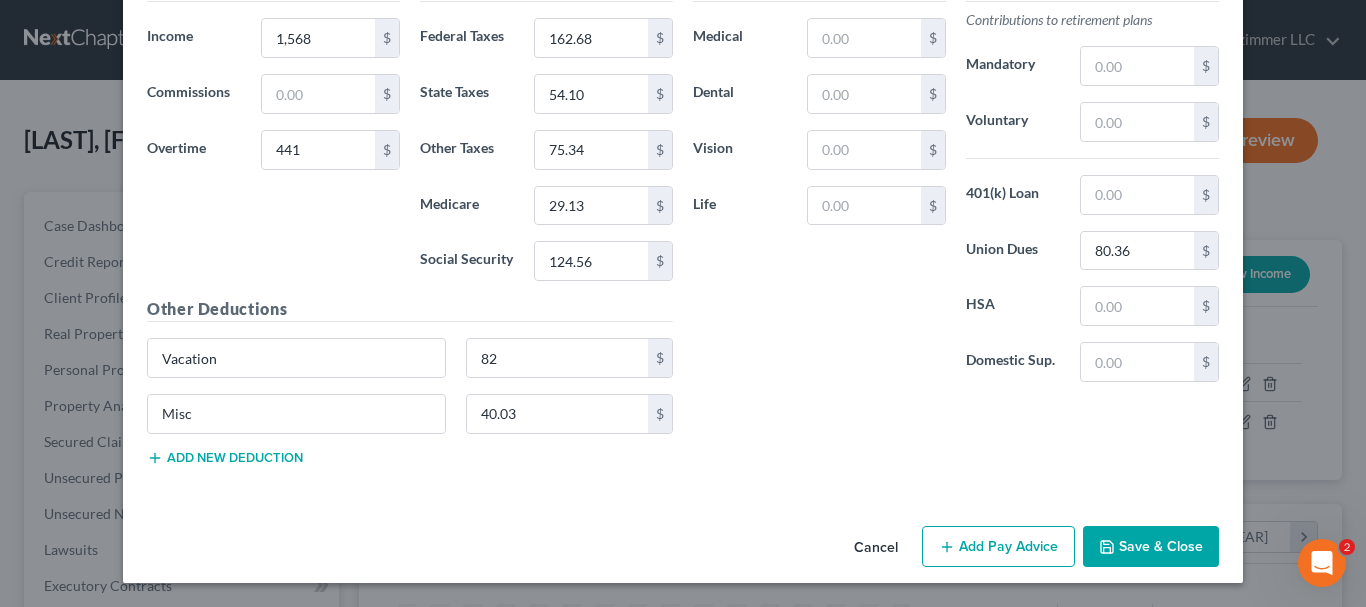 click on "Save & Close" at bounding box center [1151, 547] 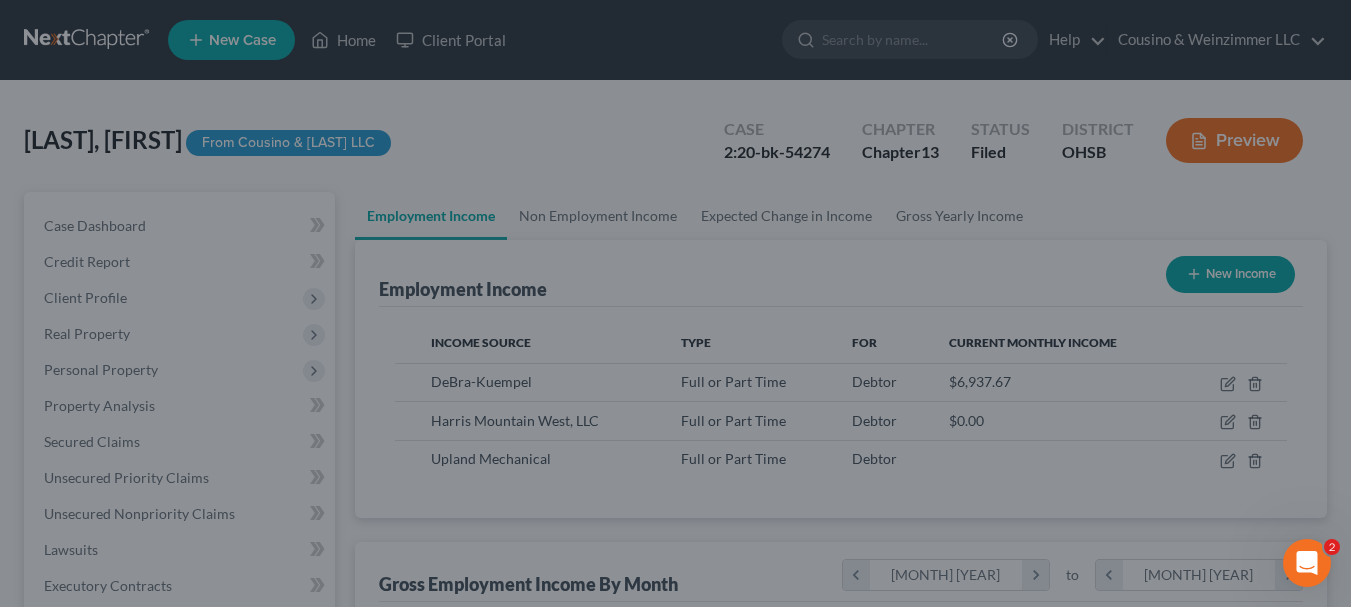 scroll, scrollTop: 359, scrollLeft: 544, axis: both 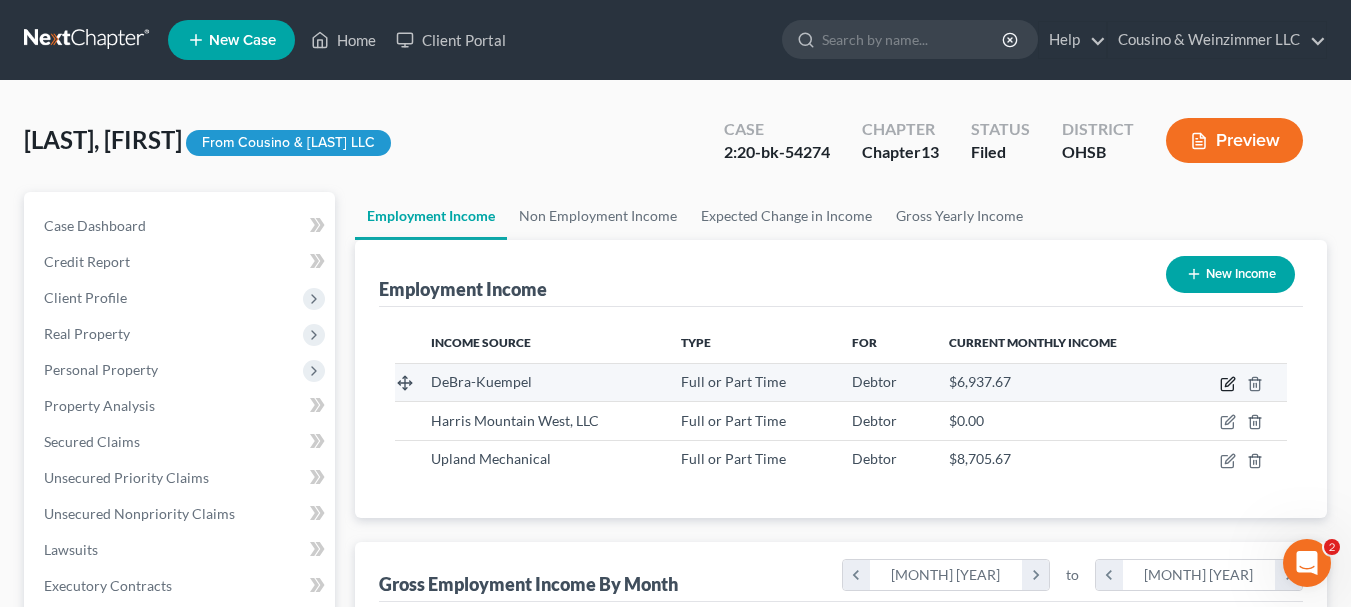 click 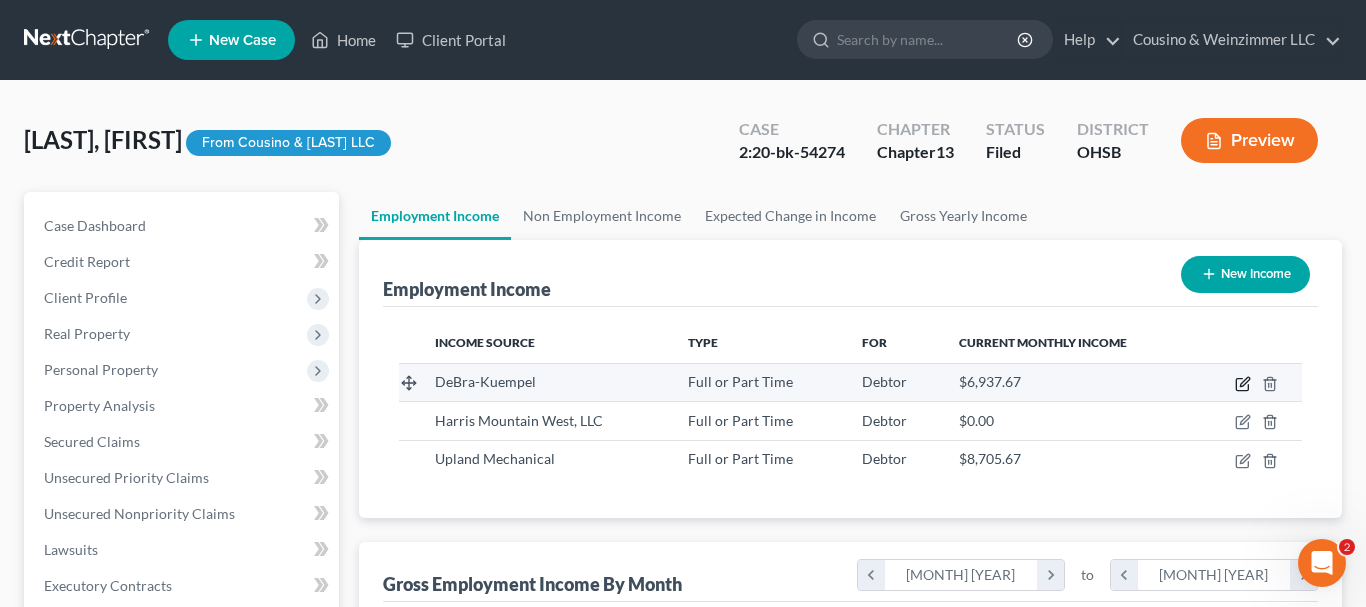 select on "0" 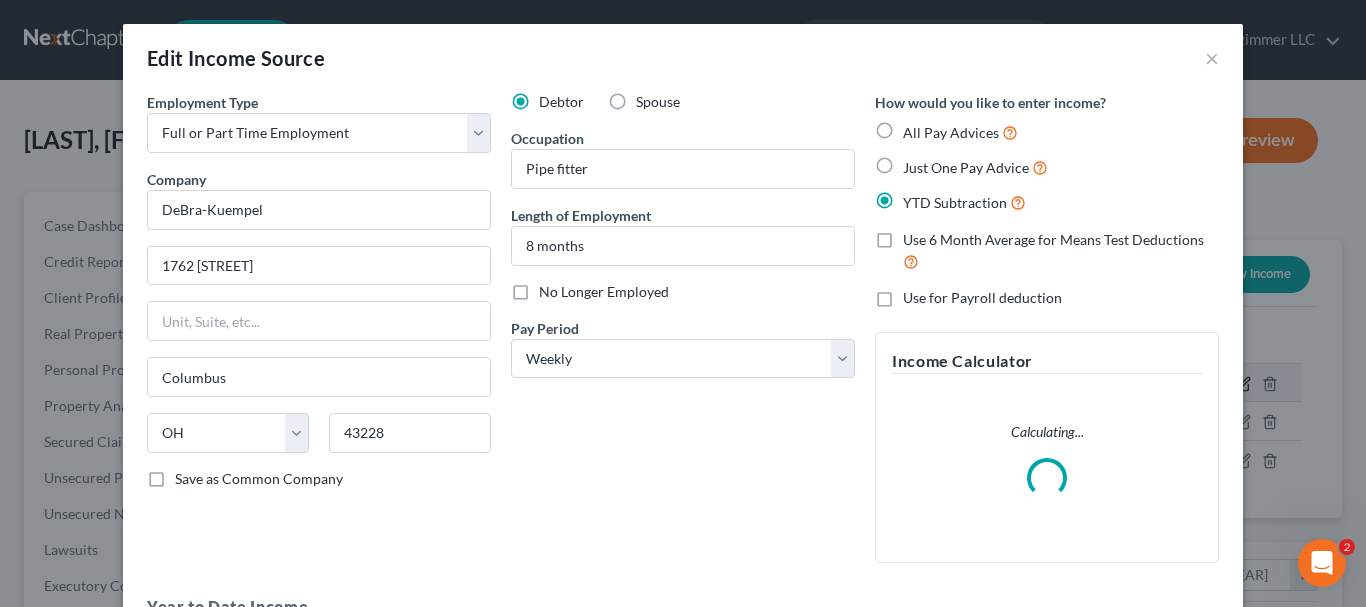 scroll, scrollTop: 999642, scrollLeft: 999450, axis: both 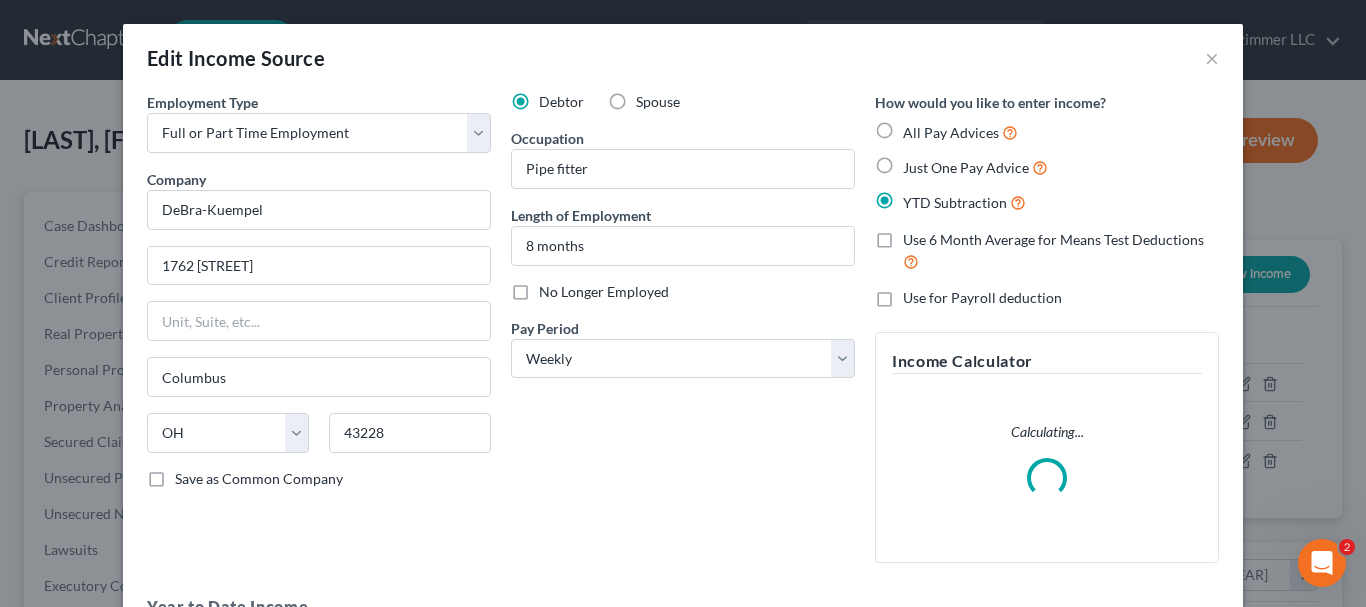 click on "No Longer Employed" at bounding box center [604, 292] 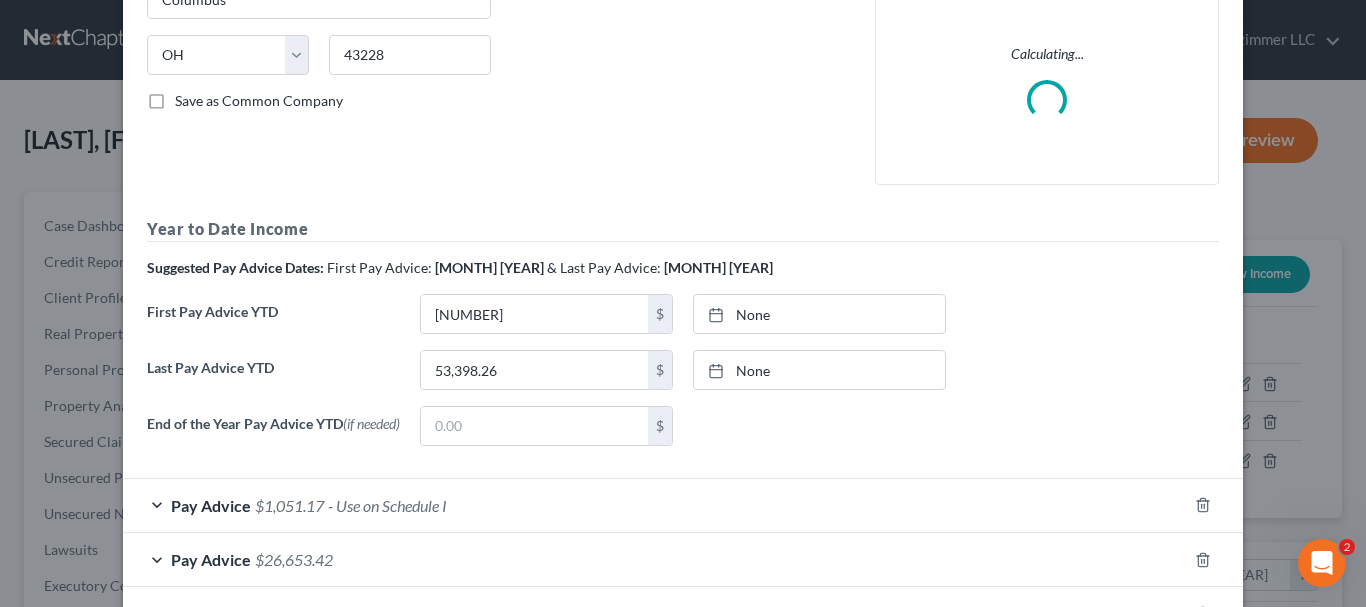 scroll, scrollTop: 500, scrollLeft: 0, axis: vertical 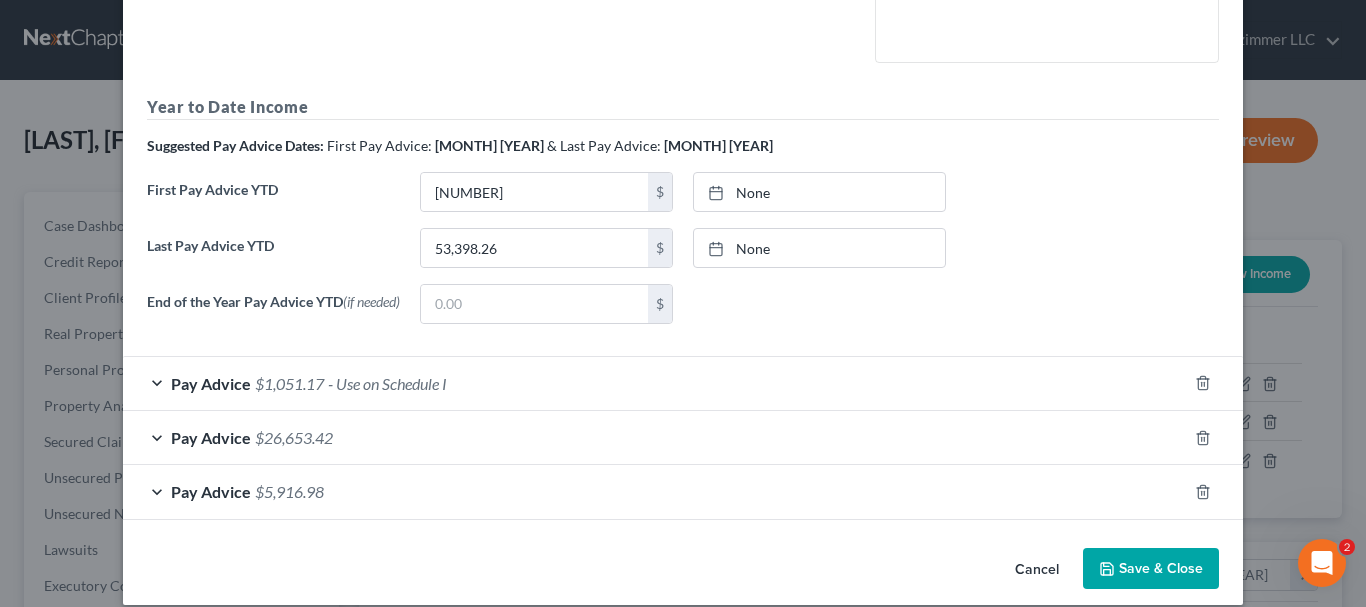 click on "Edit Income Source ×
Employment Type
*
Select Full or Part Time Employment Self Employment
Company
*
DeBra-Kuempel                      1762 Dividend Dr Columbus State AL AK AR AZ CA CO CT DE DC FL GA GU HI ID IL IN IA KS KY LA ME MD MA MI MN MS MO MT NC ND NE NV NH NJ NM NY OH OK OR PA PR RI SC SD TN TX UT VI VA VT WA WV WI WY 43228 Save as Common Company Debtor Spouse Occupation Pipe fitter Length of Employment 8 months No Longer Employed
Pay Period
*
Select Monthly Twice Monthly Every Other Week Weekly How would you like to enter income?
All Pay Advices
Just One Pay Advice
YTD Subtraction
Use 6 Month Average for Means Test Deductions  Use for Payroll deduction Income Calculator
Calculating...
Year to Date Income Suggested Pay Advice Dates:   First Pay Advice:" at bounding box center (683, 64) 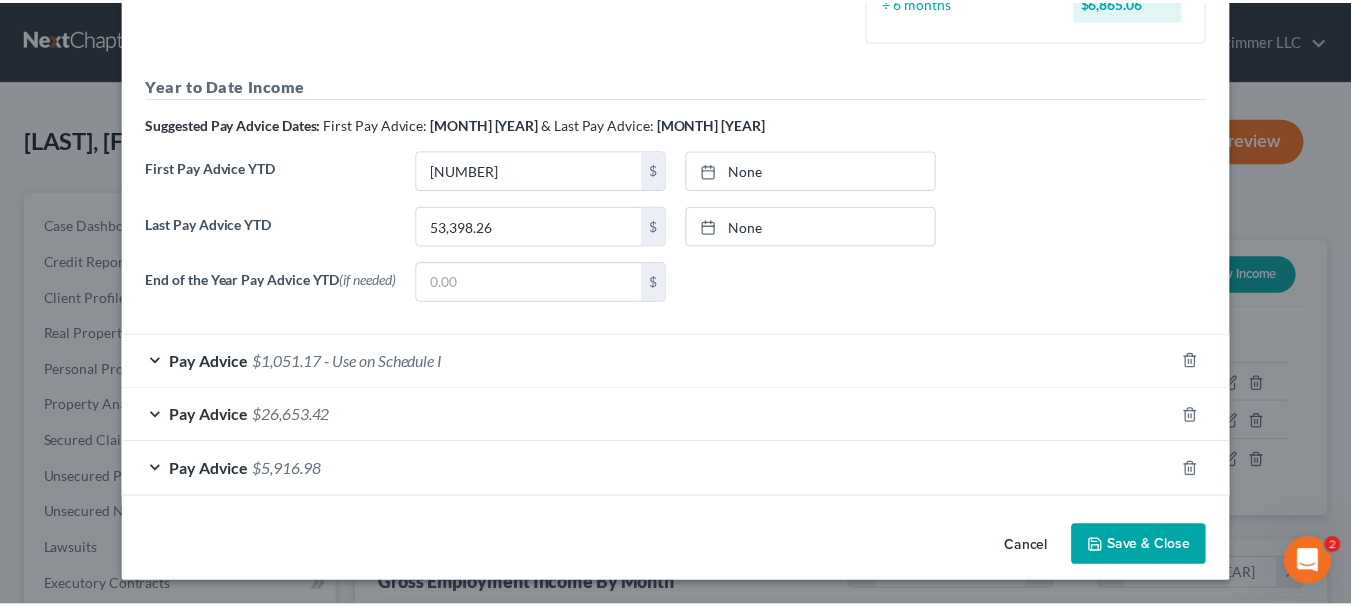 scroll, scrollTop: 635, scrollLeft: 0, axis: vertical 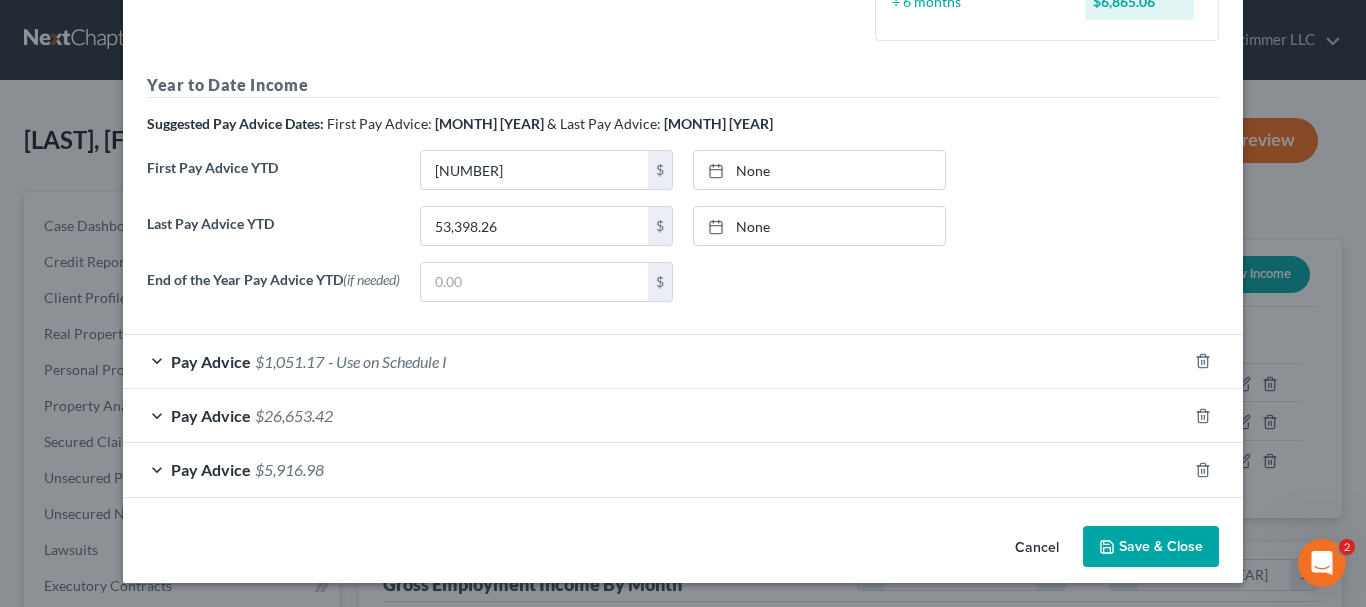 click on "Save & Close" at bounding box center [1151, 547] 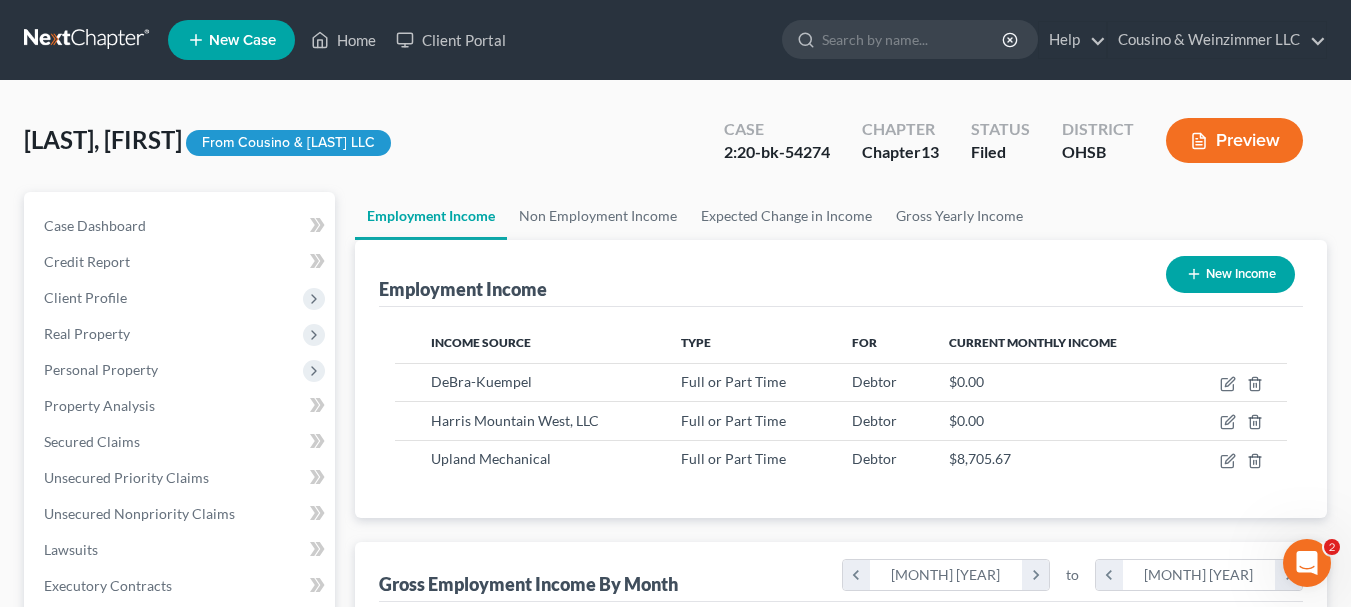 scroll, scrollTop: 359, scrollLeft: 544, axis: both 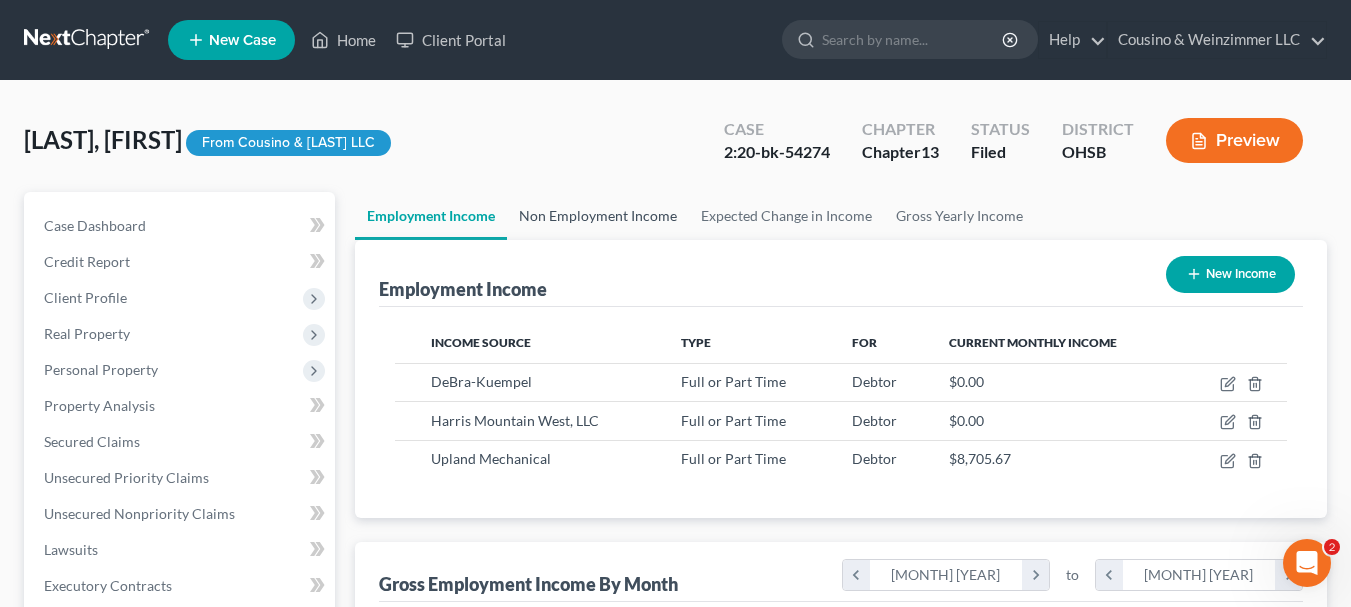 click on "Non Employment Income" at bounding box center [598, 216] 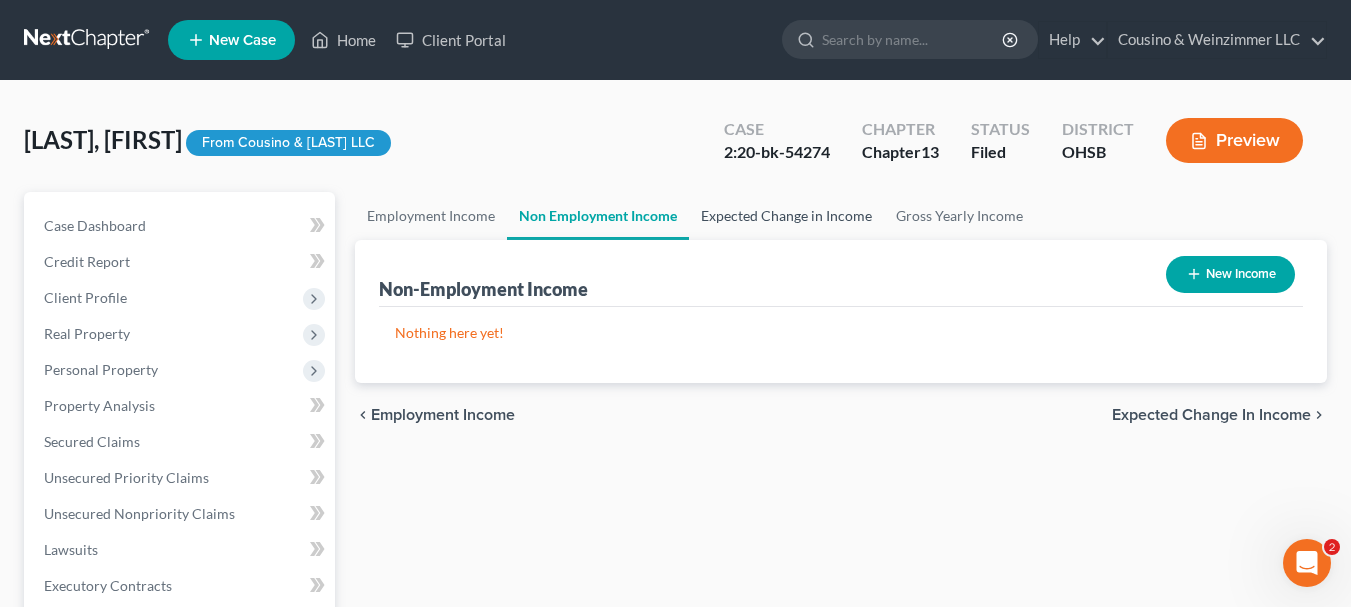 click on "Expected Change in Income" at bounding box center [786, 216] 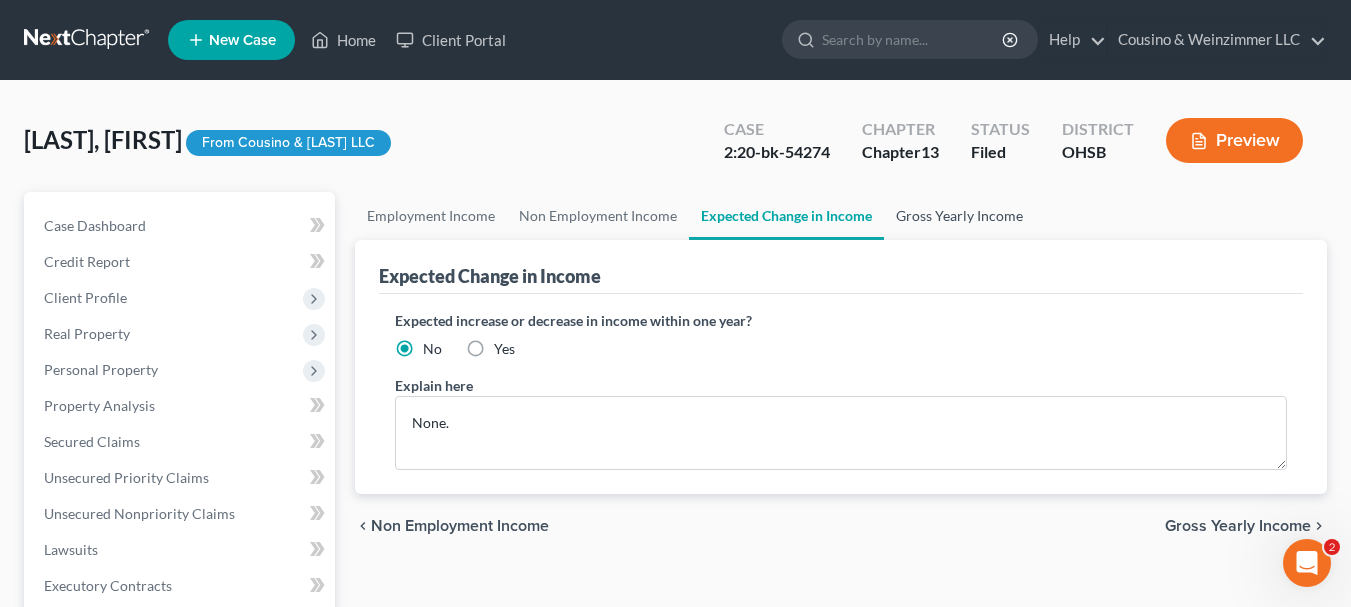 click on "Gross Yearly Income" at bounding box center (959, 216) 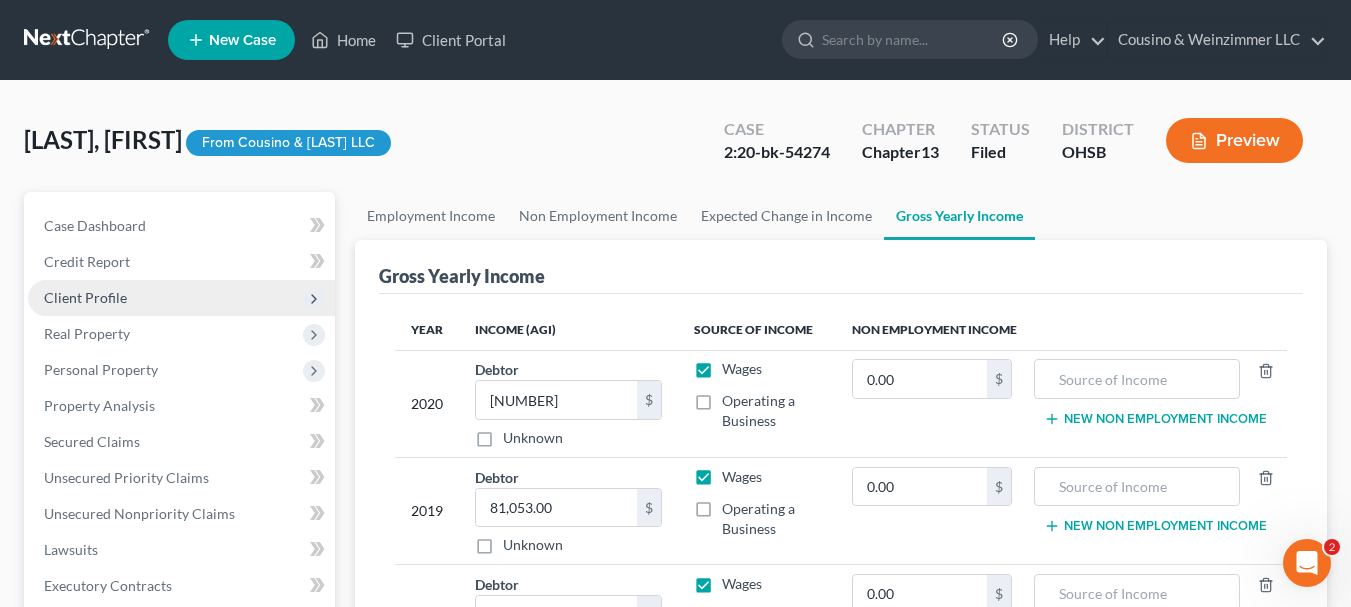 click on "Client Profile" at bounding box center (85, 297) 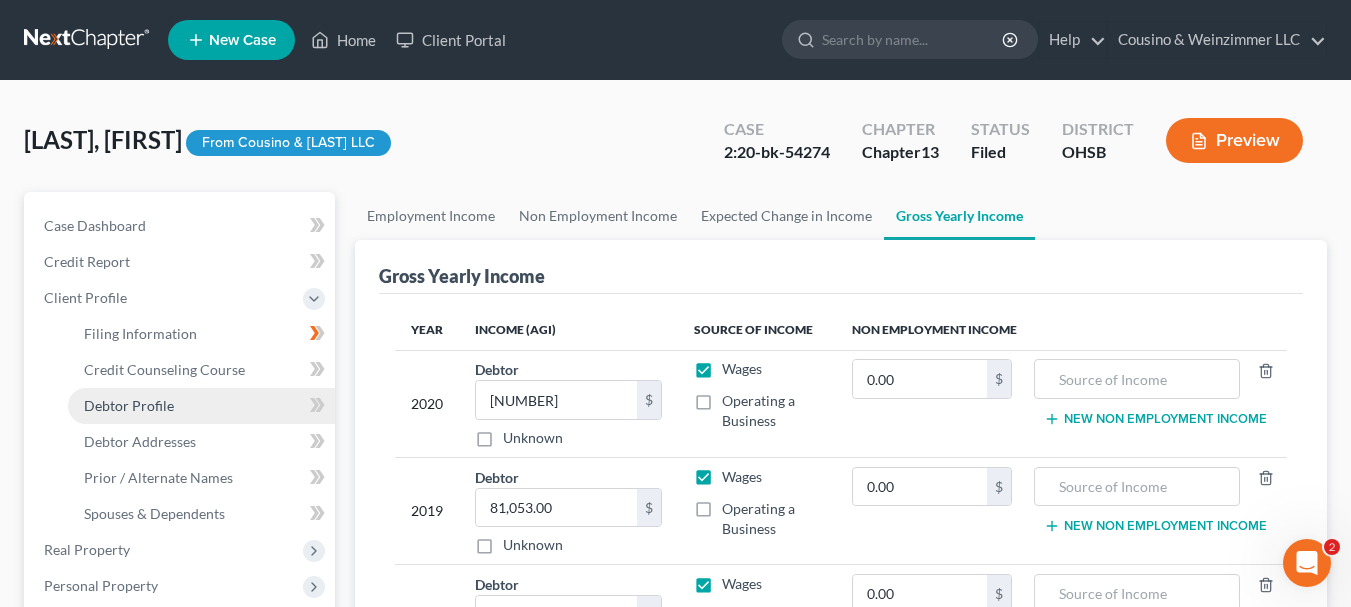 click on "Debtor Profile" at bounding box center (129, 405) 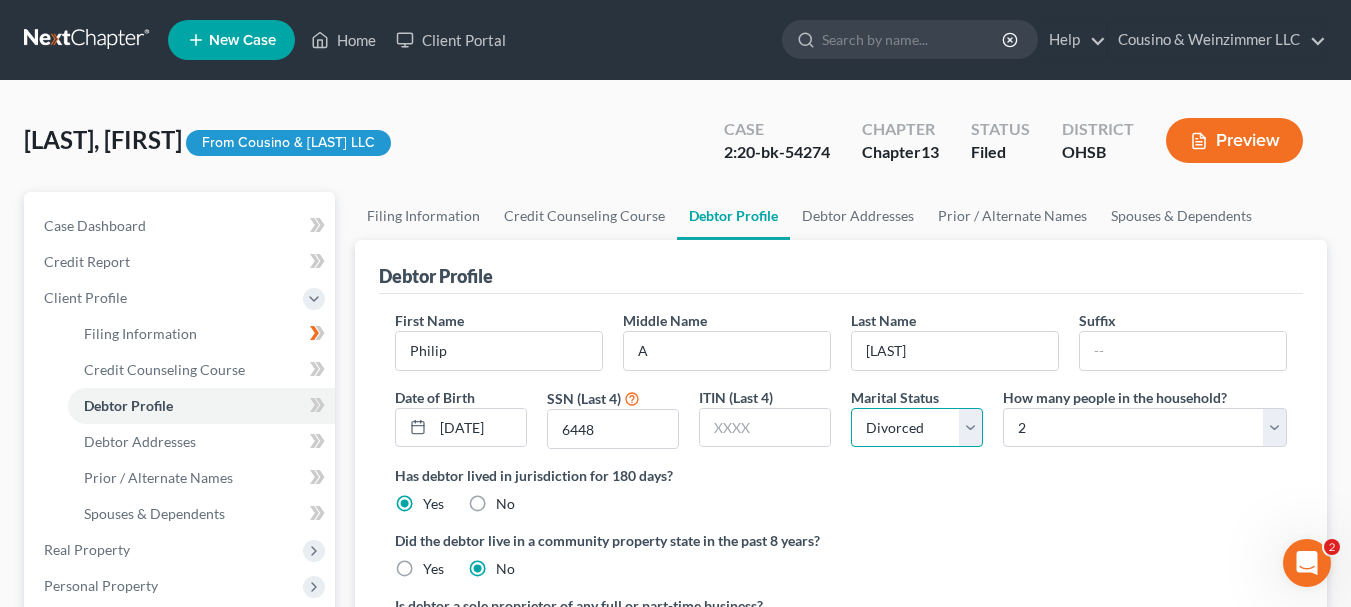 click on "Select Single Married Separated Divorced Widowed" at bounding box center (917, 428) 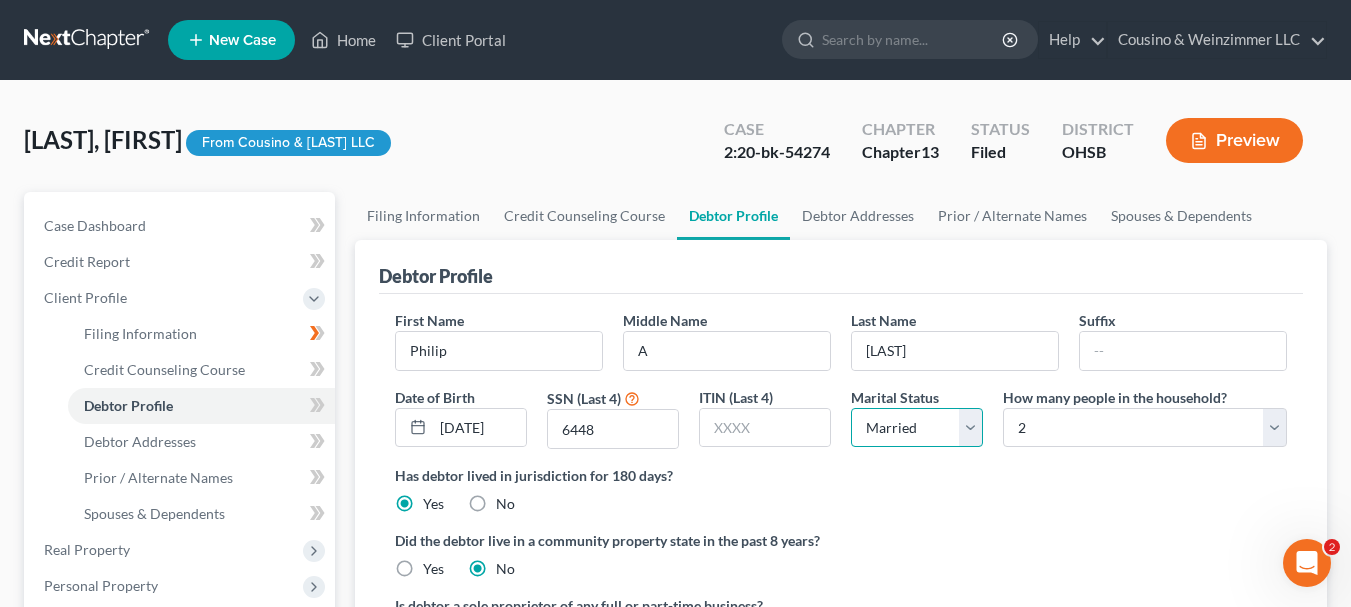 click on "Select Single Married Separated Divorced Widowed" at bounding box center [917, 428] 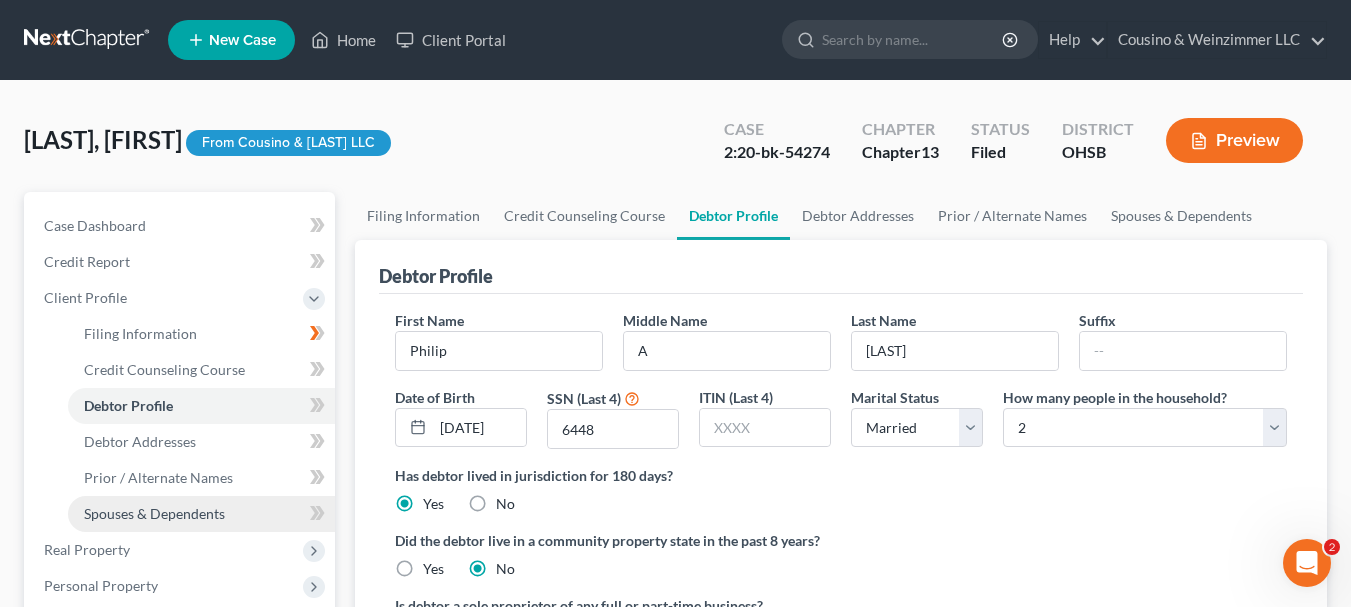 click on "Spouses & Dependents" at bounding box center [201, 514] 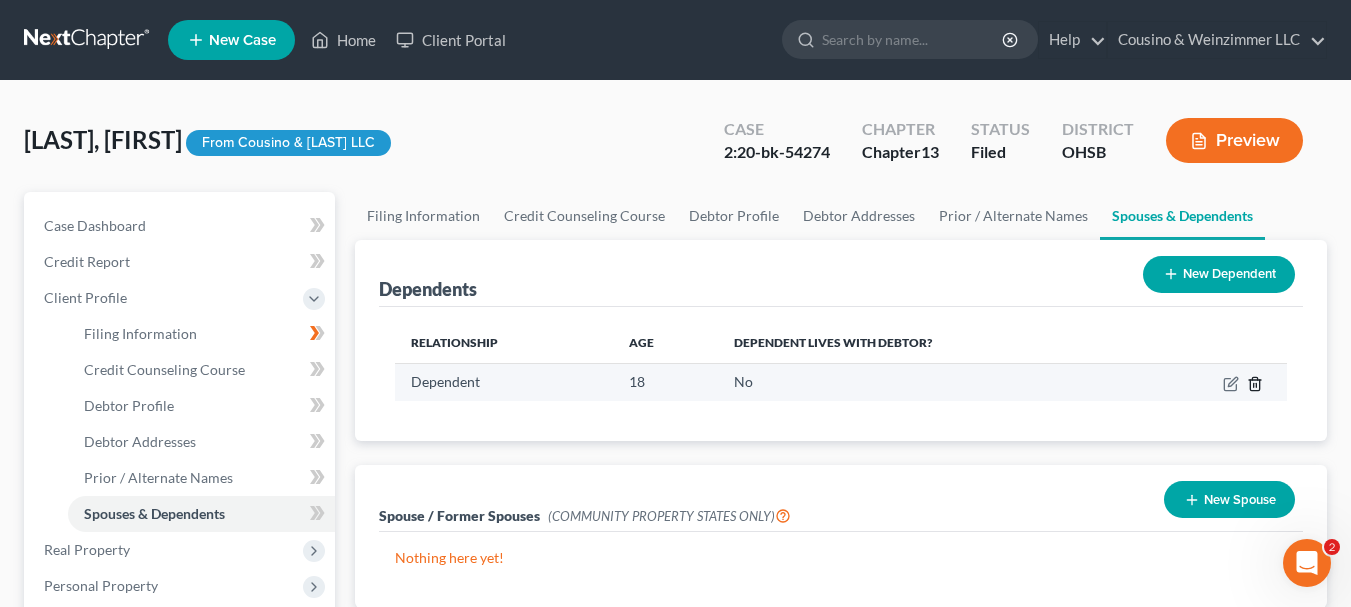 click 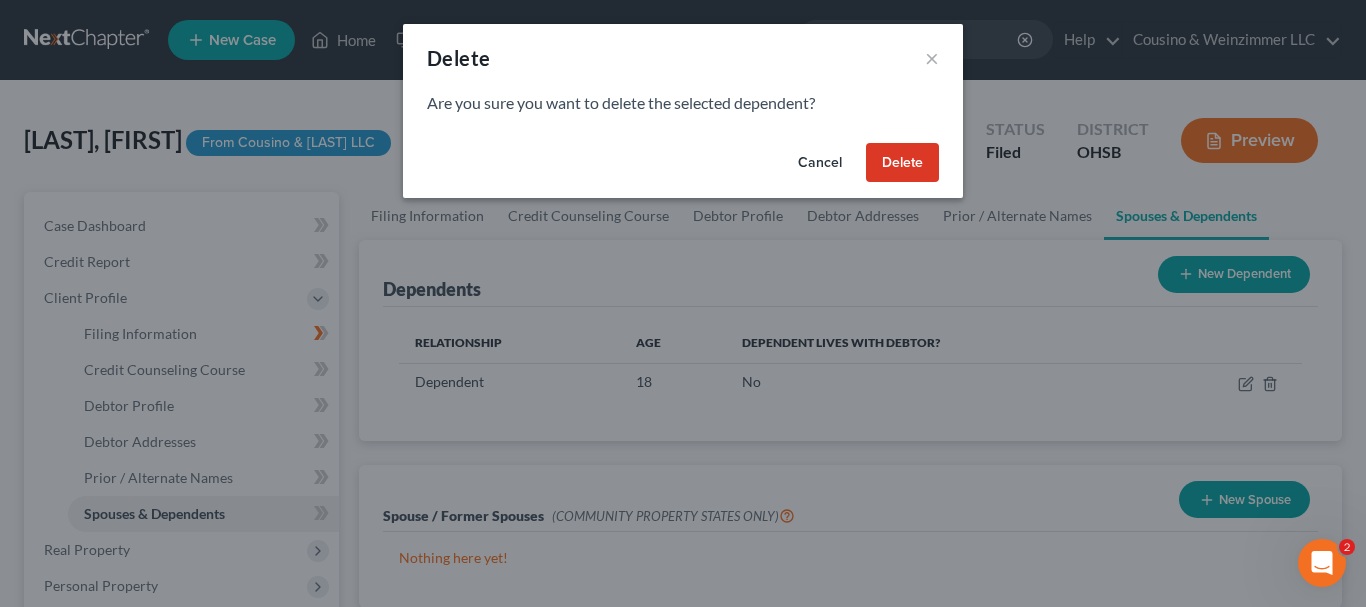 click on "Delete" at bounding box center (902, 163) 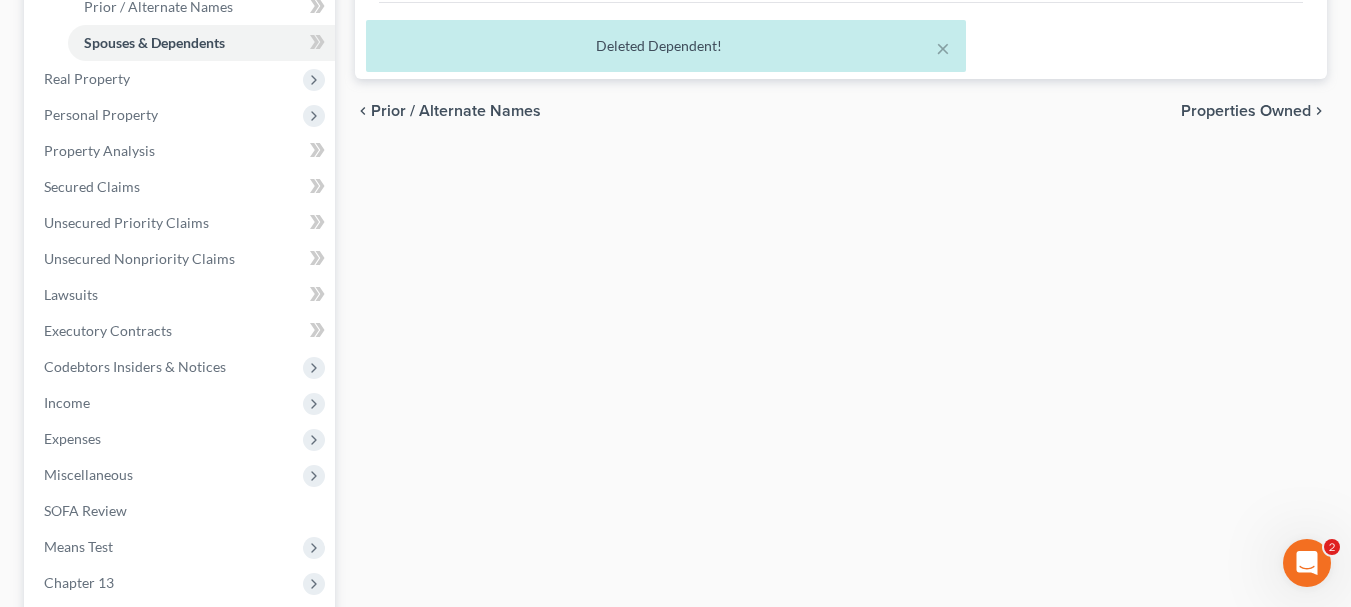 scroll, scrollTop: 500, scrollLeft: 0, axis: vertical 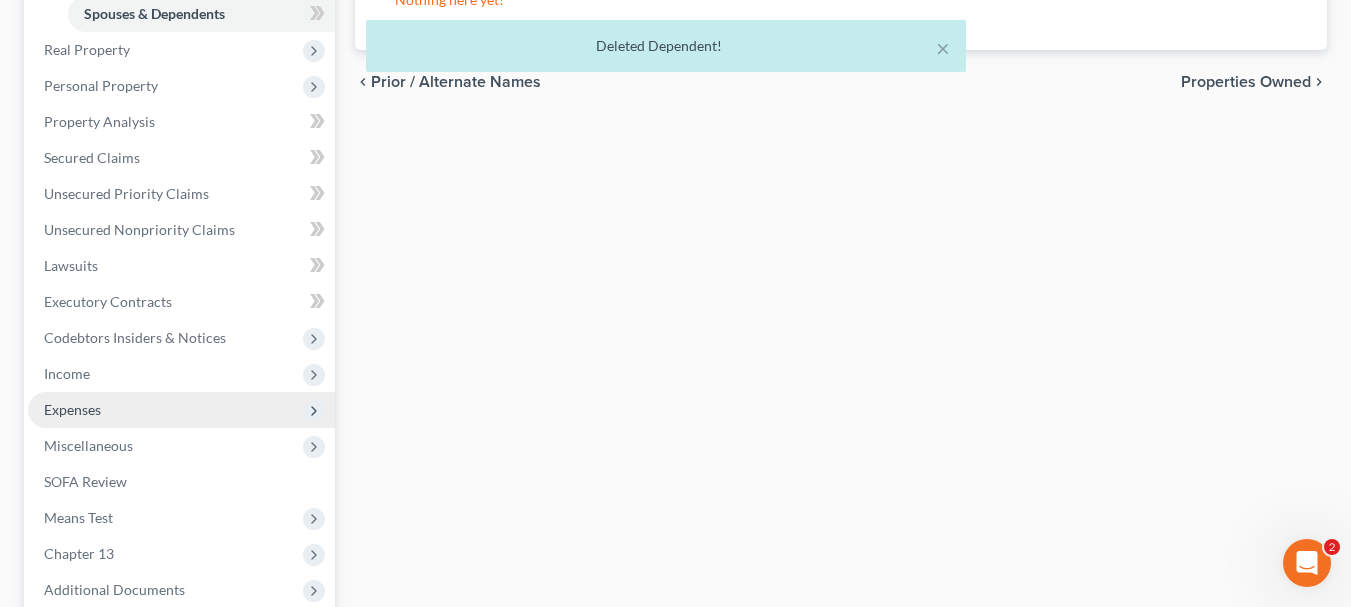 click on "Expenses" at bounding box center [181, 410] 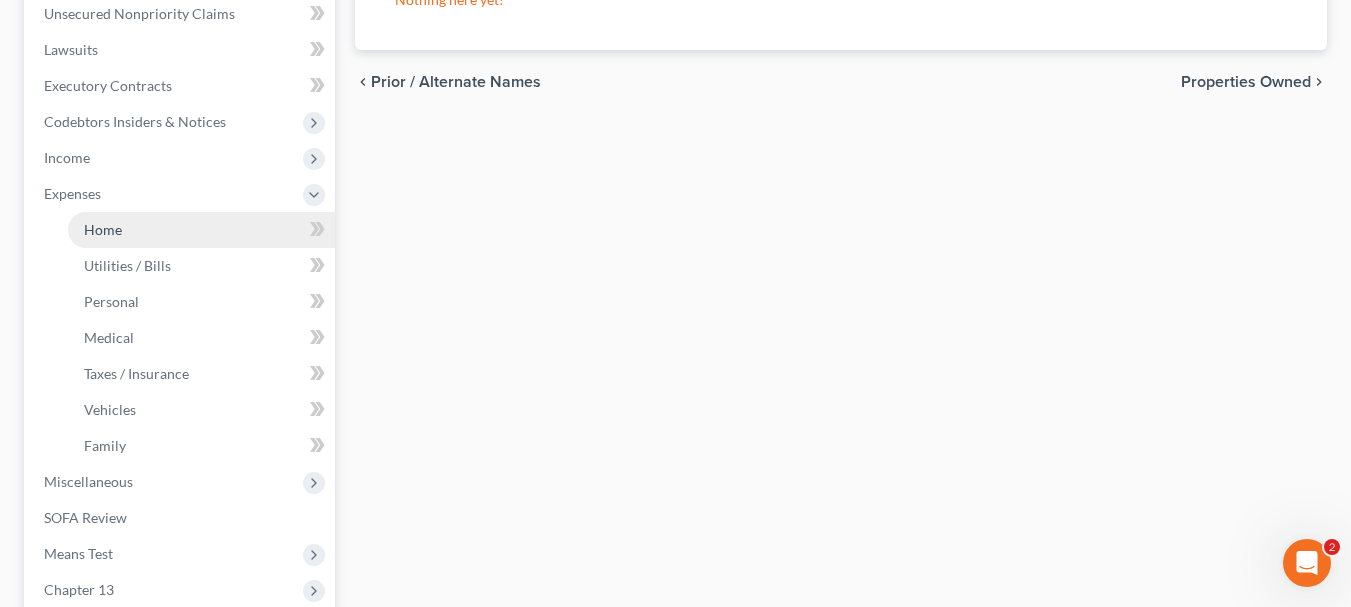 click on "Home" at bounding box center [201, 230] 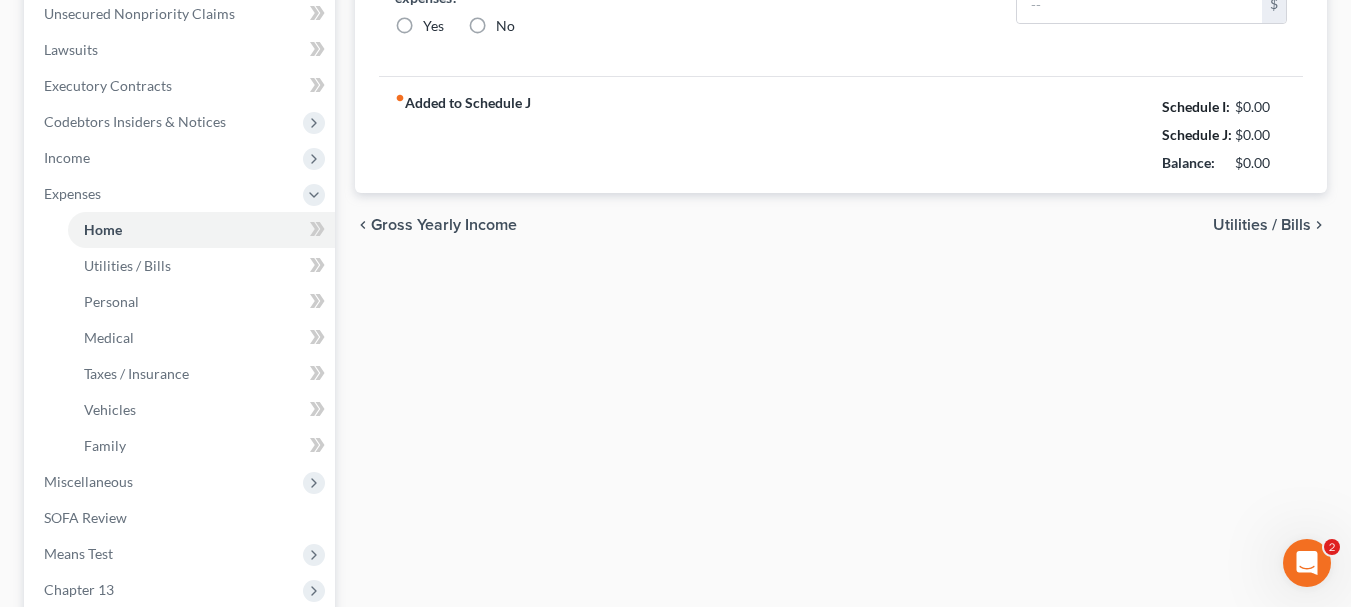 type on "700.00" 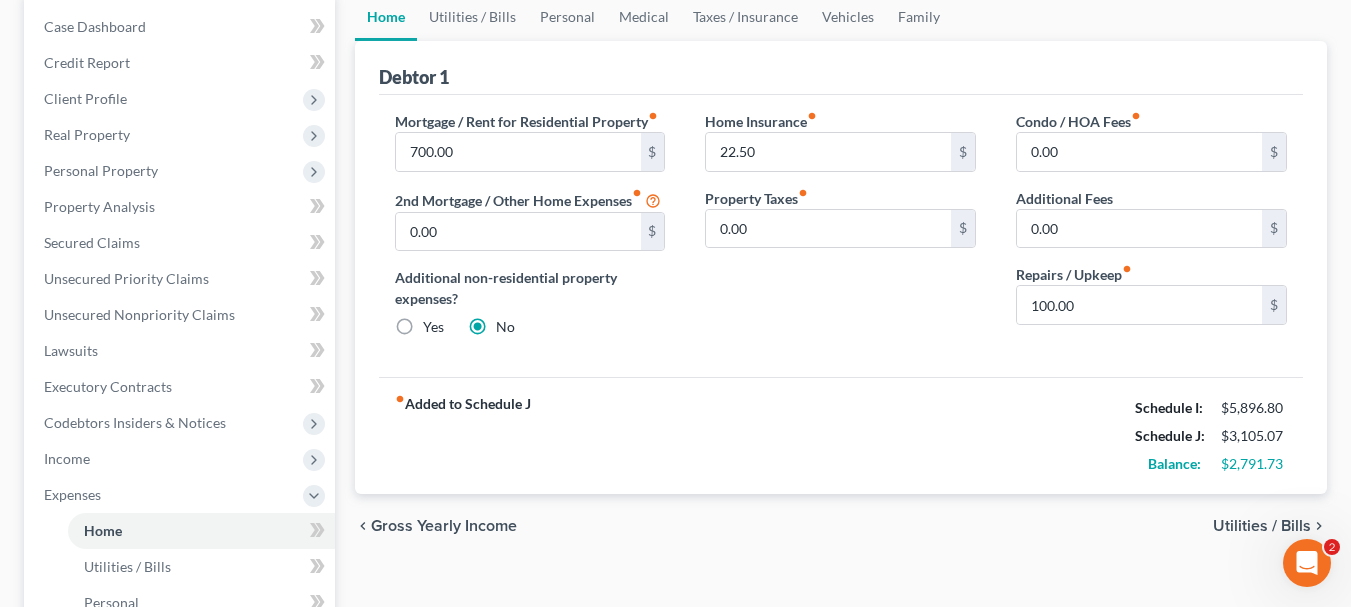 scroll, scrollTop: 200, scrollLeft: 0, axis: vertical 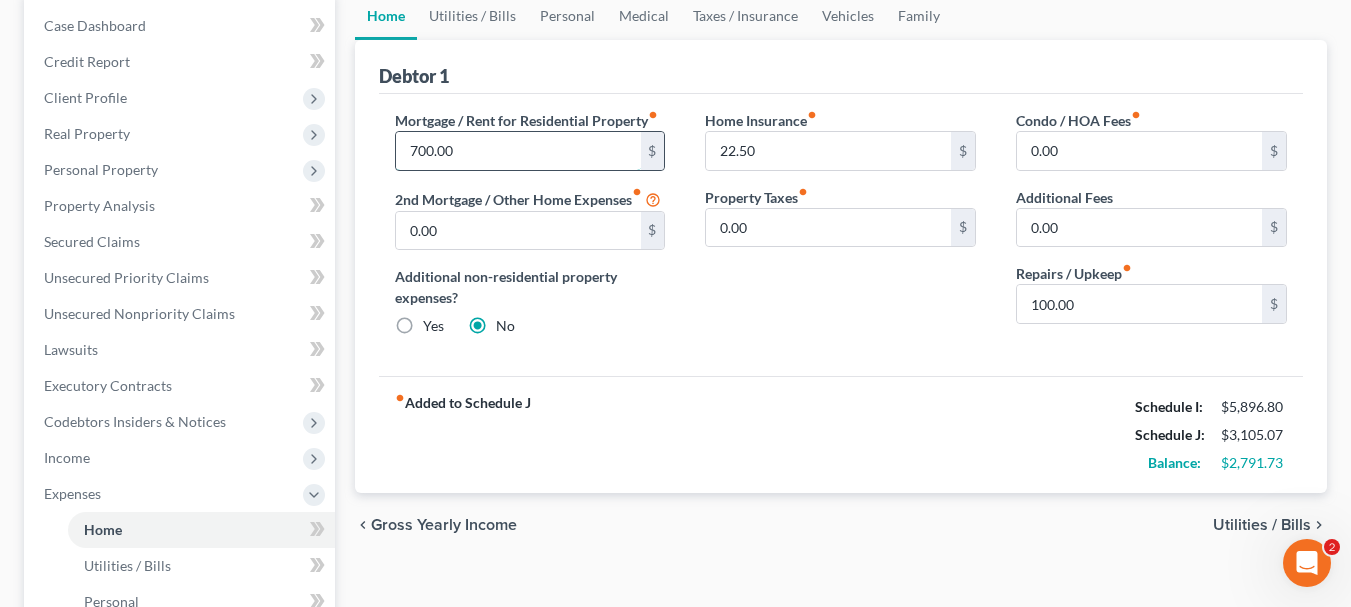 click on "700.00" at bounding box center (518, 151) 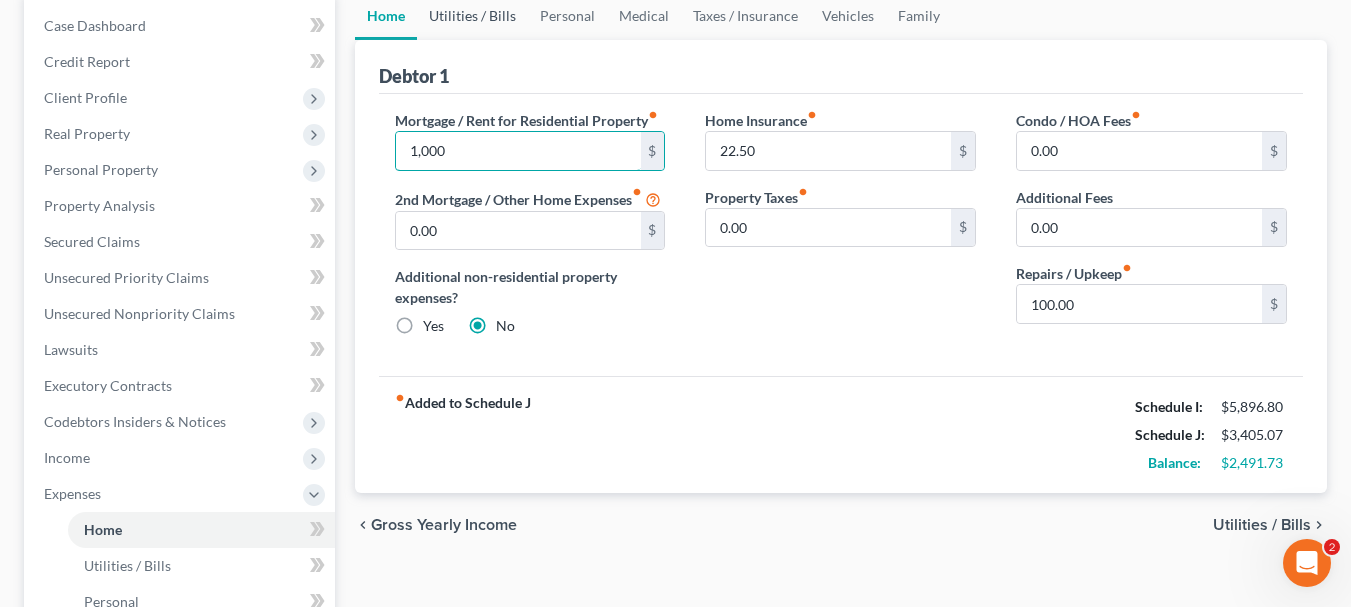 type on "1,000" 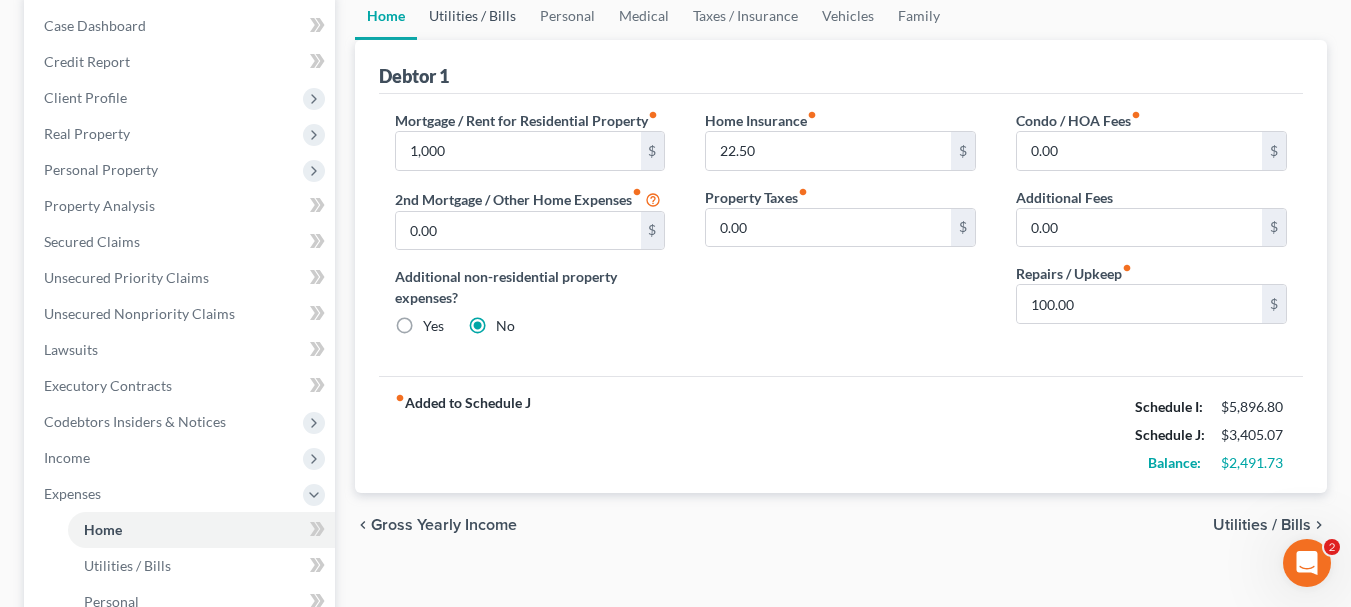 click on "Utilities / Bills" at bounding box center [472, 16] 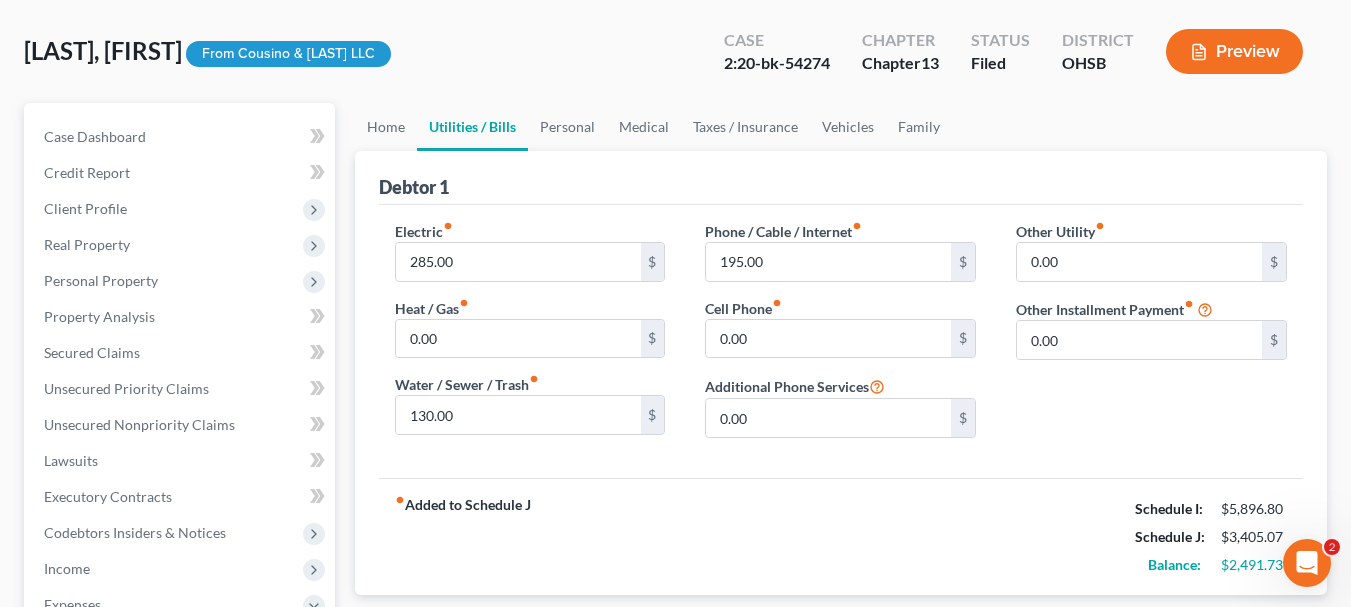 scroll, scrollTop: 0, scrollLeft: 0, axis: both 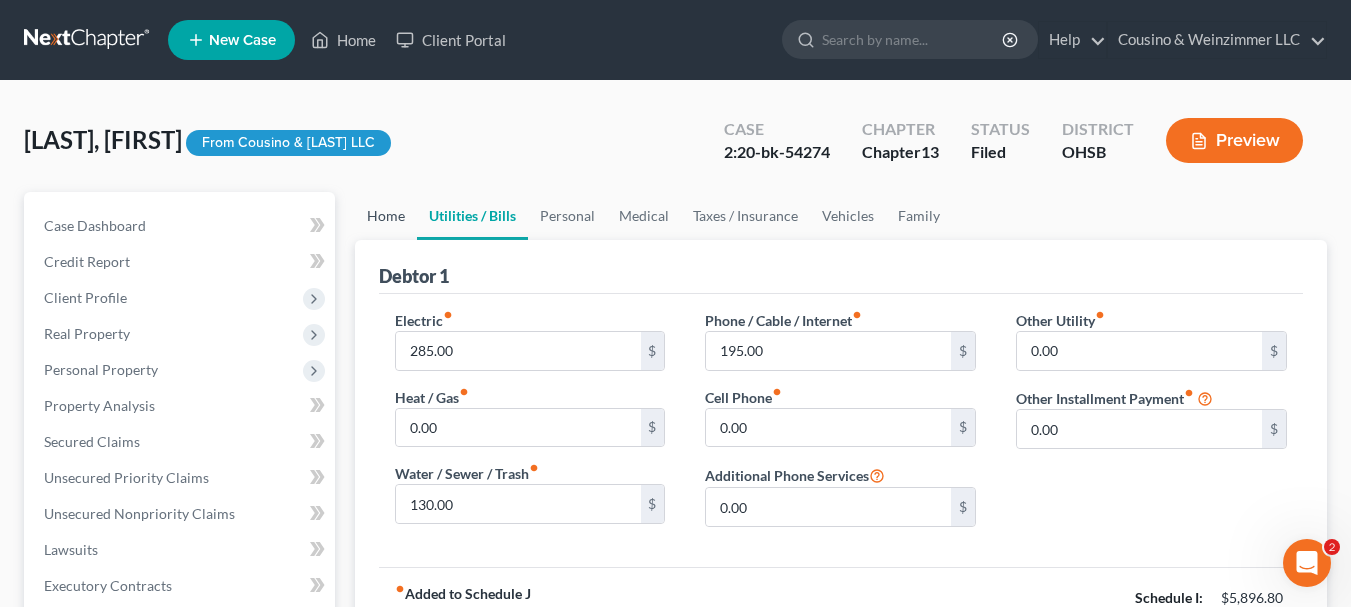 click on "Home" at bounding box center [386, 216] 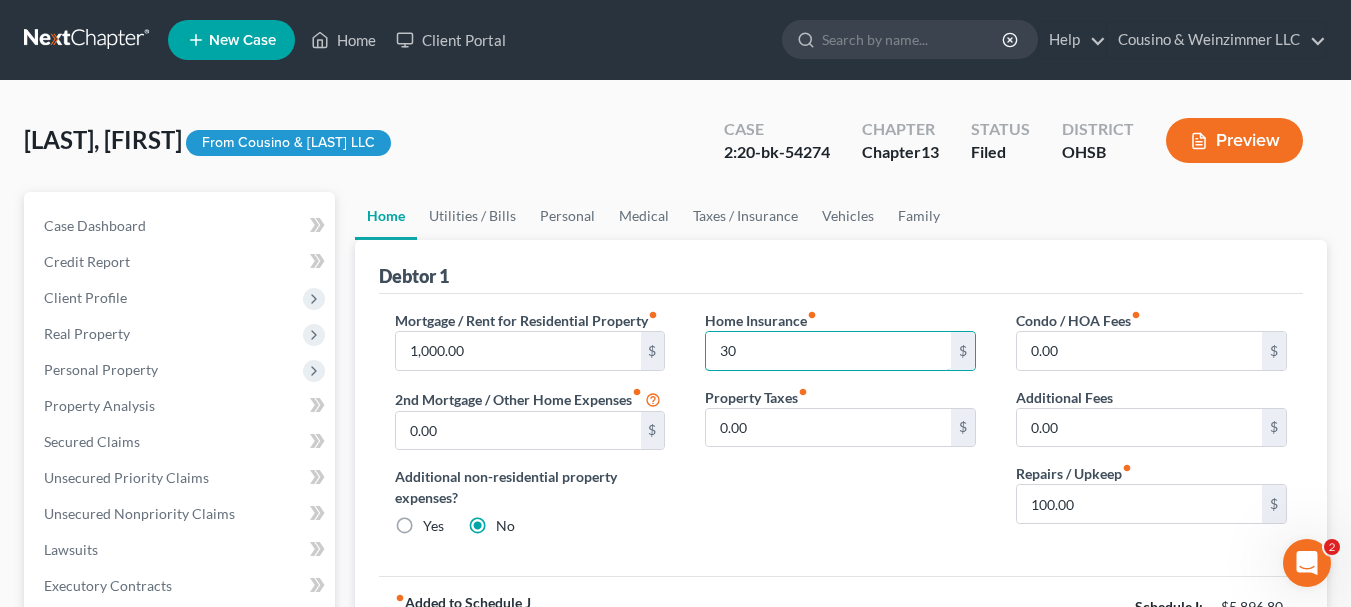 type on "30" 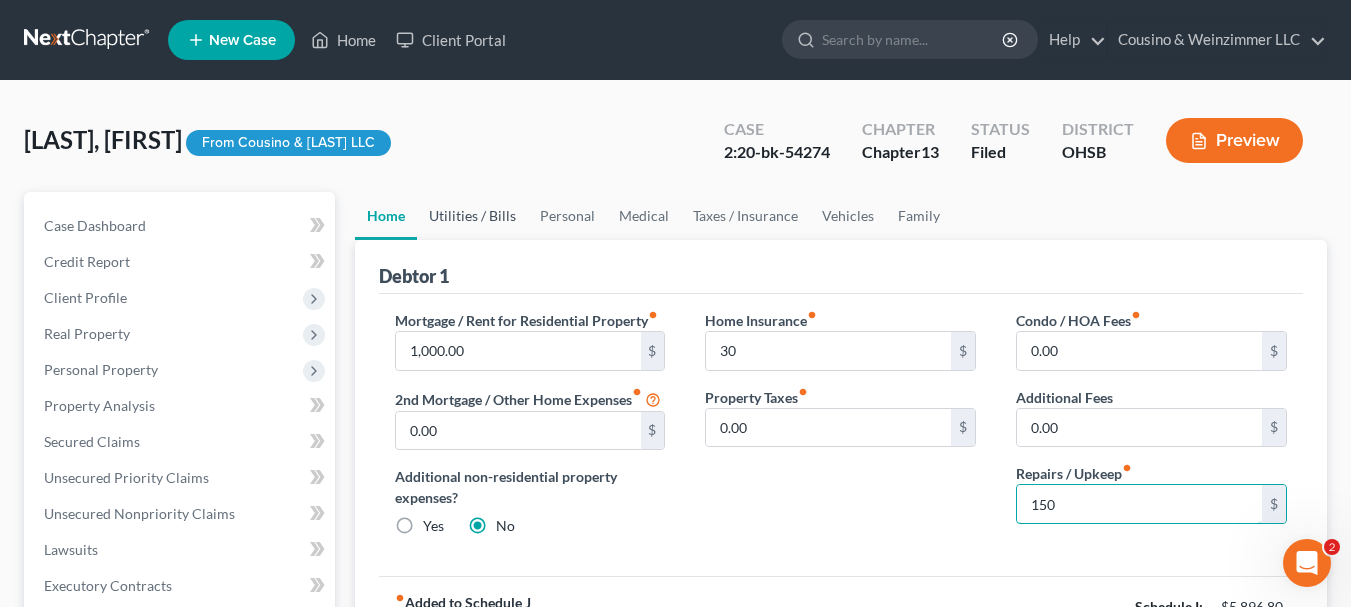 type on "150" 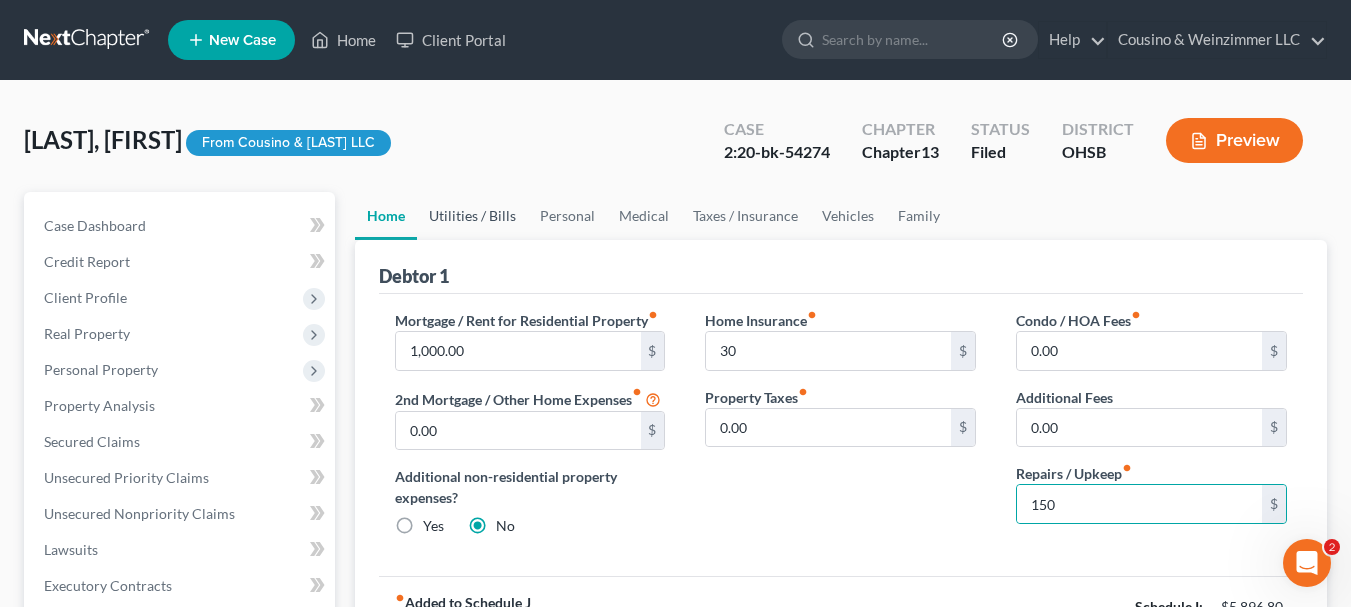 click on "Utilities / Bills" at bounding box center [472, 216] 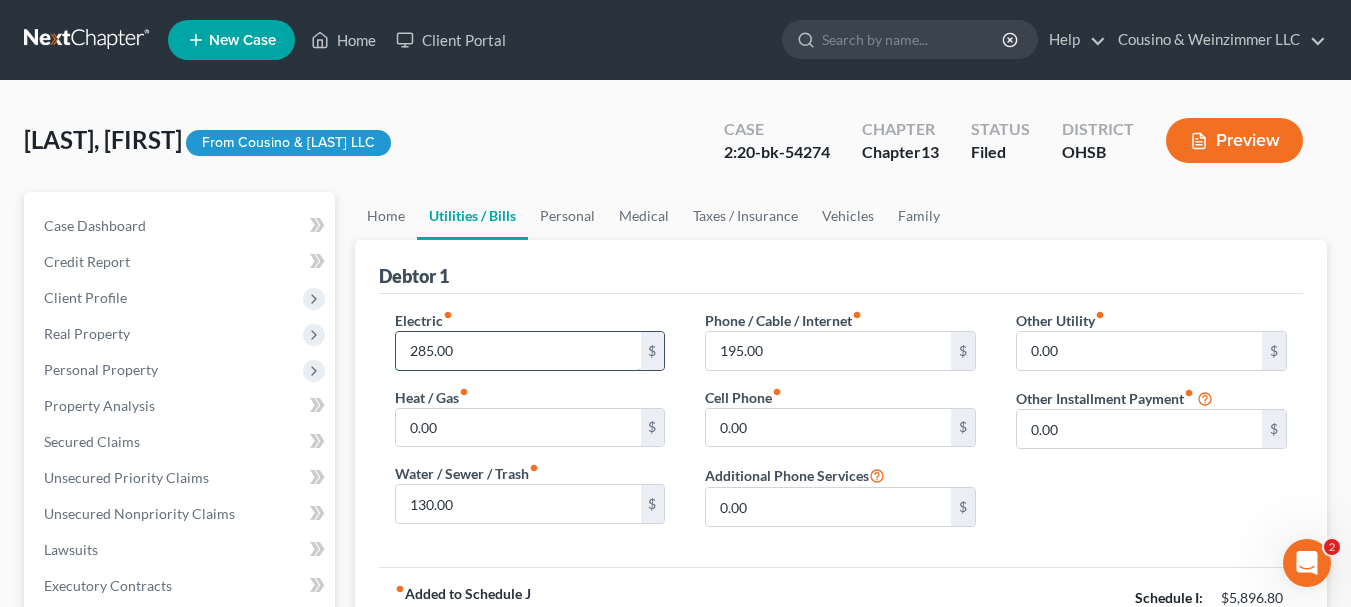 click on "285.00" at bounding box center (518, 351) 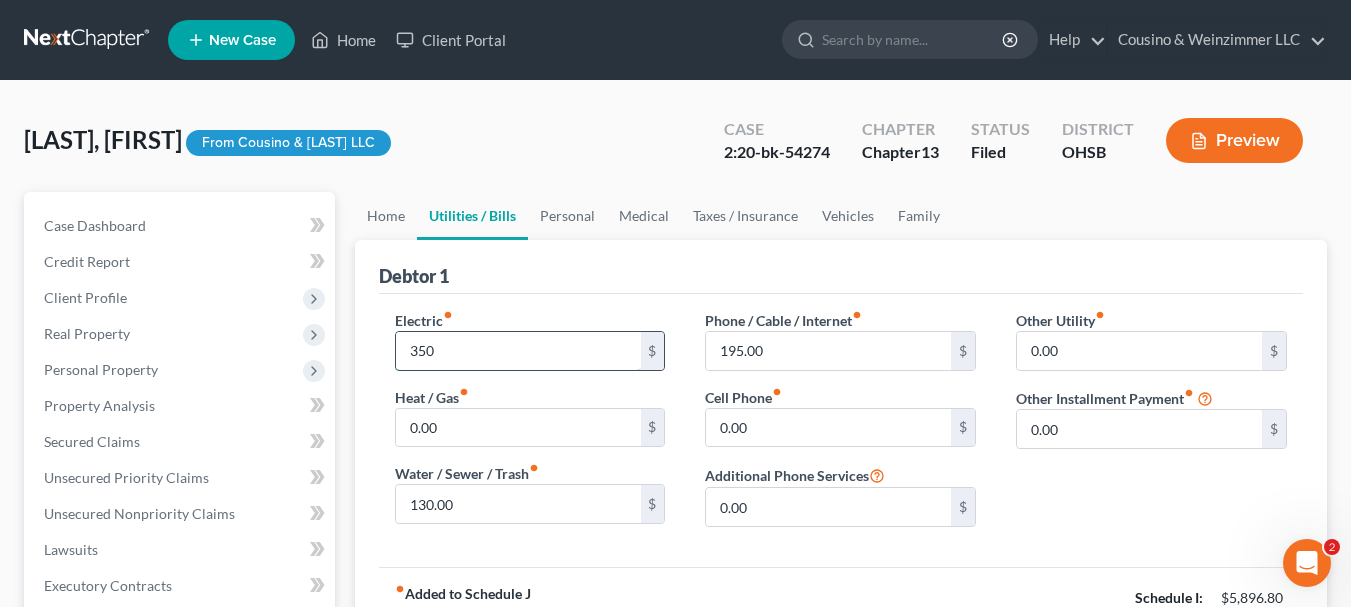 type on "350" 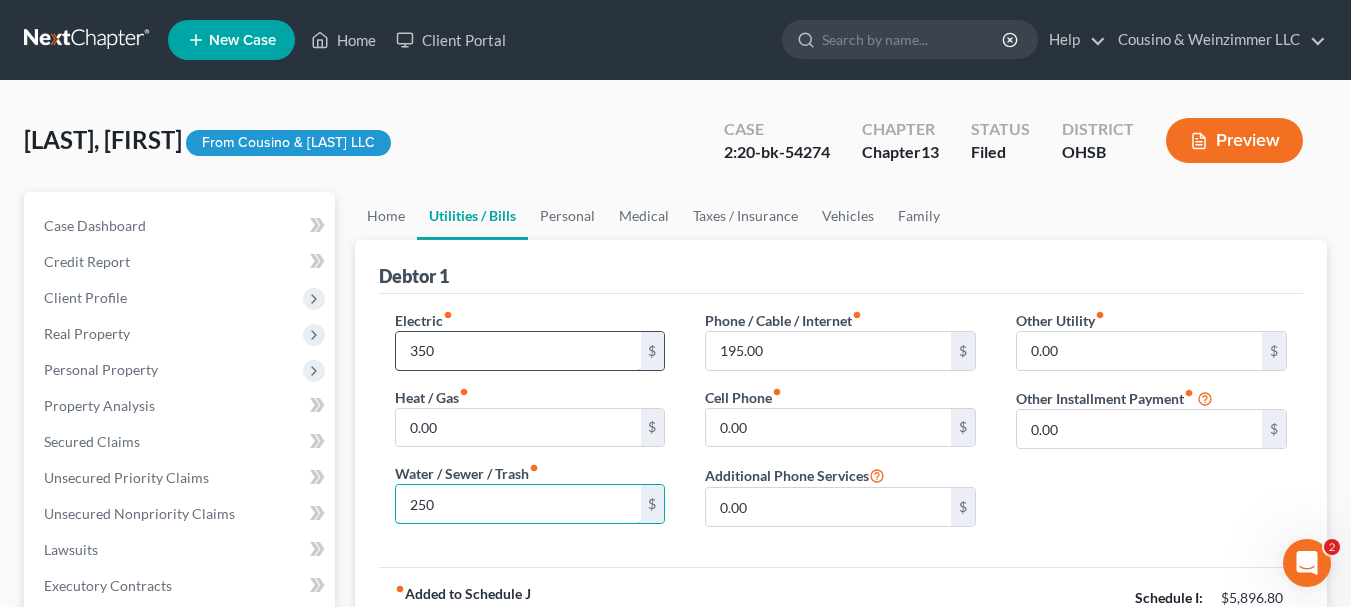type on "250" 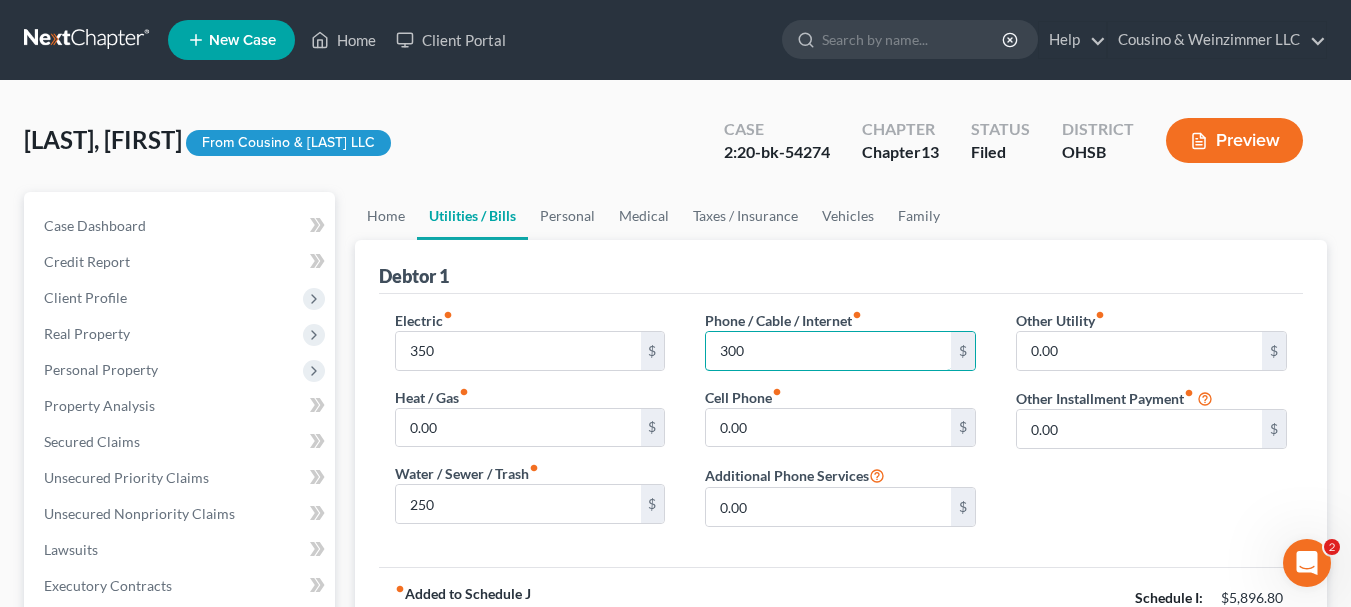 type on "300" 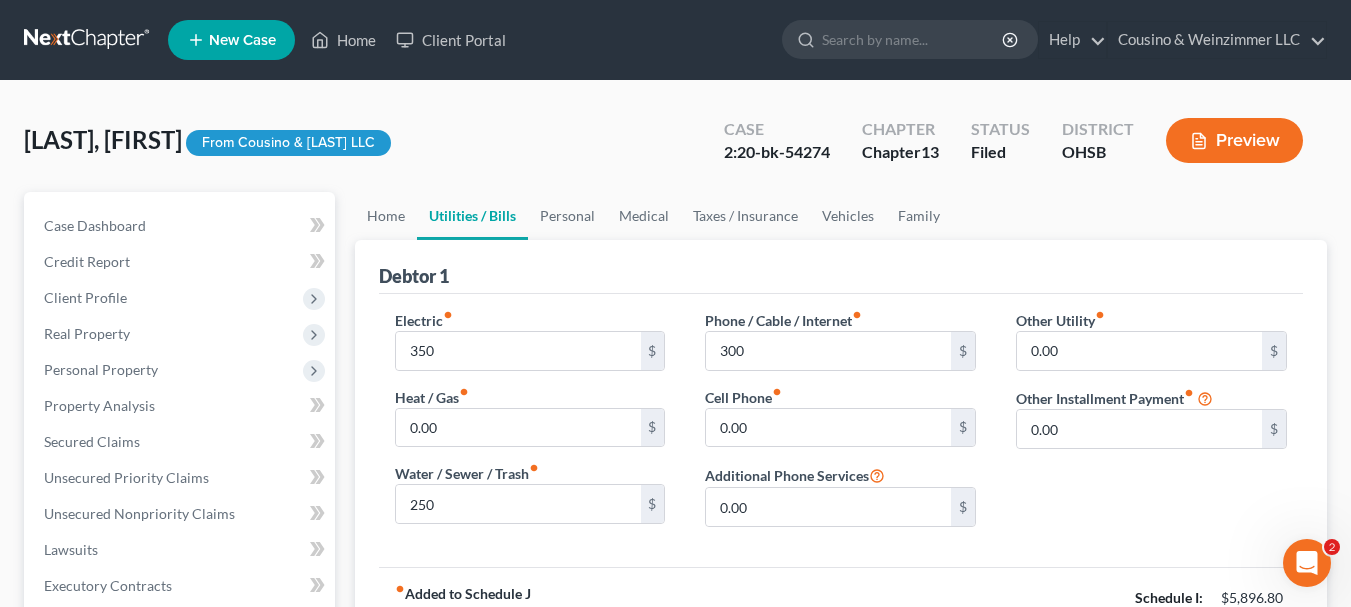 click on "Other Utility  fiber_manual_record 0.00 $ Other Installment Payment  fiber_manual_record   0.00 $" at bounding box center [1151, 426] 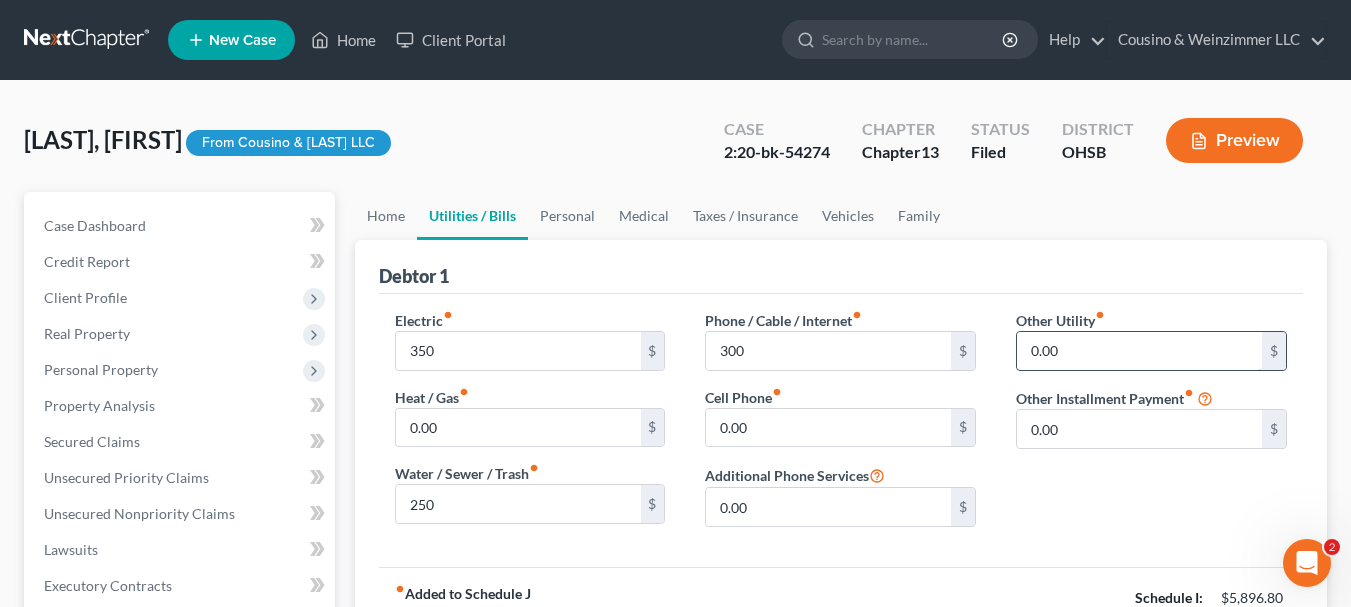 click on "0.00" at bounding box center [1139, 351] 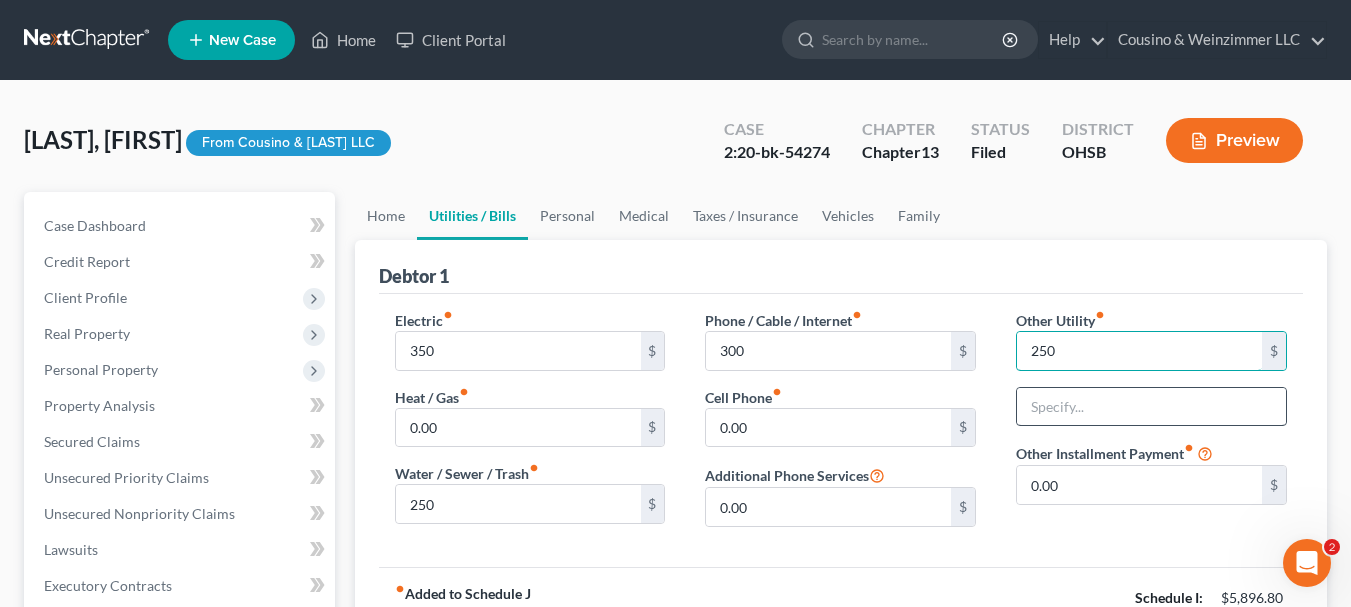 type on "250" 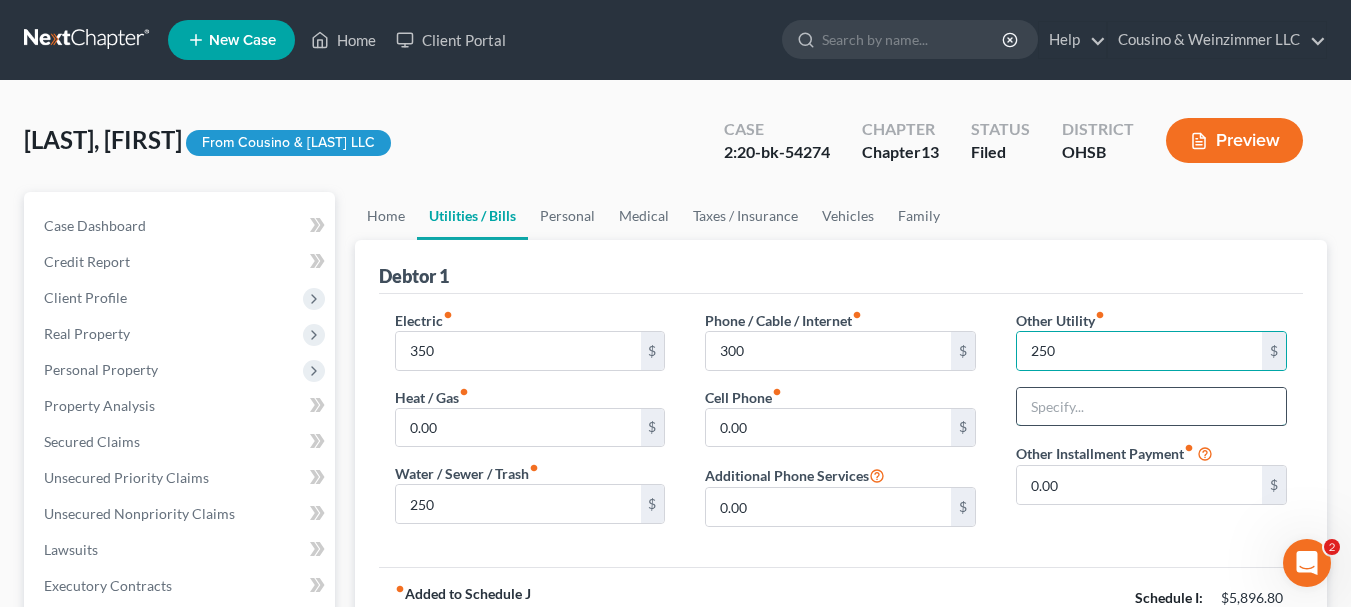 click at bounding box center [1151, 407] 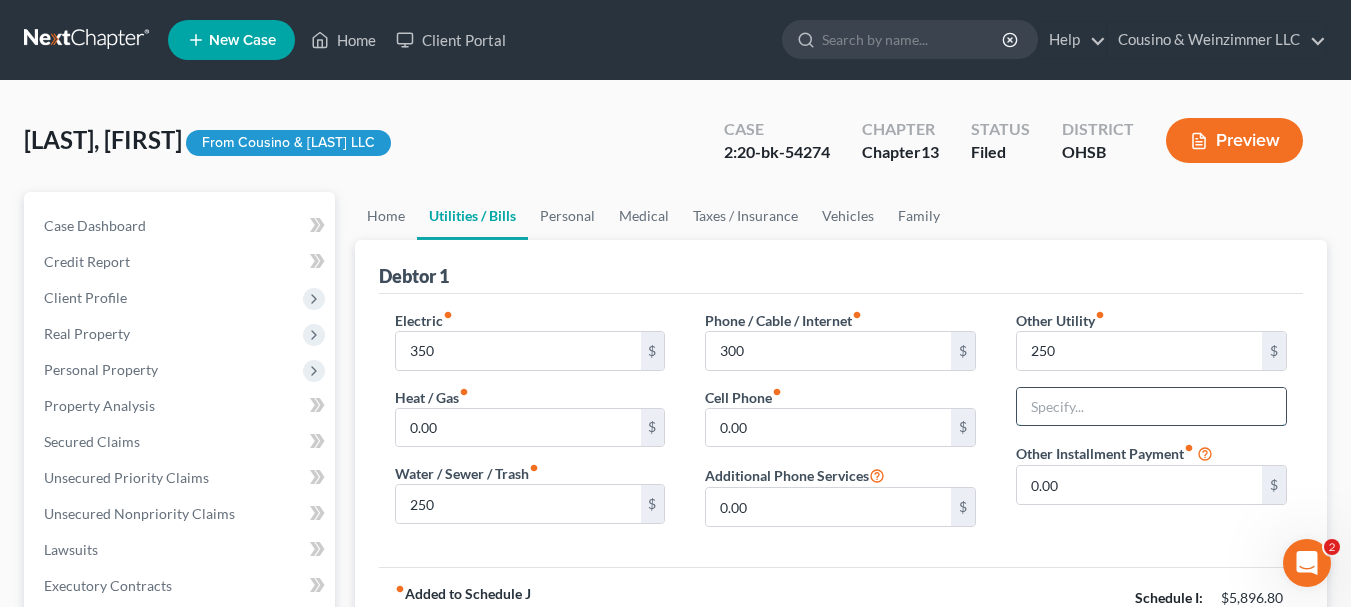 type on "Cable/Internet/Streaming Services" 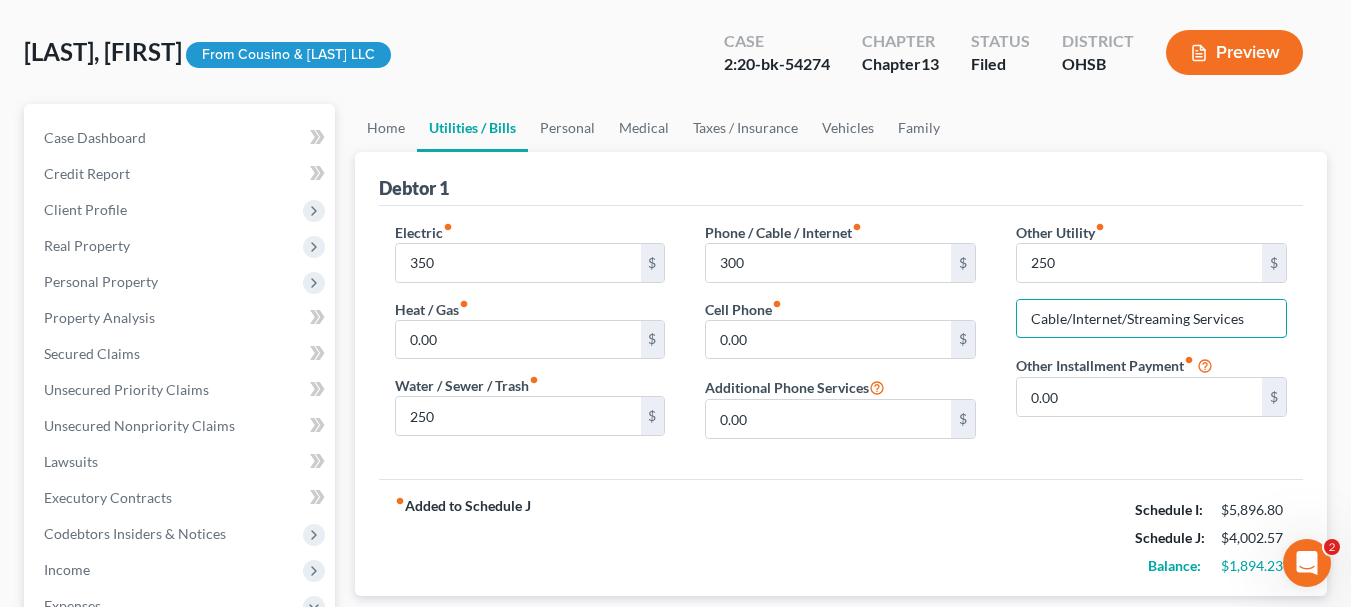 scroll, scrollTop: 200, scrollLeft: 0, axis: vertical 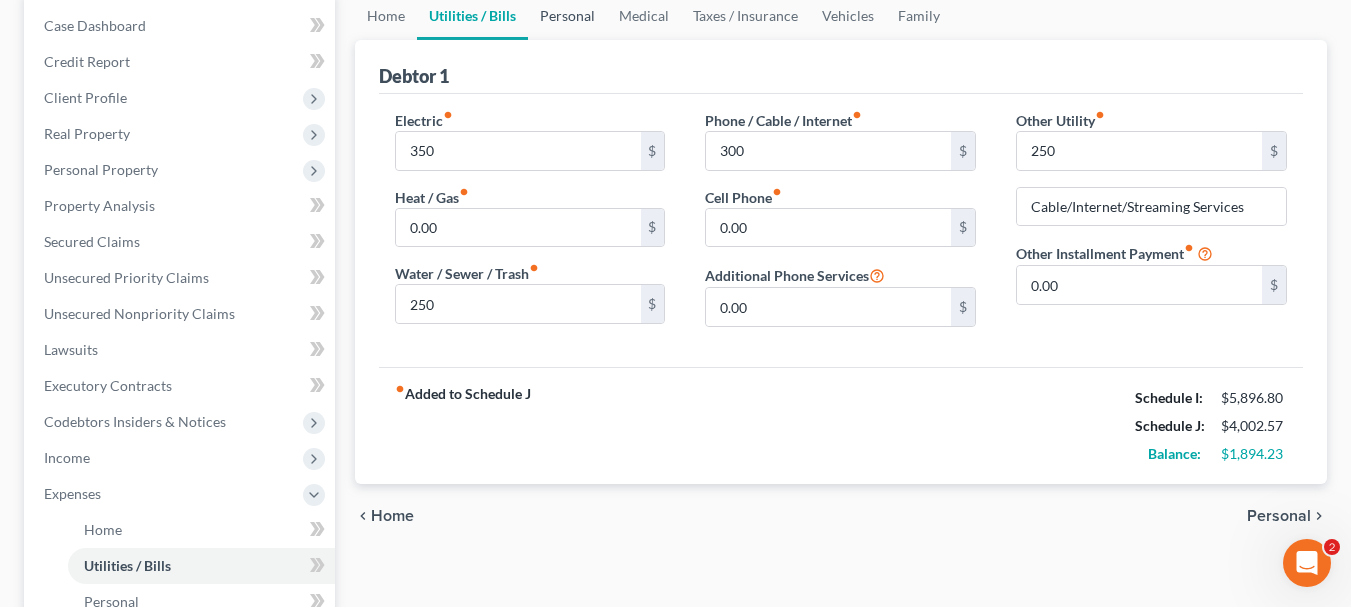 click on "Personal" at bounding box center (567, 16) 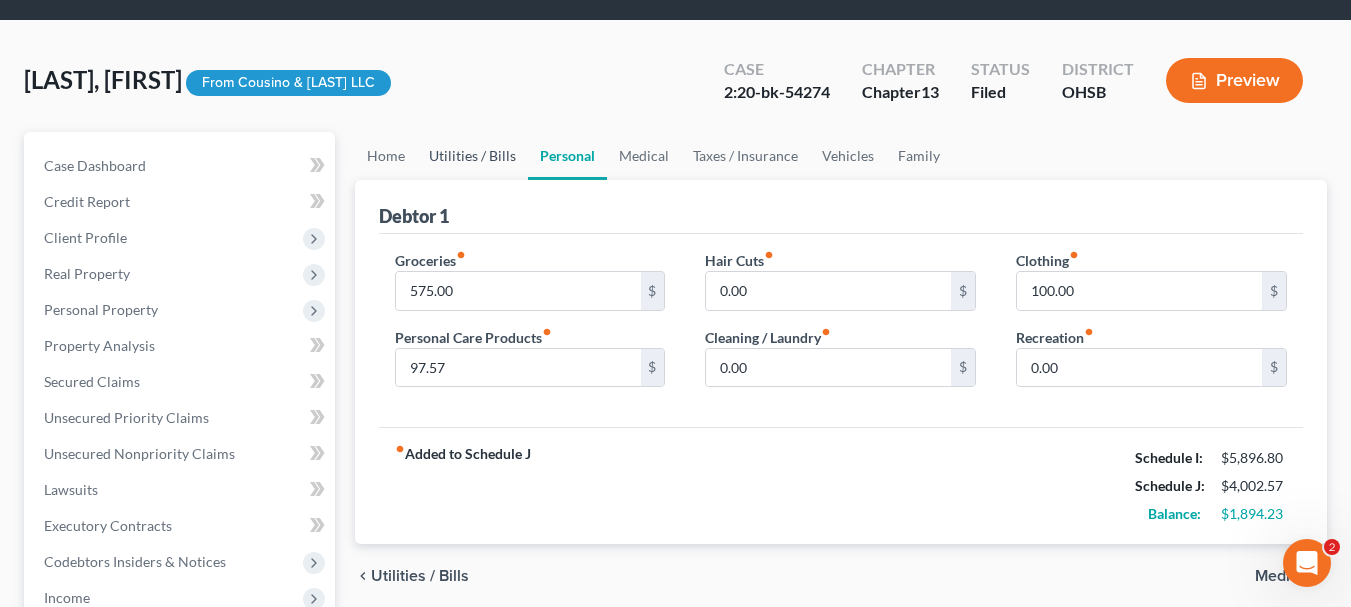 scroll, scrollTop: 0, scrollLeft: 0, axis: both 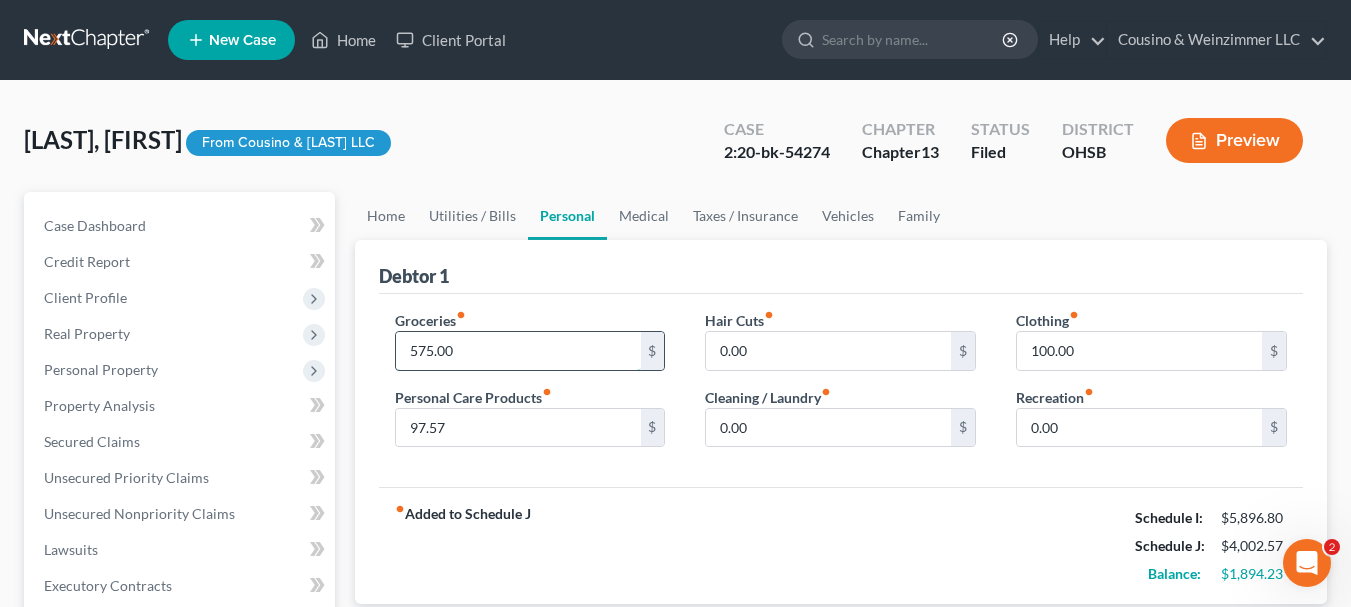 click on "575.00" at bounding box center (518, 351) 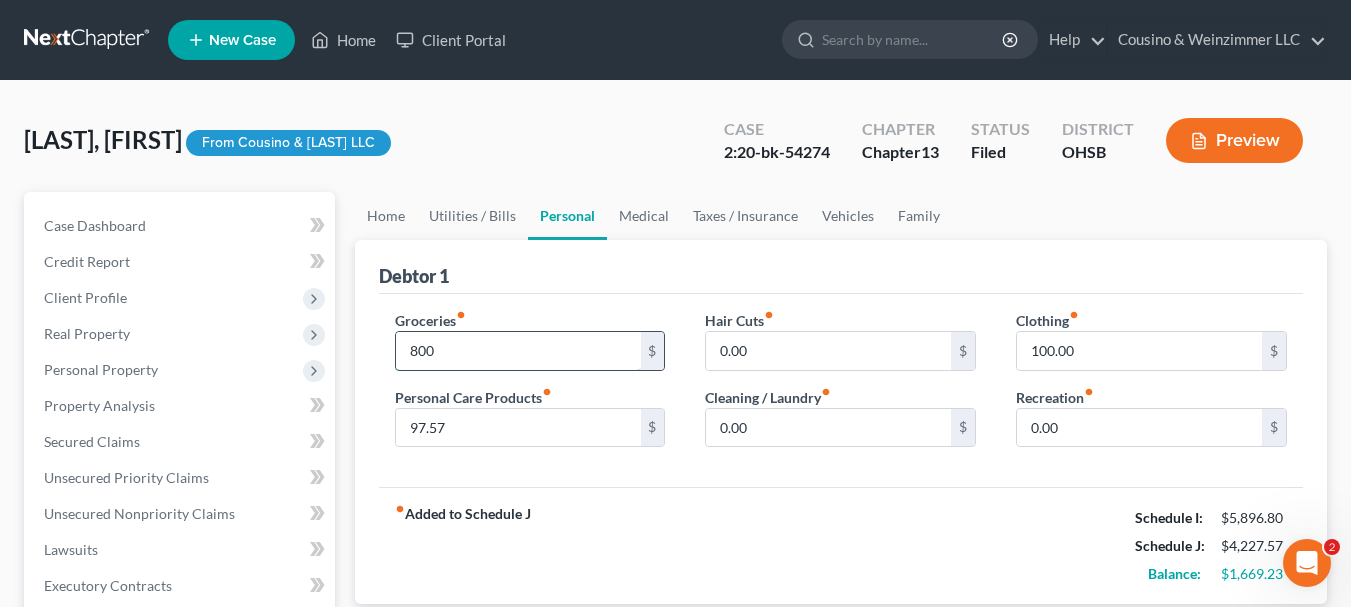 type on "800" 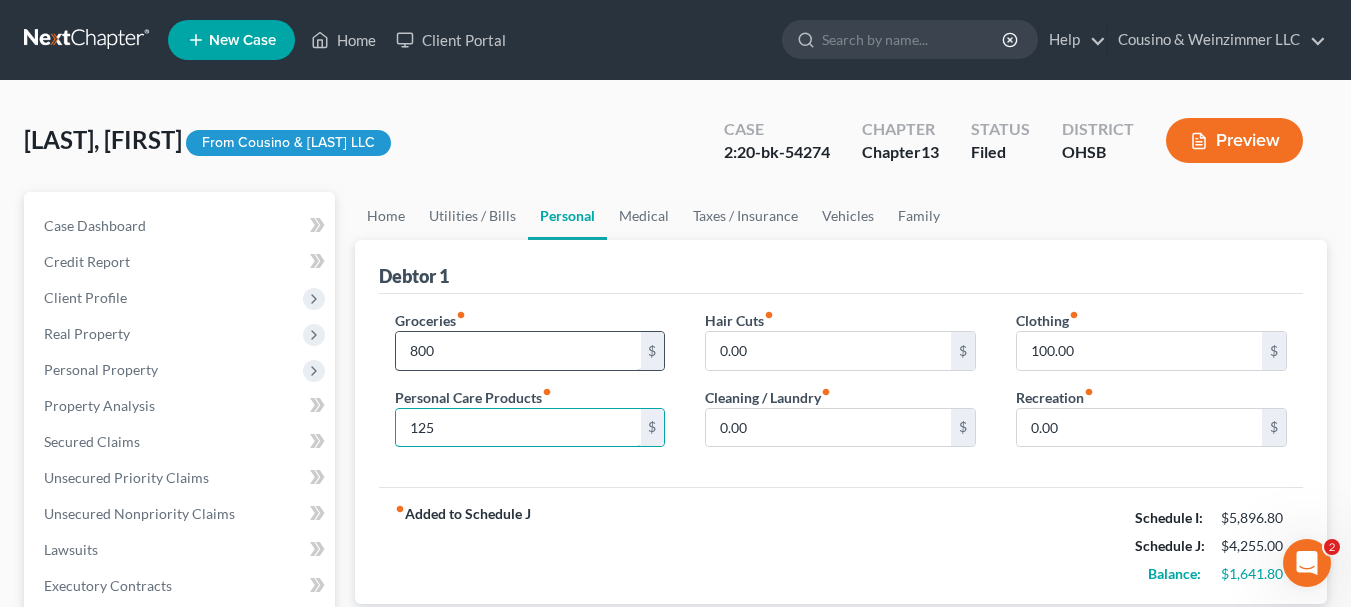 type on "125" 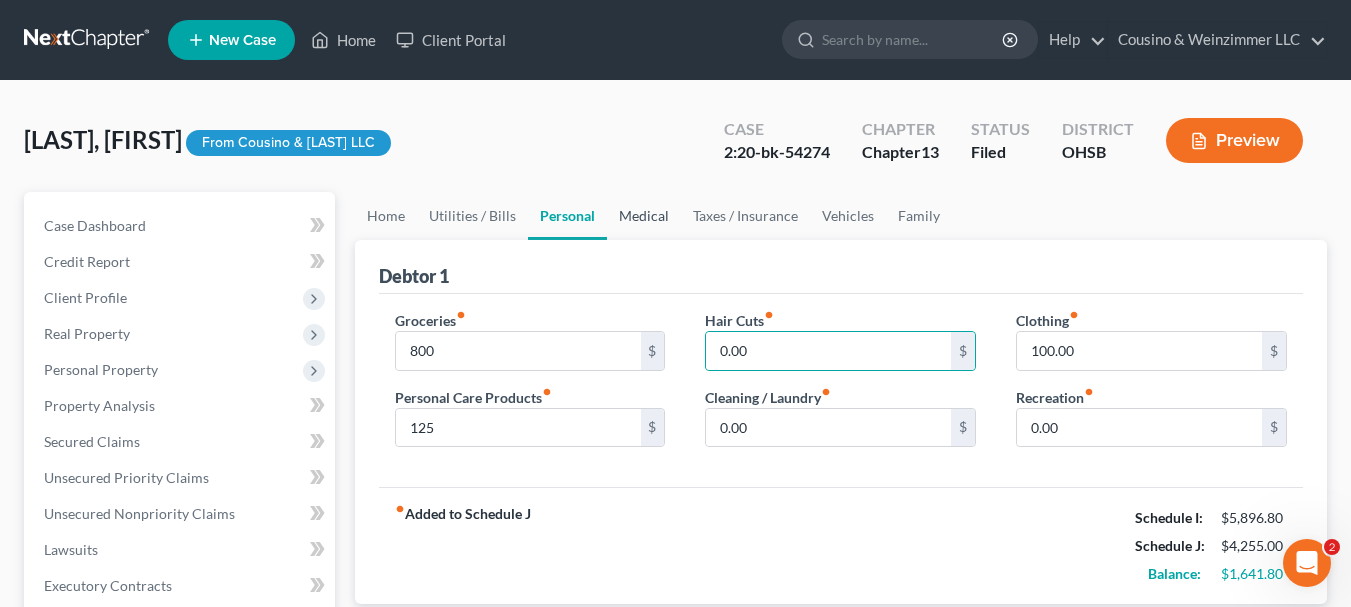 click on "Medical" at bounding box center [644, 216] 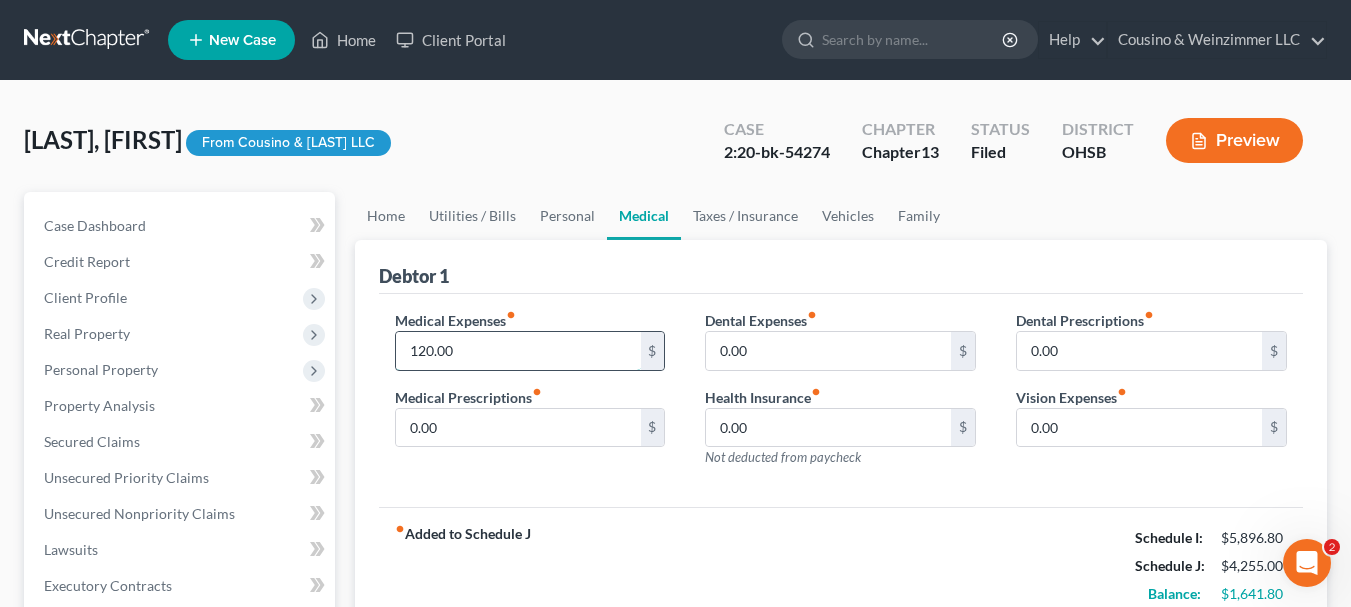 click on "120.00" at bounding box center (518, 351) 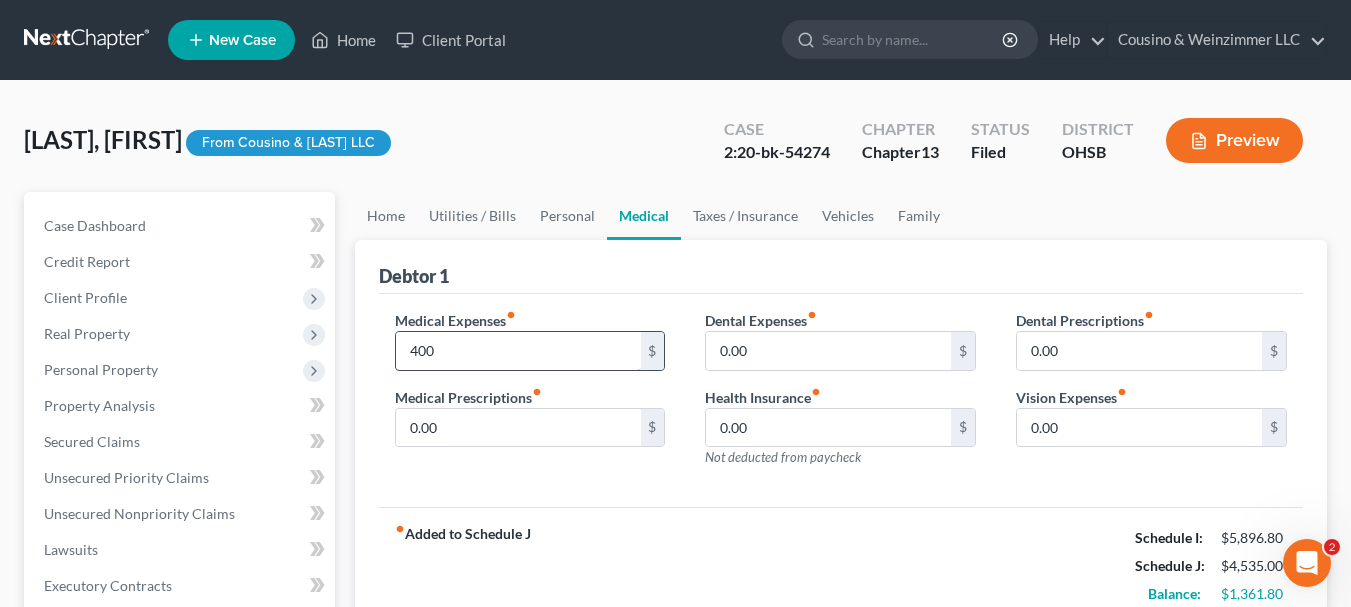 type on "400" 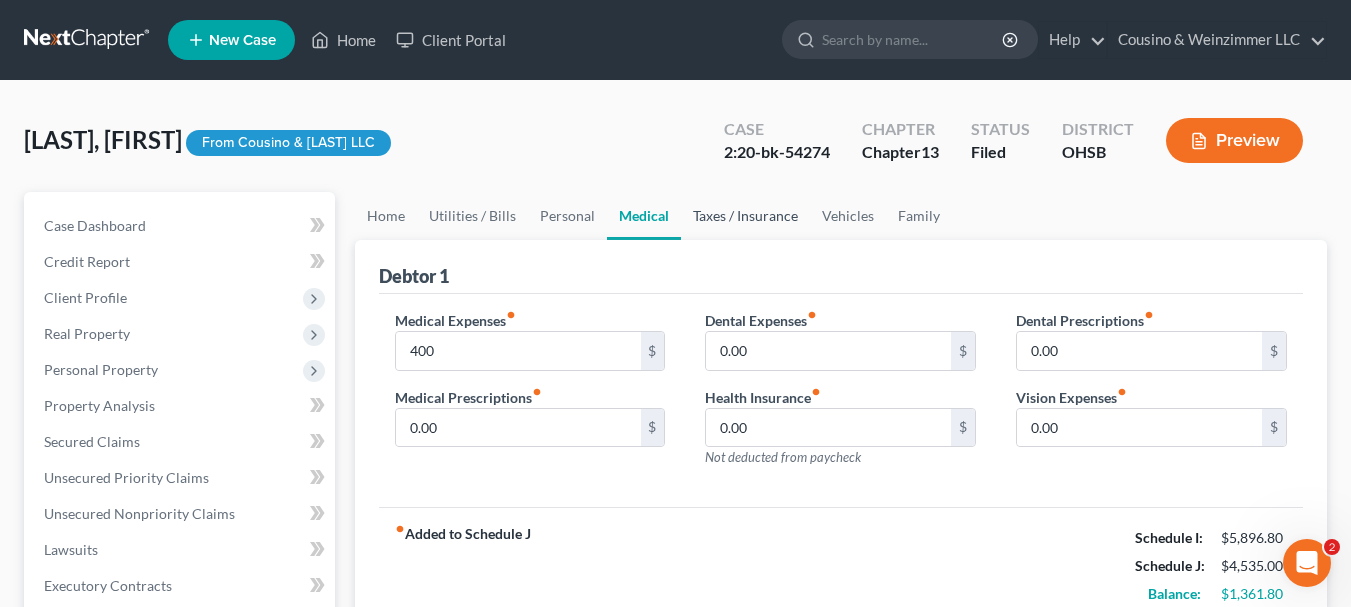click on "Taxes / Insurance" at bounding box center [745, 216] 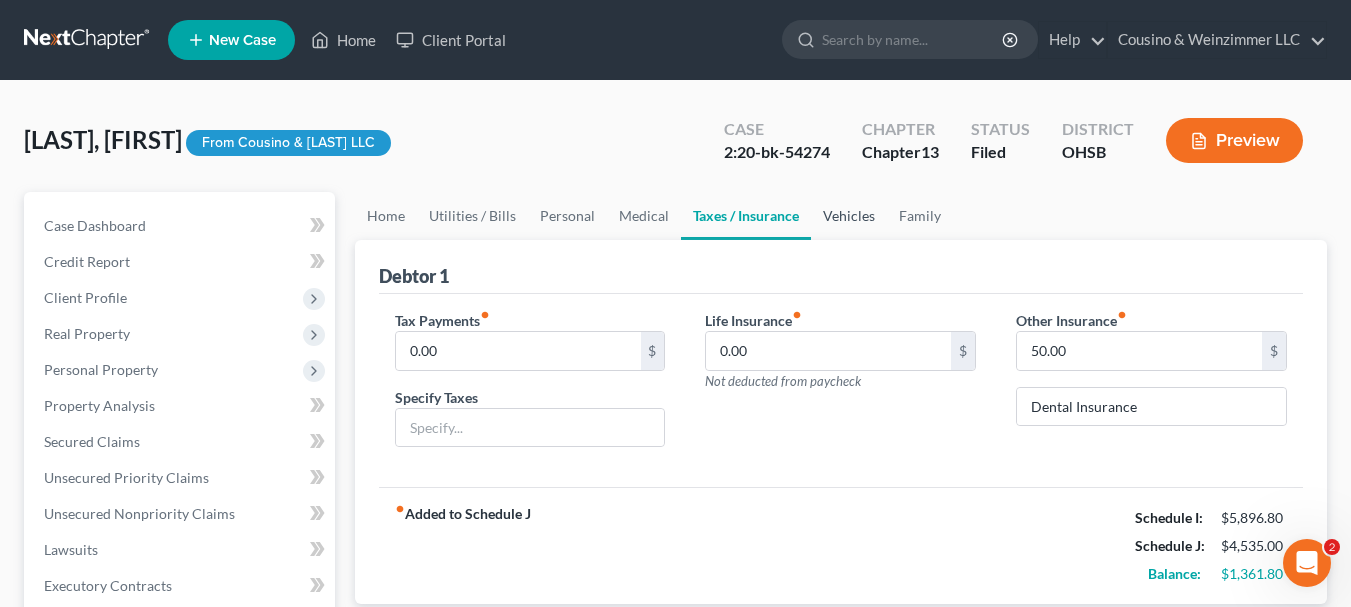 click on "Vehicles" at bounding box center (849, 216) 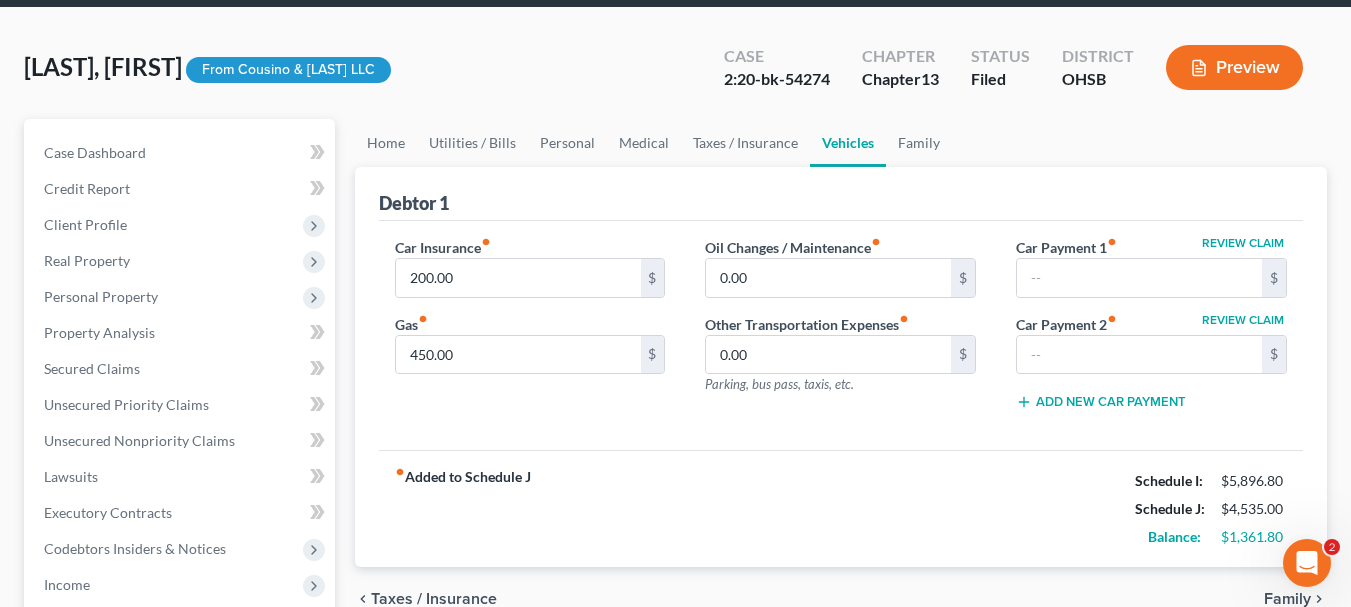 scroll, scrollTop: 100, scrollLeft: 0, axis: vertical 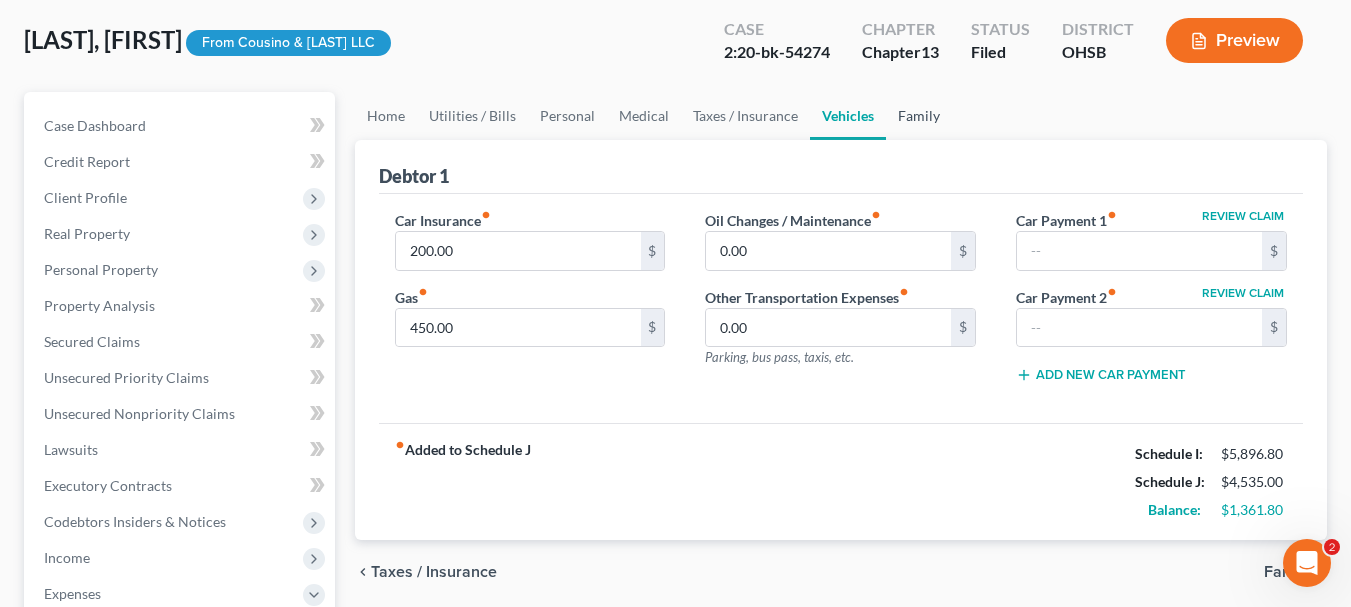 click on "Family" at bounding box center [919, 116] 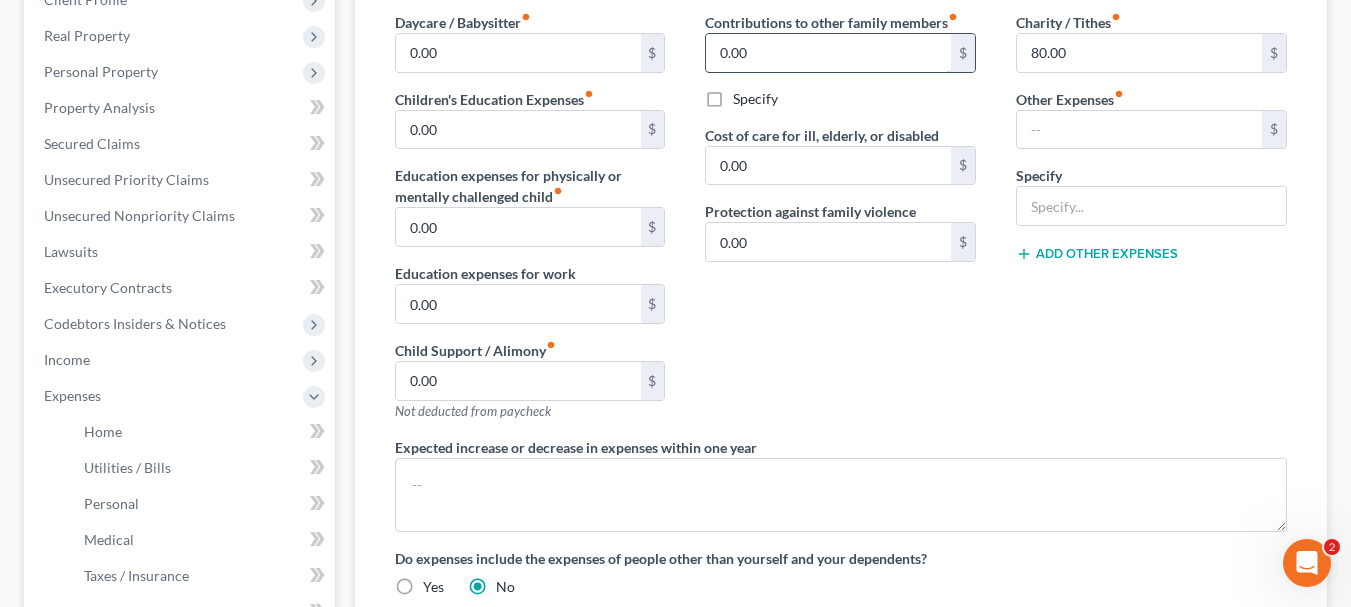 scroll, scrollTop: 300, scrollLeft: 0, axis: vertical 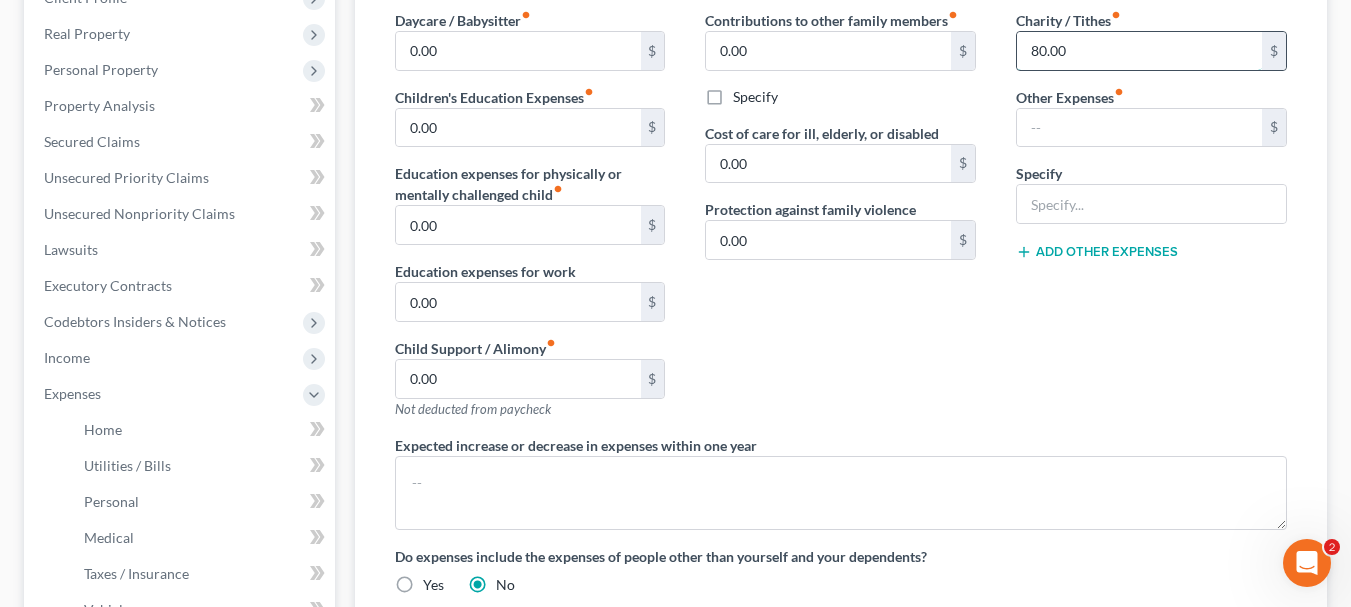 click on "80.00" at bounding box center [1139, 51] 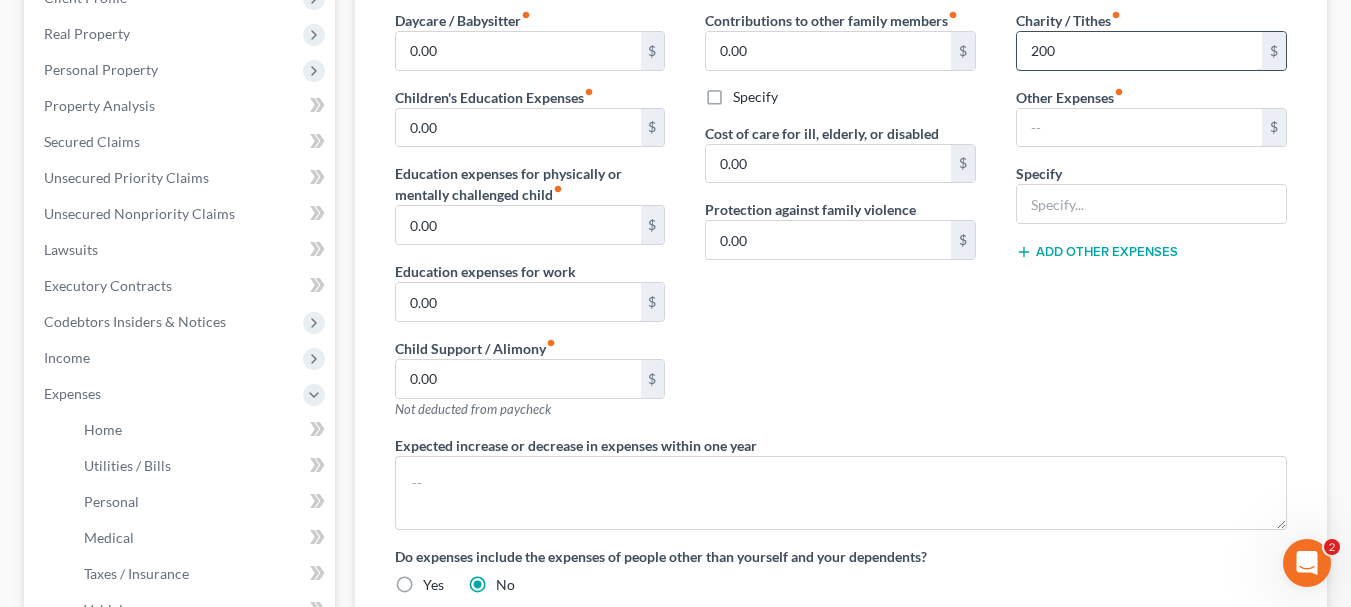 type on "200" 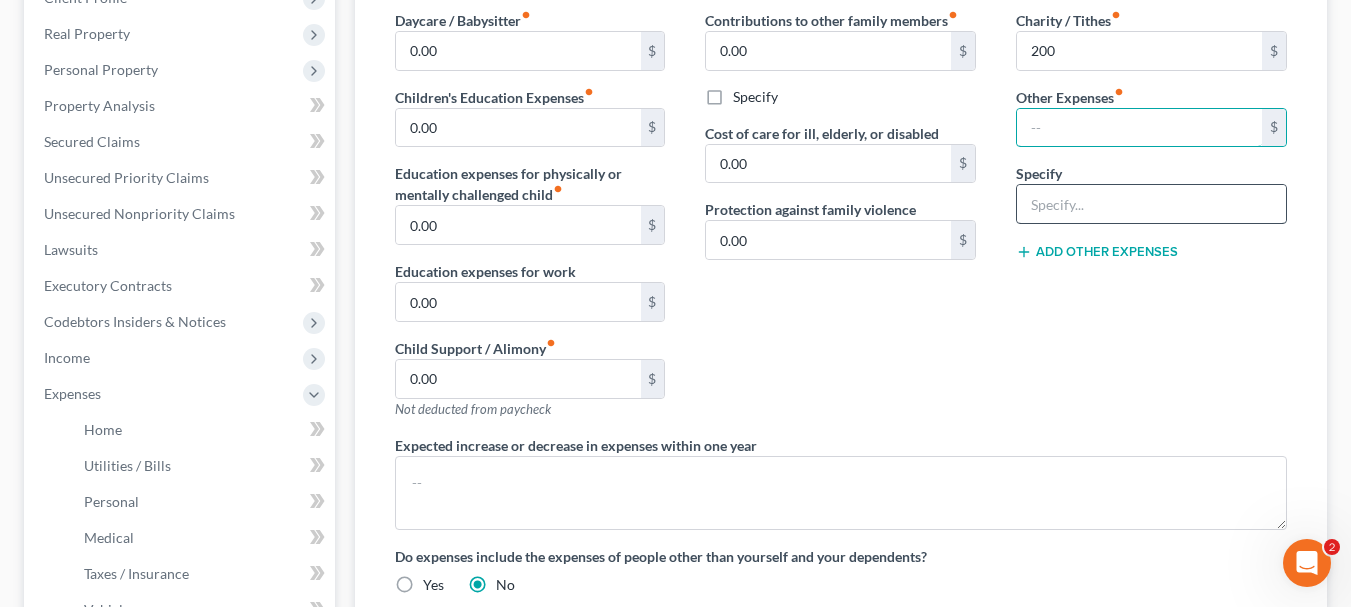 scroll, scrollTop: 600, scrollLeft: 0, axis: vertical 